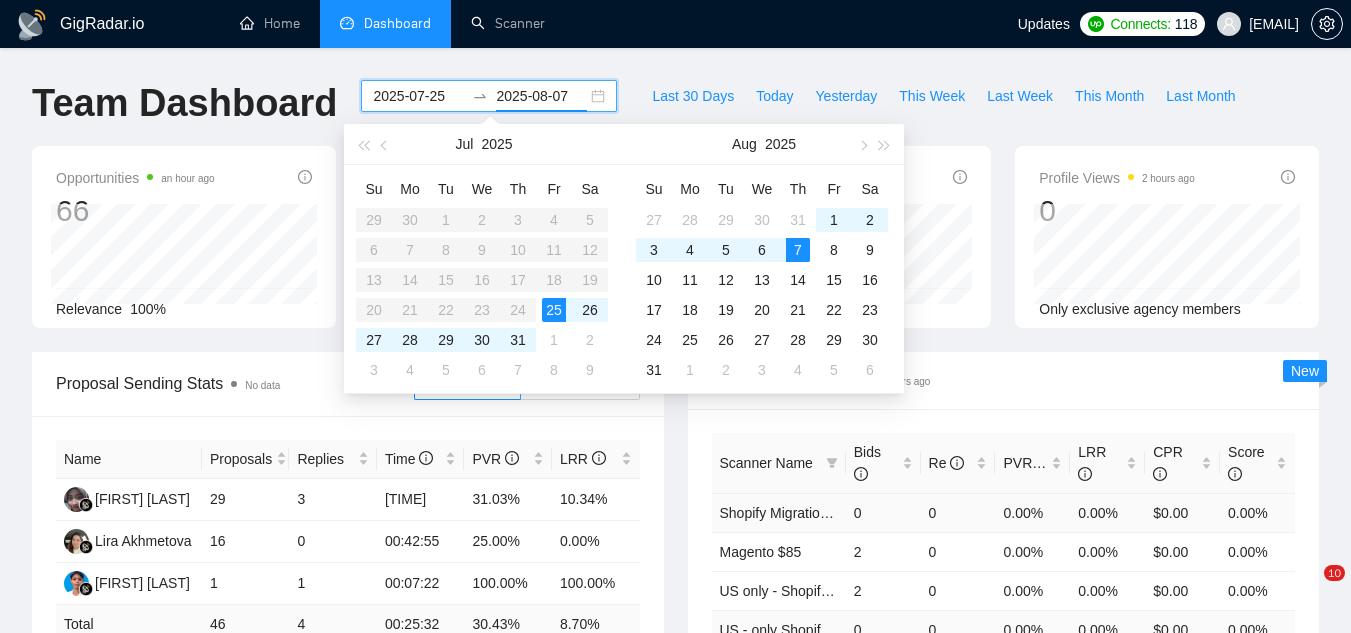 scroll, scrollTop: 0, scrollLeft: 0, axis: both 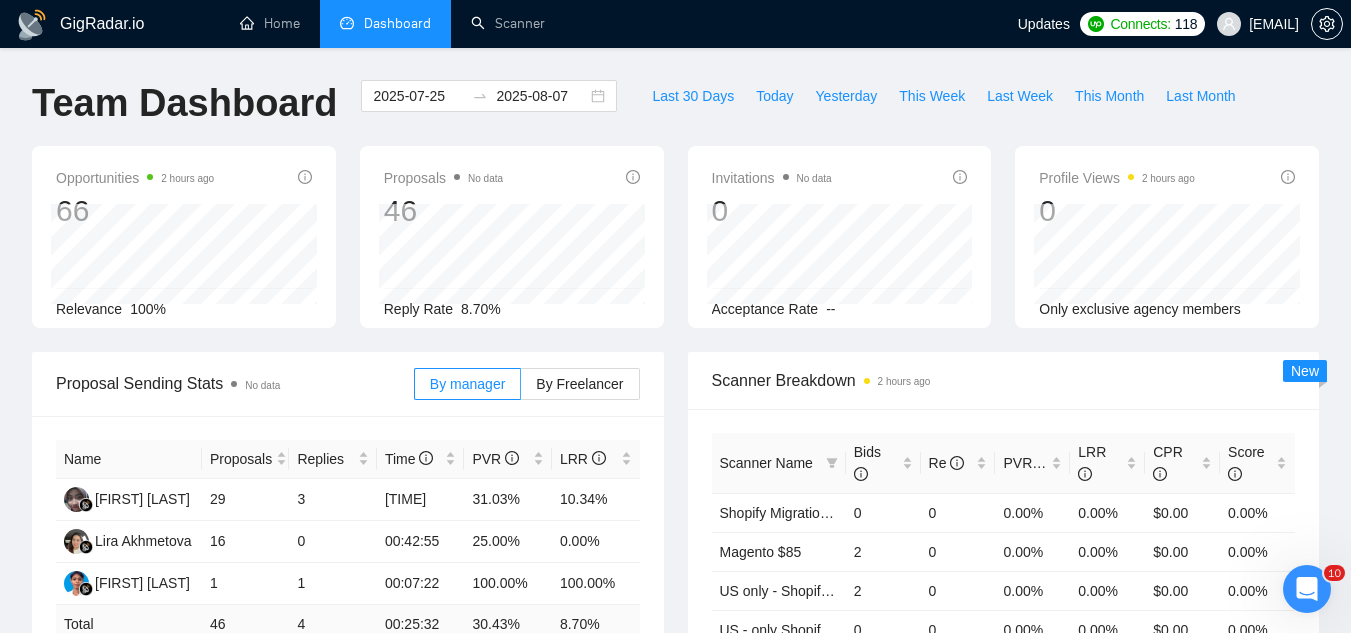 click on "GigRadar.io Home Dashboard Scanner Updates  Connects: 118 [EMAIL] Team Dashboard [DATE] [DATE] Last 30 Days Today Yesterday This Week Last Week This Month Last Month Opportunities 2 hours ago 66   Relevance 100% Proposals No data 46   Reply Rate 8.70% Invitations No data 0   Acceptance Rate -- Profile Views 2 hours ago 0   [DATE]
[DATE] 0 Only exclusive agency members Proposal Sending Stats No data By manager By Freelancer Name Proposals Replies Time   PVR   LRR   [FIRST] [LAST] 29 3 [TIME] 31.03% 10.34% [FIRST] [LAST]  16 0 [TIME] 25.00% 0.00% [FIRST]  [LAST] 1 1 [TIME] 100.00% 100.00% Total 46 4 [TIME] 30.43 % 8.70 % 1 Scanner Breakdown 2 hours ago Scanner Name Bids   Re   PVR   LRR   CPR   Score   Shopify Migration $60 0 0 0.00% 0.00% $0.00 0.00% Magento $85 2 0 0.00% 0.00% $0.00 0.00% US only - Shopify Migration $85 2 0 0.00% 0.00% $0.00 0.00% US - only Shopify Development $85 0 0 0.00% 0.00% $0.00 0.00% Magento $60 0 0 0.00% 0.00% $0.00 0.00% Total 4" at bounding box center [675, 832] 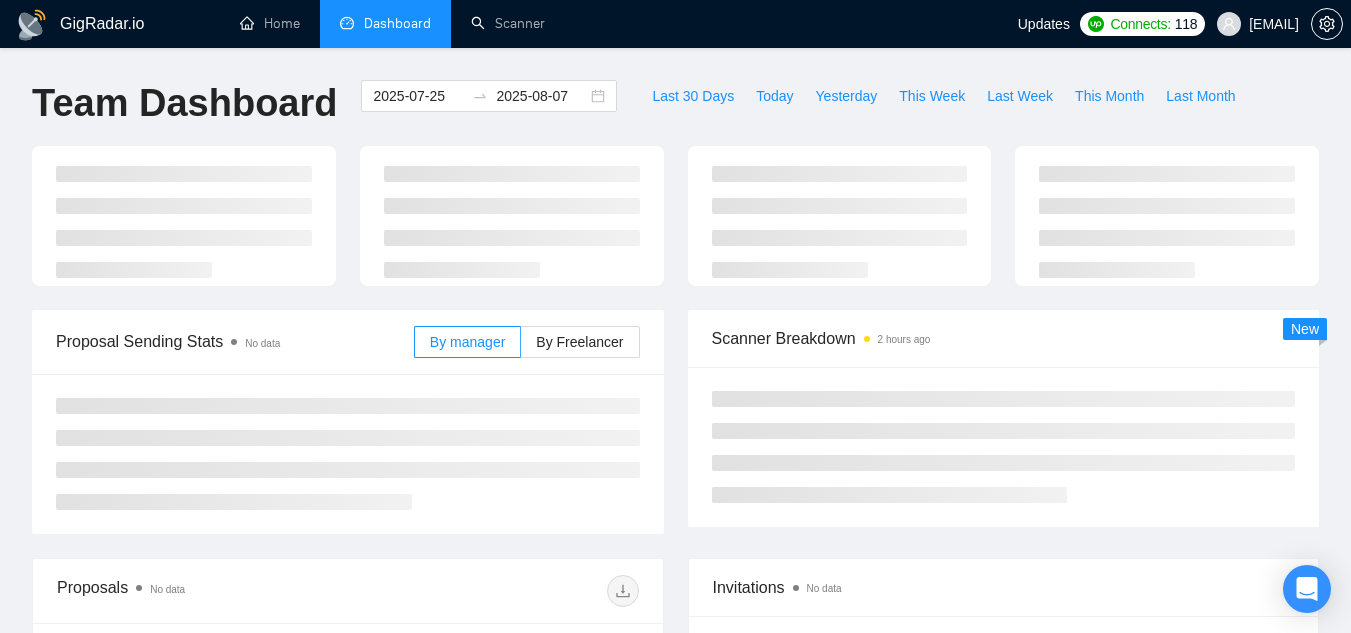 scroll, scrollTop: 0, scrollLeft: 0, axis: both 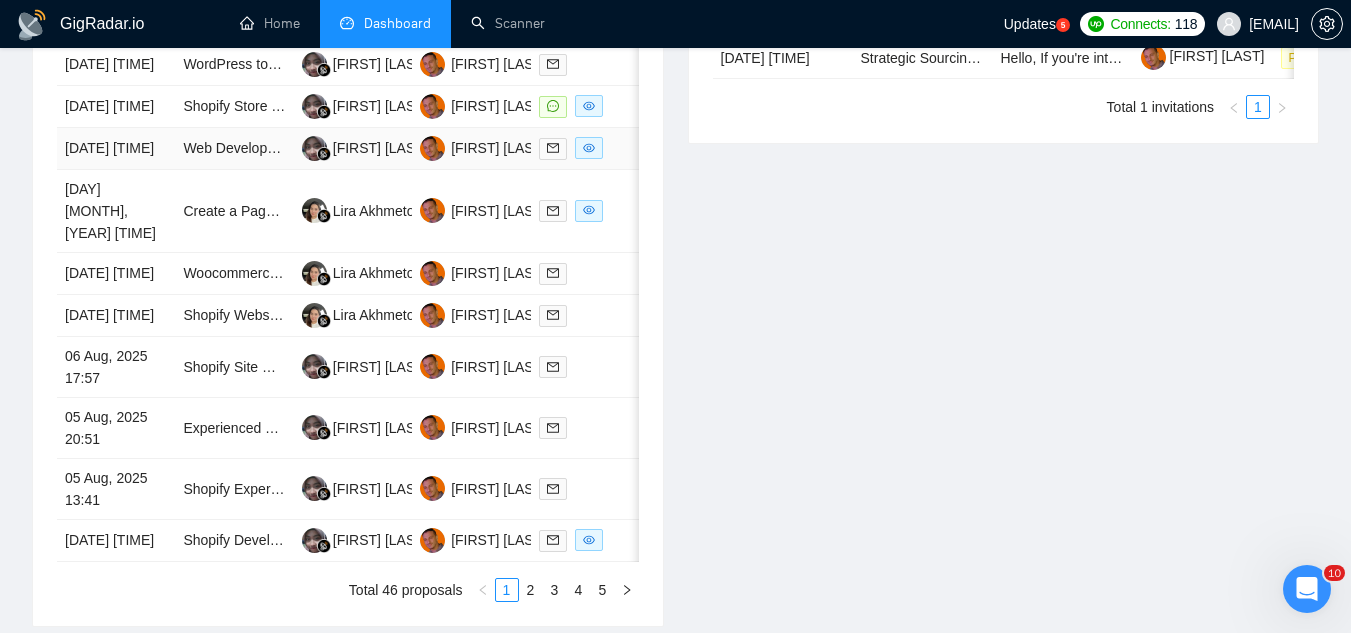 click on "Web Developer Needed for Custom Shopify + WordPress site (B2B Product Configurator)" at bounding box center [234, 149] 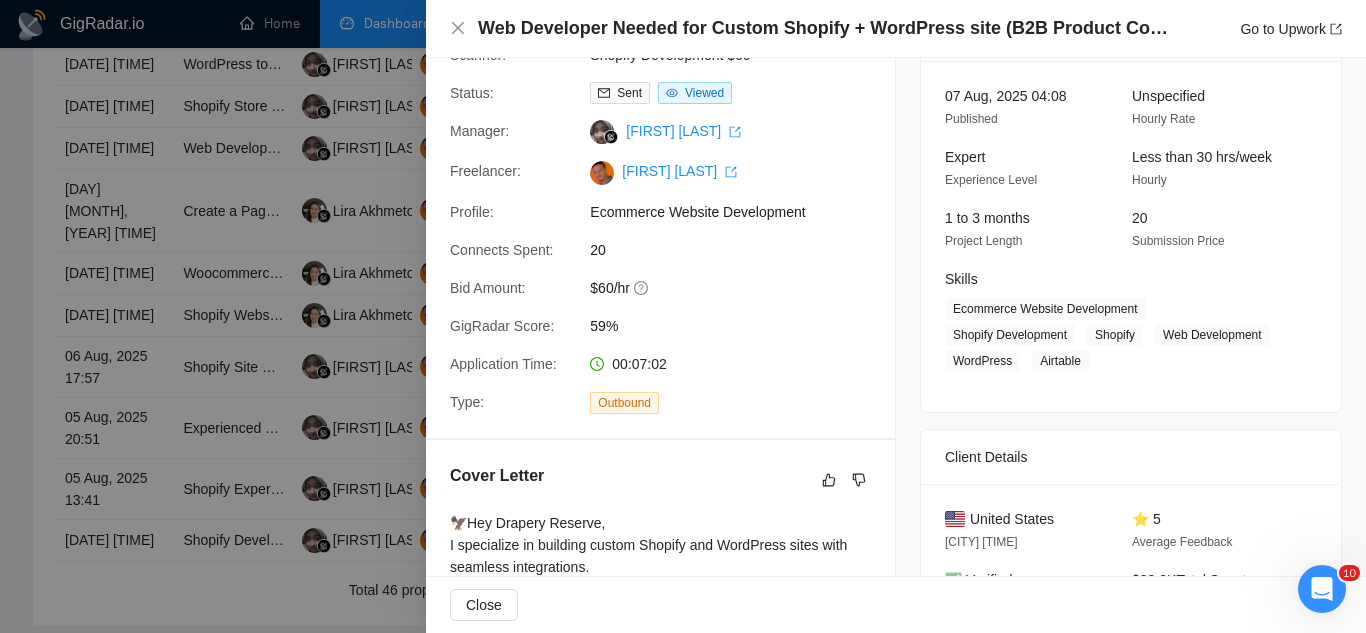 scroll, scrollTop: 0, scrollLeft: 0, axis: both 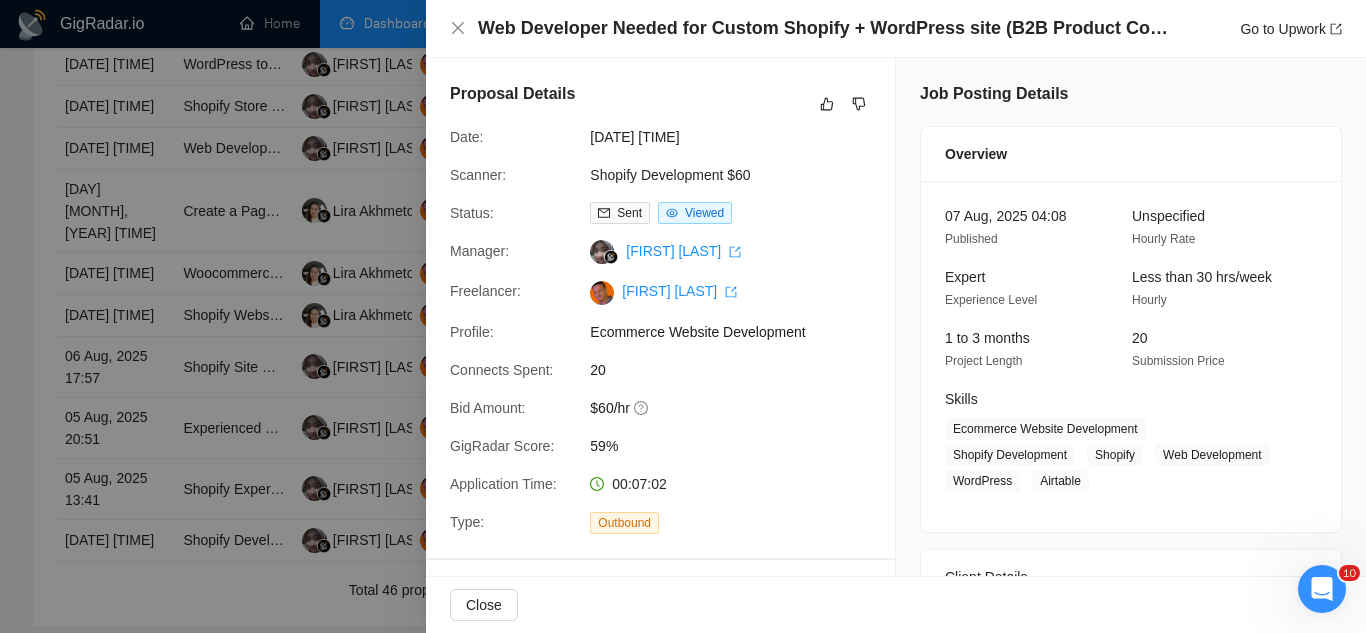 click at bounding box center [683, 316] 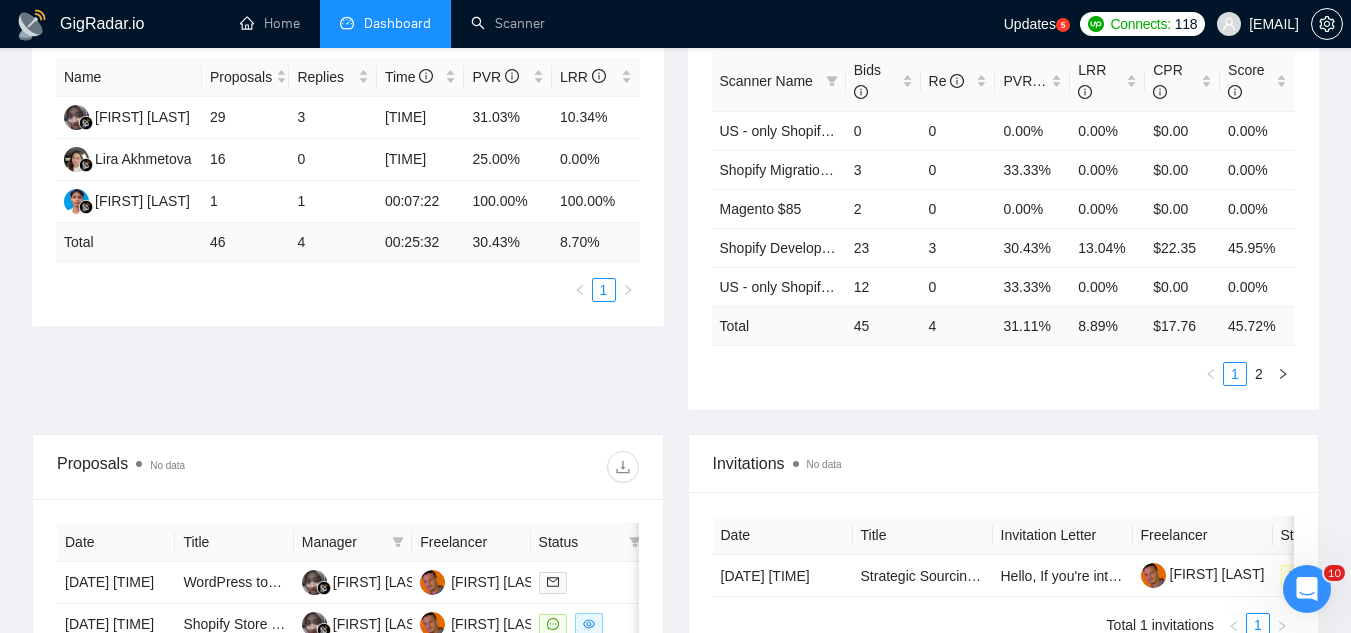 scroll, scrollTop: 200, scrollLeft: 0, axis: vertical 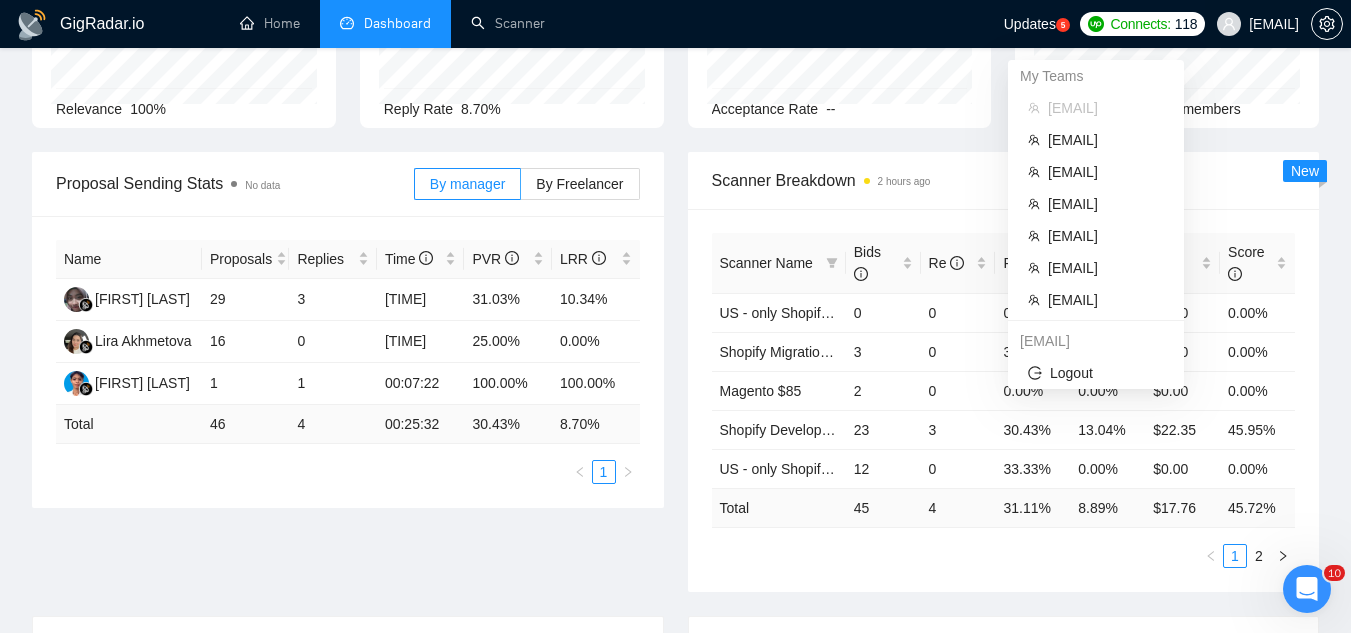 click on "[EMAIL]" at bounding box center (1258, 24) 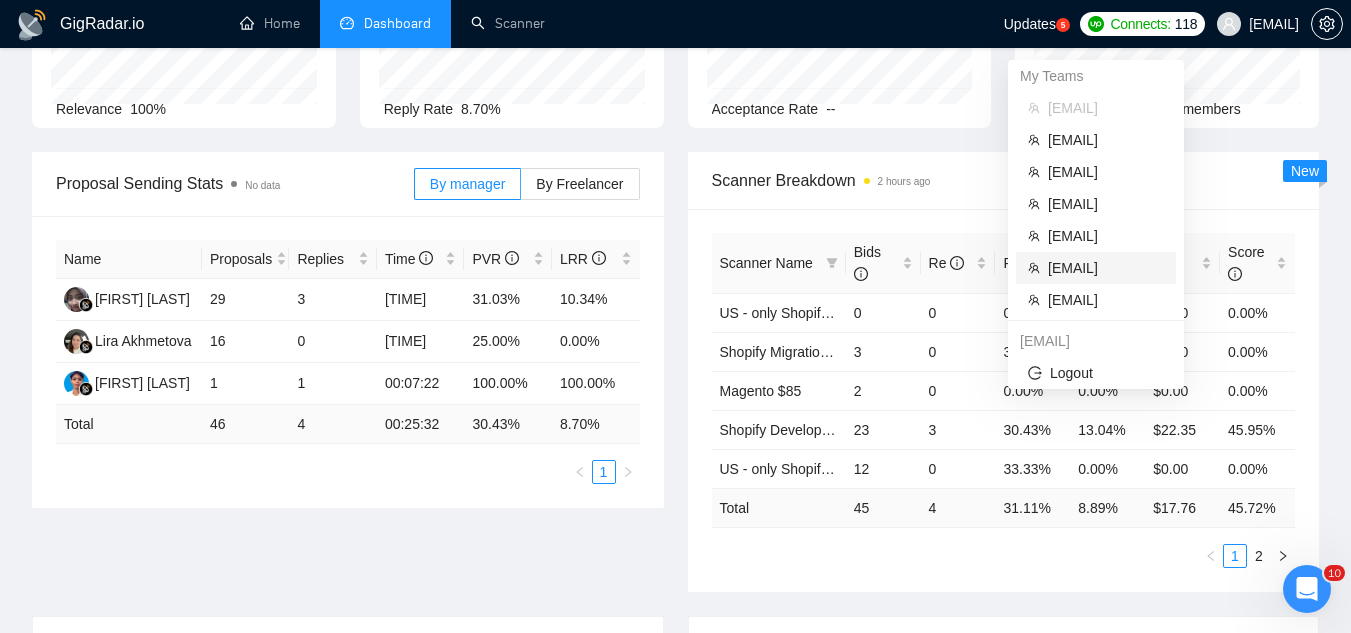 click on "[EMAIL]" at bounding box center (1106, 268) 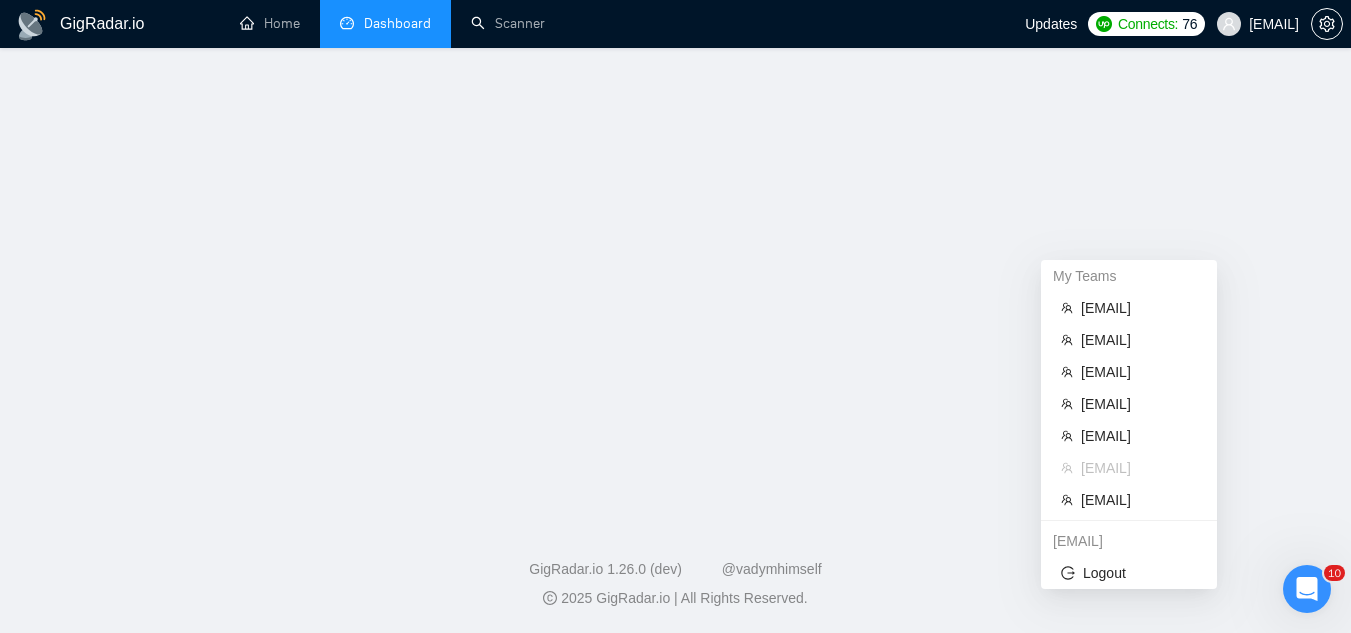 scroll, scrollTop: 0, scrollLeft: 0, axis: both 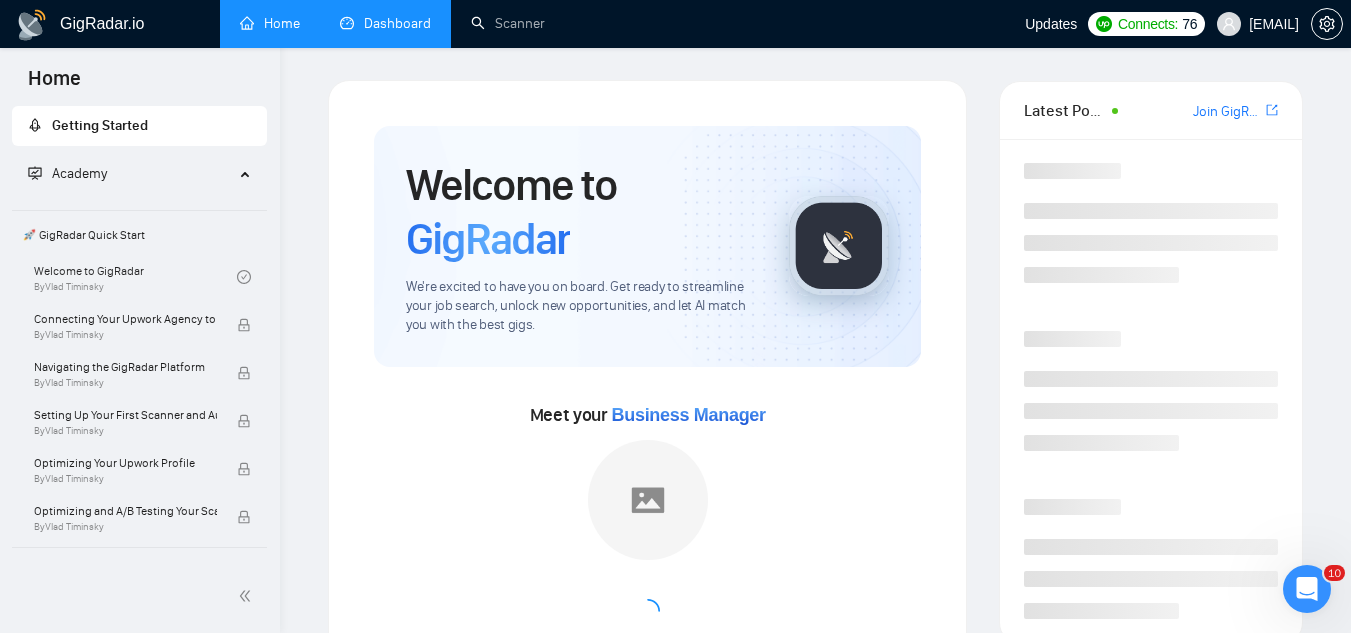 click on "Dashboard" at bounding box center [385, 23] 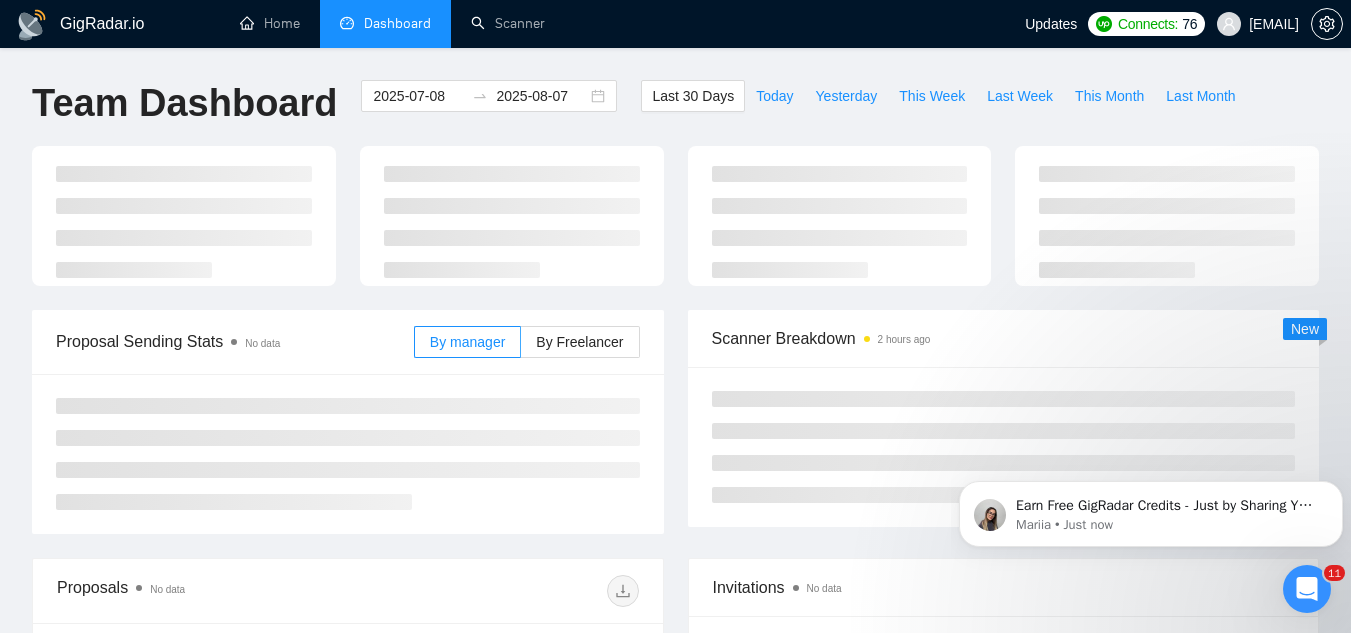 scroll, scrollTop: 0, scrollLeft: 0, axis: both 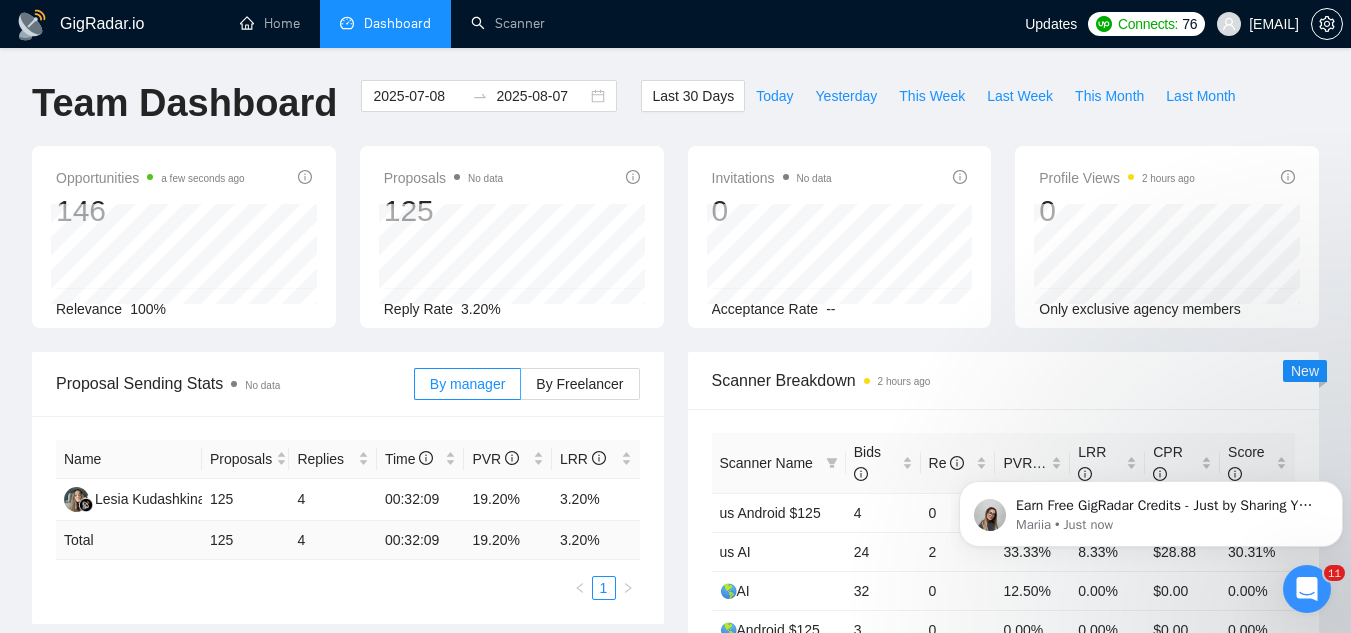 click on "[EMAIL]" at bounding box center [1258, 24] 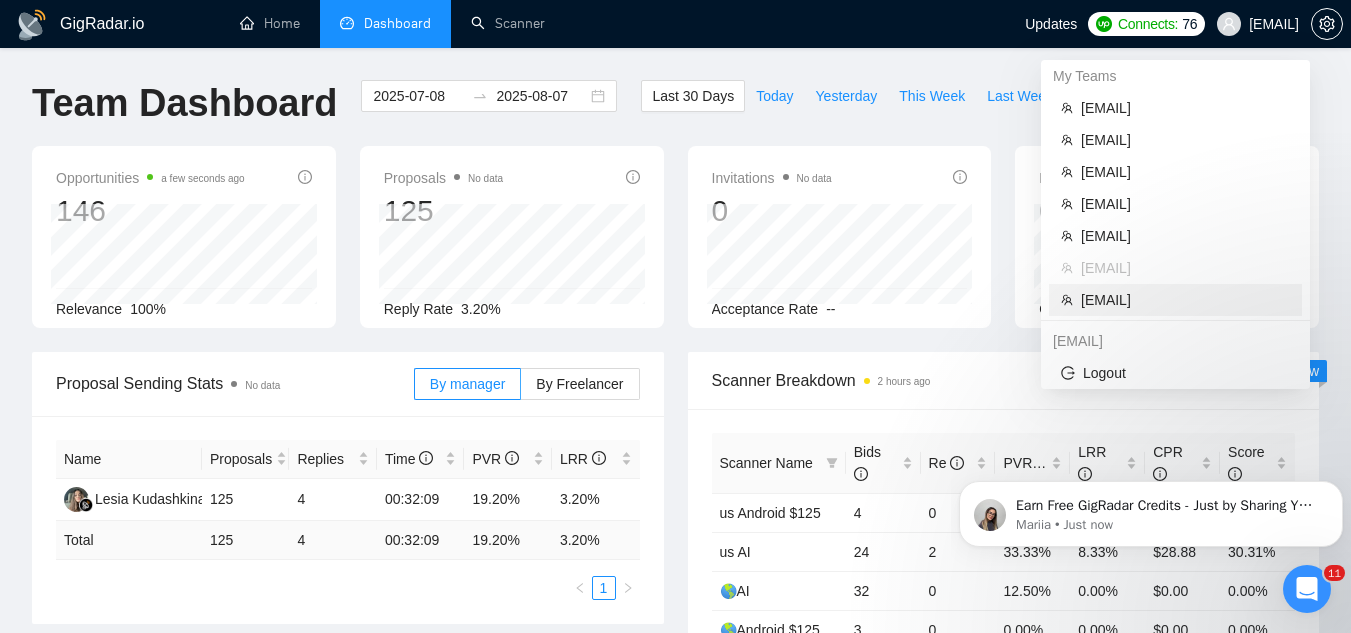 click on "[EMAIL]" at bounding box center [1185, 300] 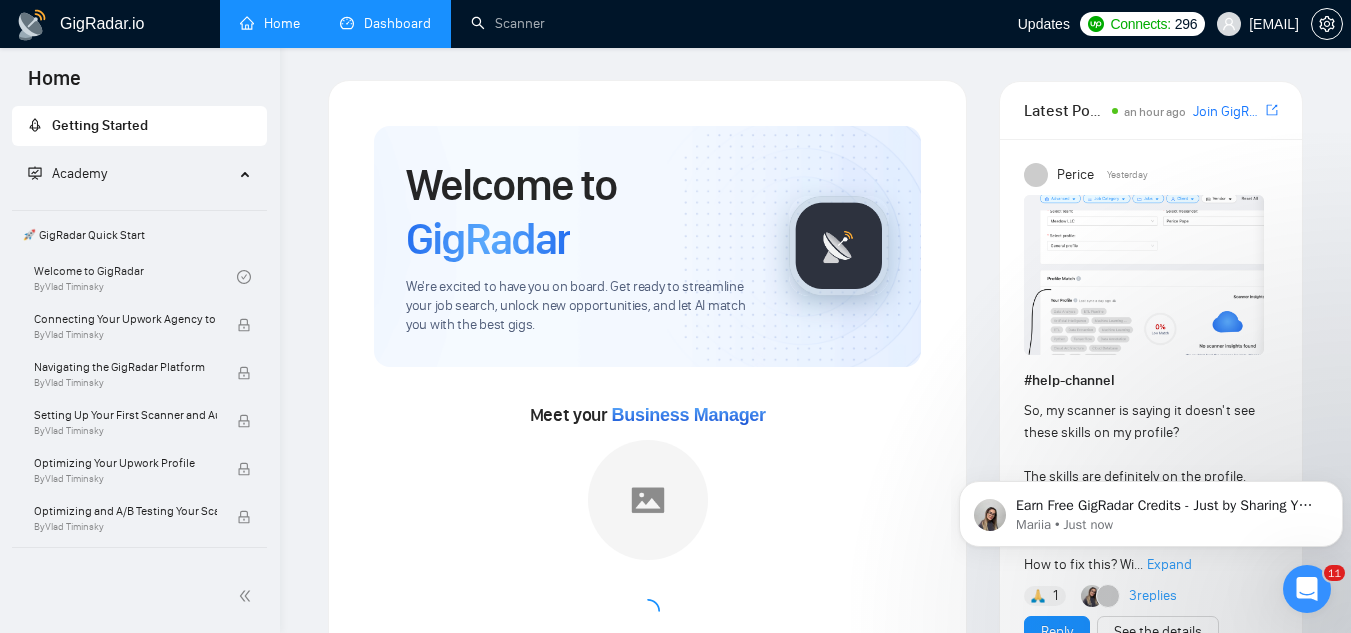 click on "Dashboard" at bounding box center [385, 23] 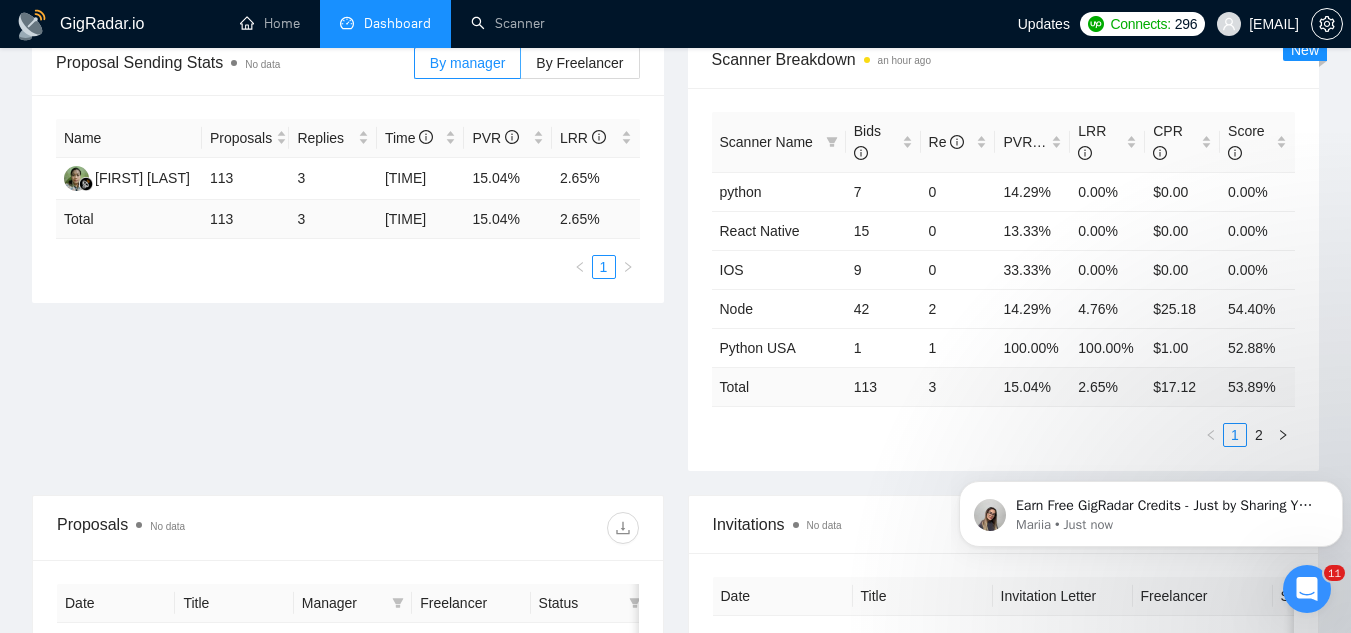 scroll, scrollTop: 700, scrollLeft: 0, axis: vertical 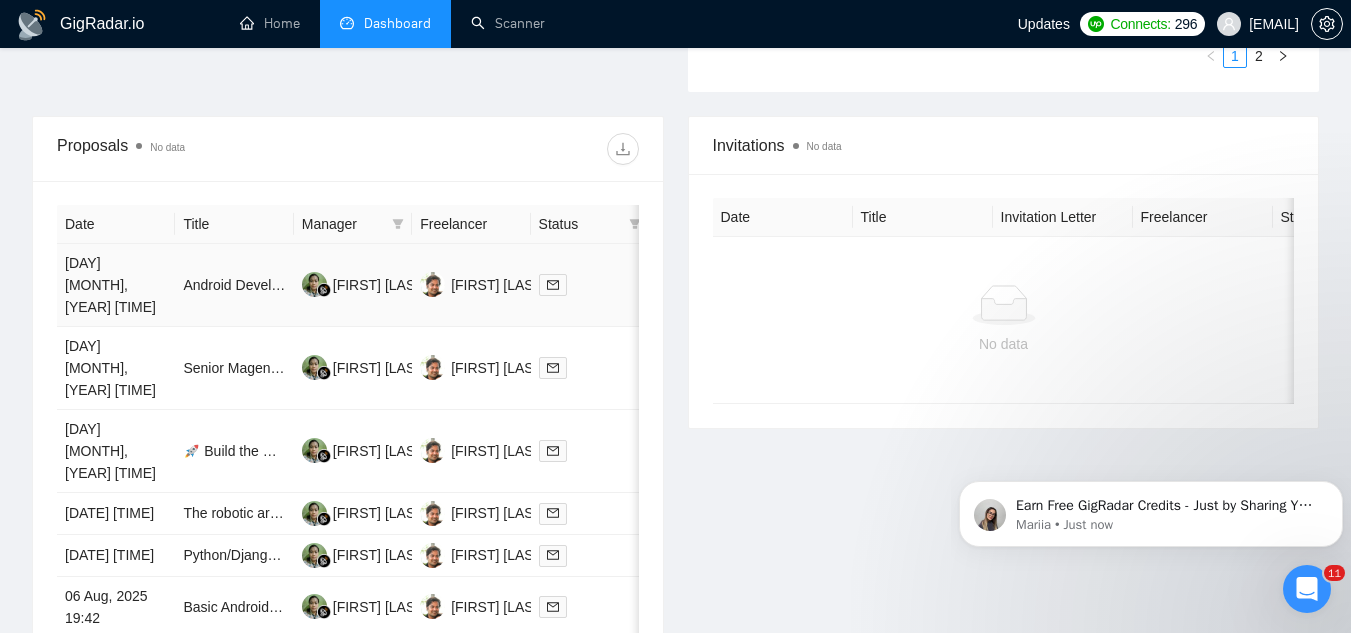 click on "Android Developer Needed for Bluetooth Device App" at bounding box center [234, 285] 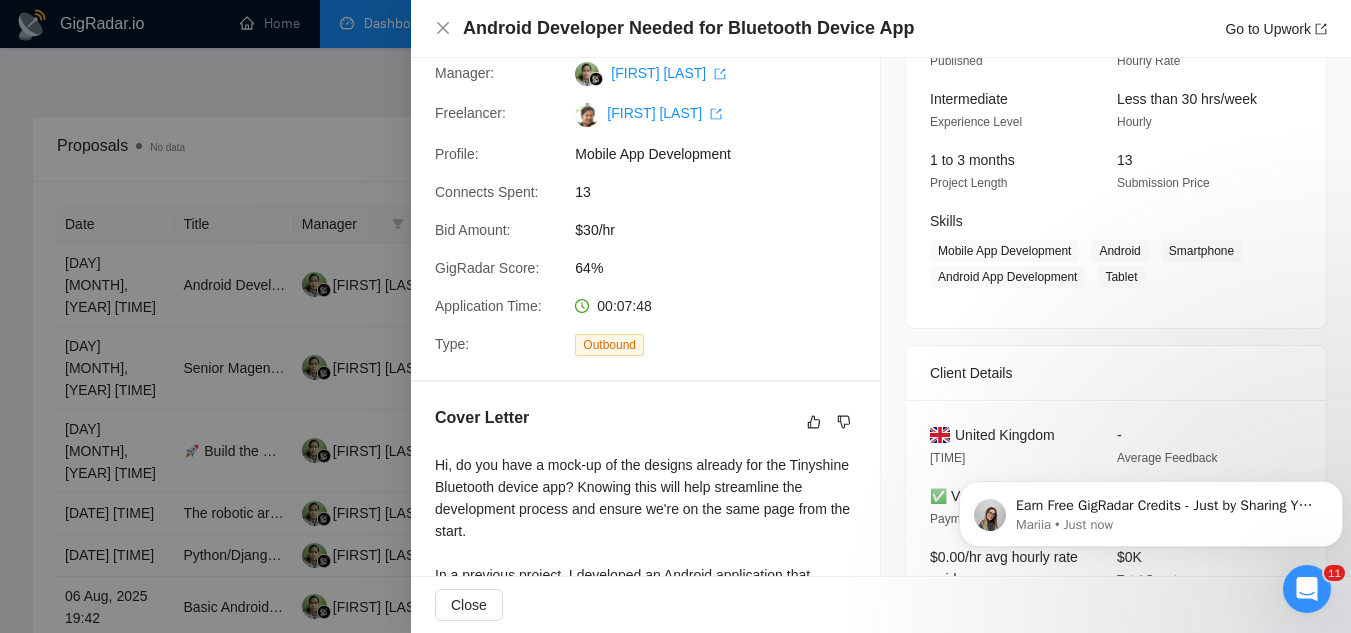 scroll, scrollTop: 400, scrollLeft: 0, axis: vertical 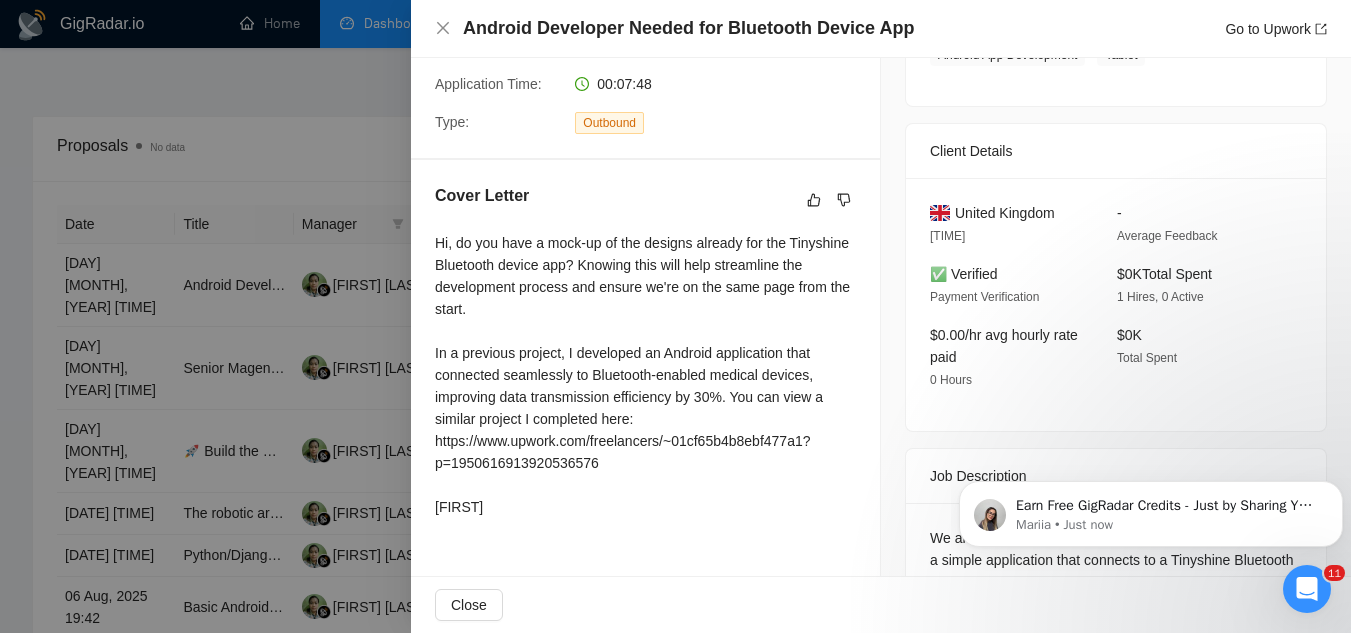 click at bounding box center [675, 316] 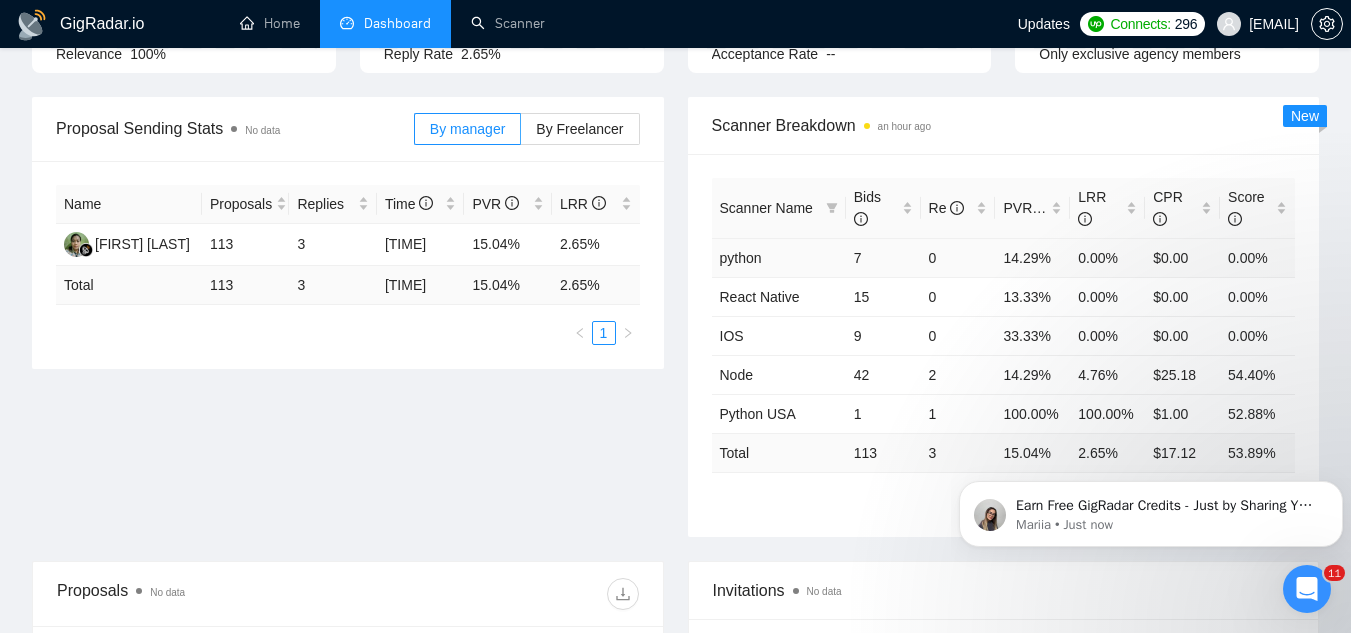 scroll, scrollTop: 0, scrollLeft: 0, axis: both 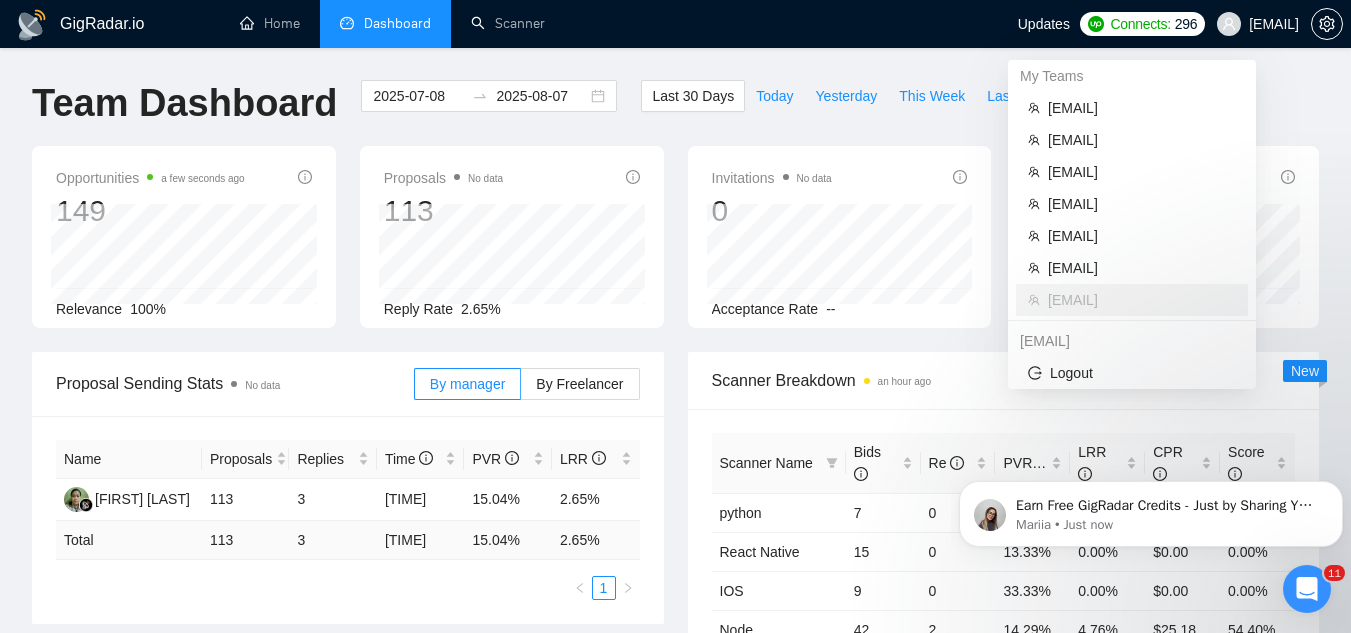click on "[EMAIL]" at bounding box center [1258, 24] 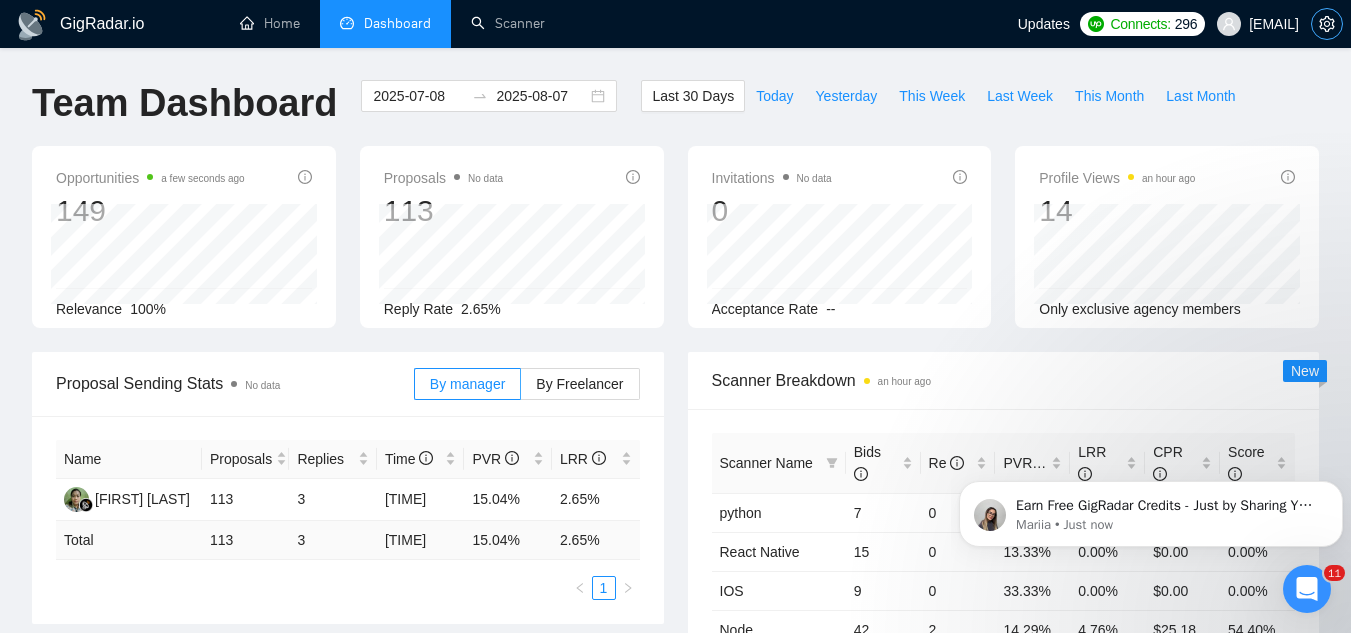 click 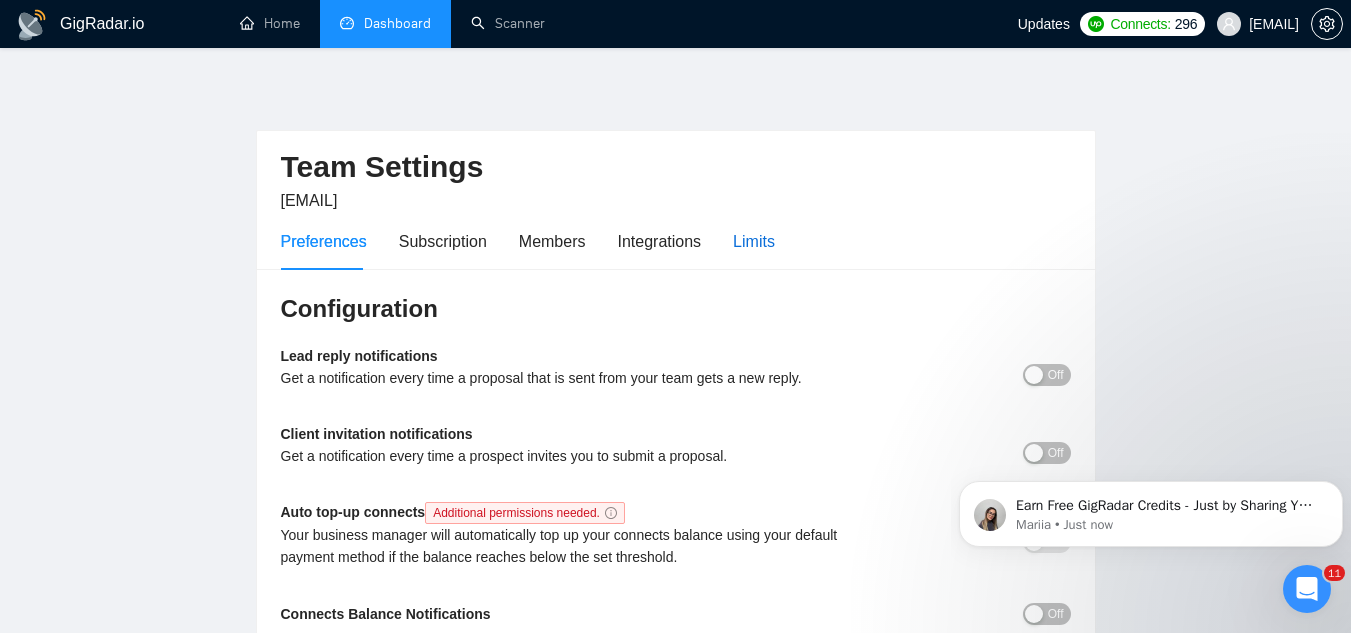 click on "Limits" at bounding box center (754, 241) 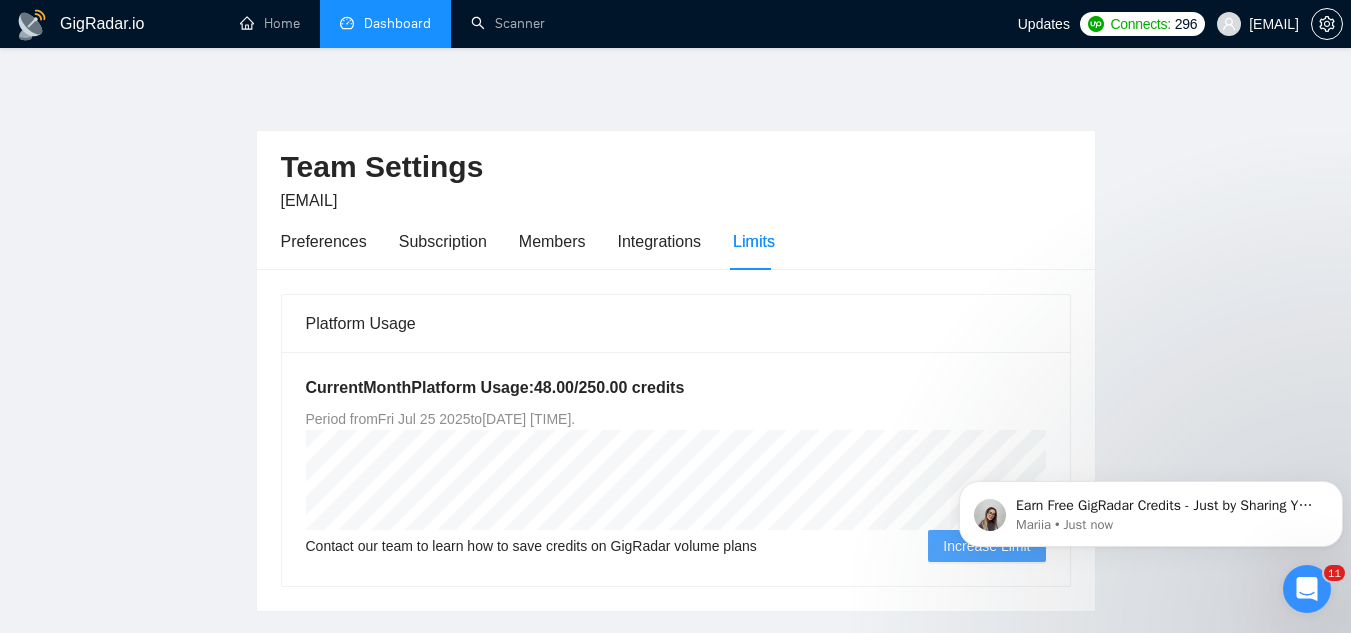 click on "Dashboard" at bounding box center (385, 23) 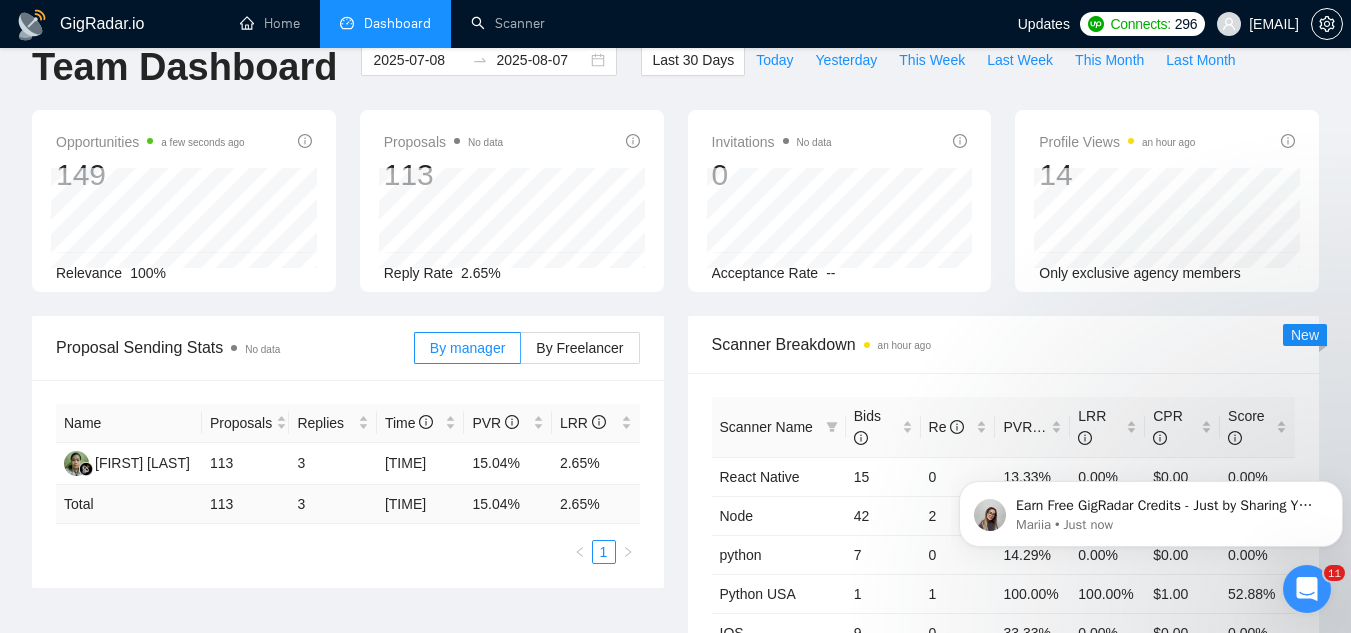 scroll, scrollTop: 0, scrollLeft: 0, axis: both 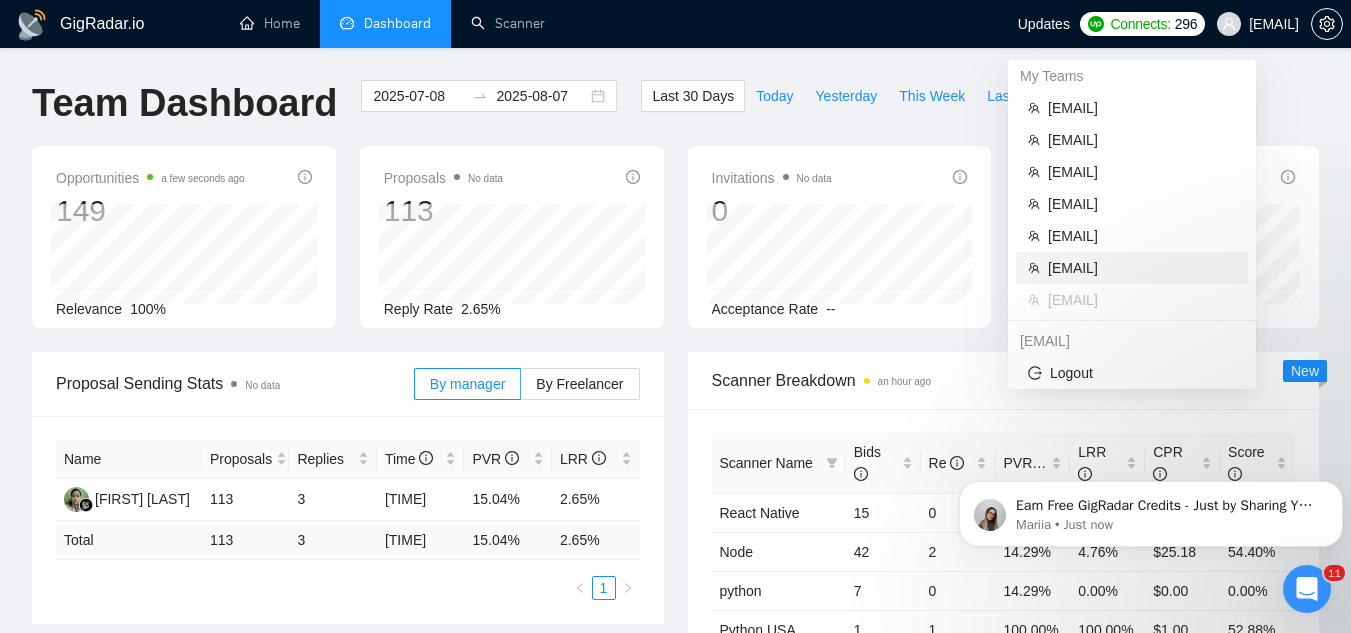click on "[EMAIL]" at bounding box center (1142, 268) 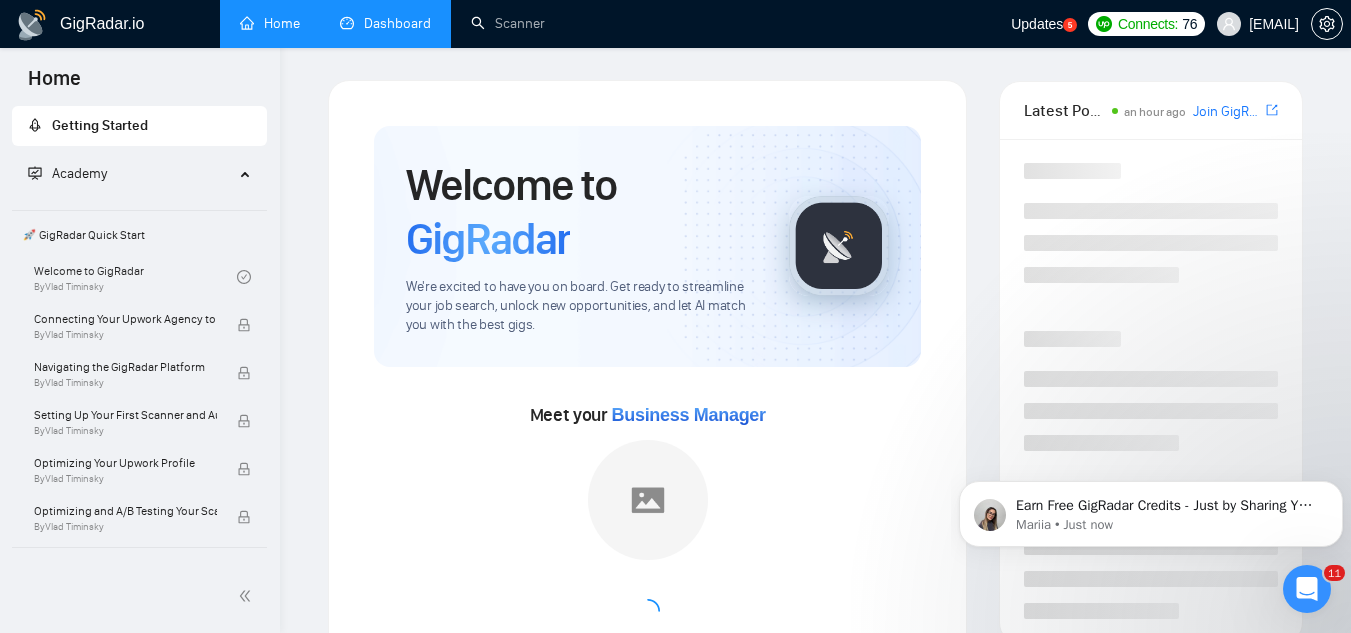 click on "Dashboard" at bounding box center (385, 23) 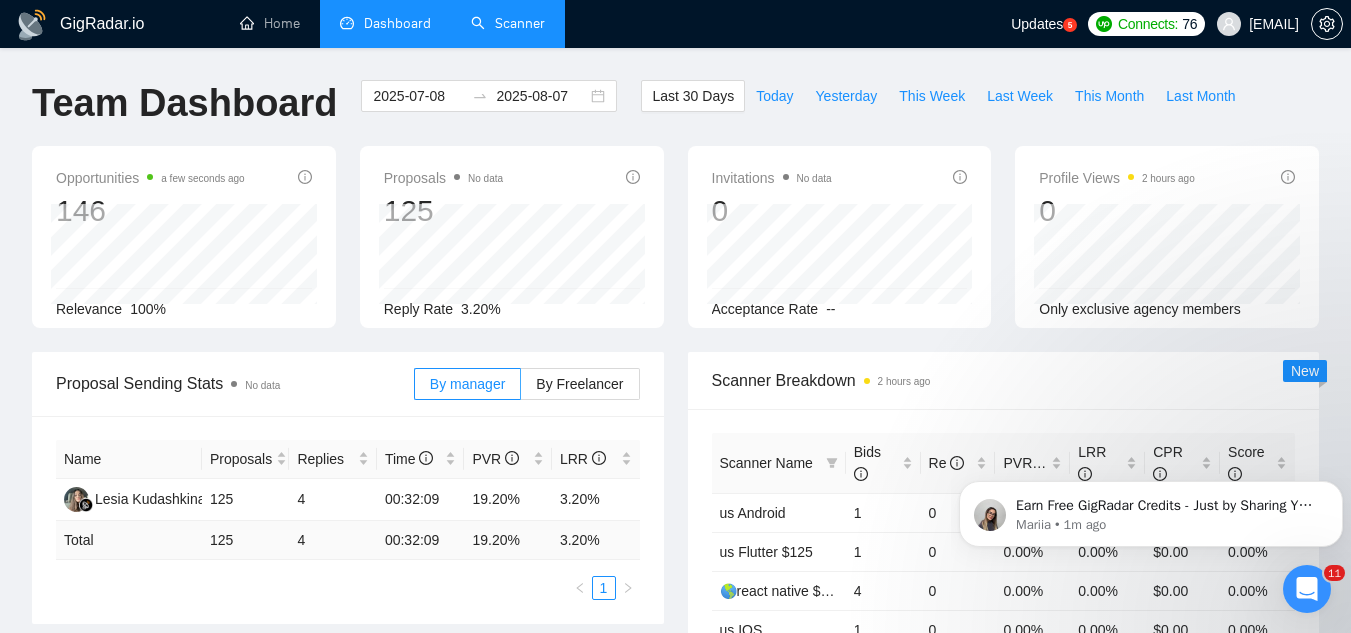 click on "Scanner" at bounding box center [508, 23] 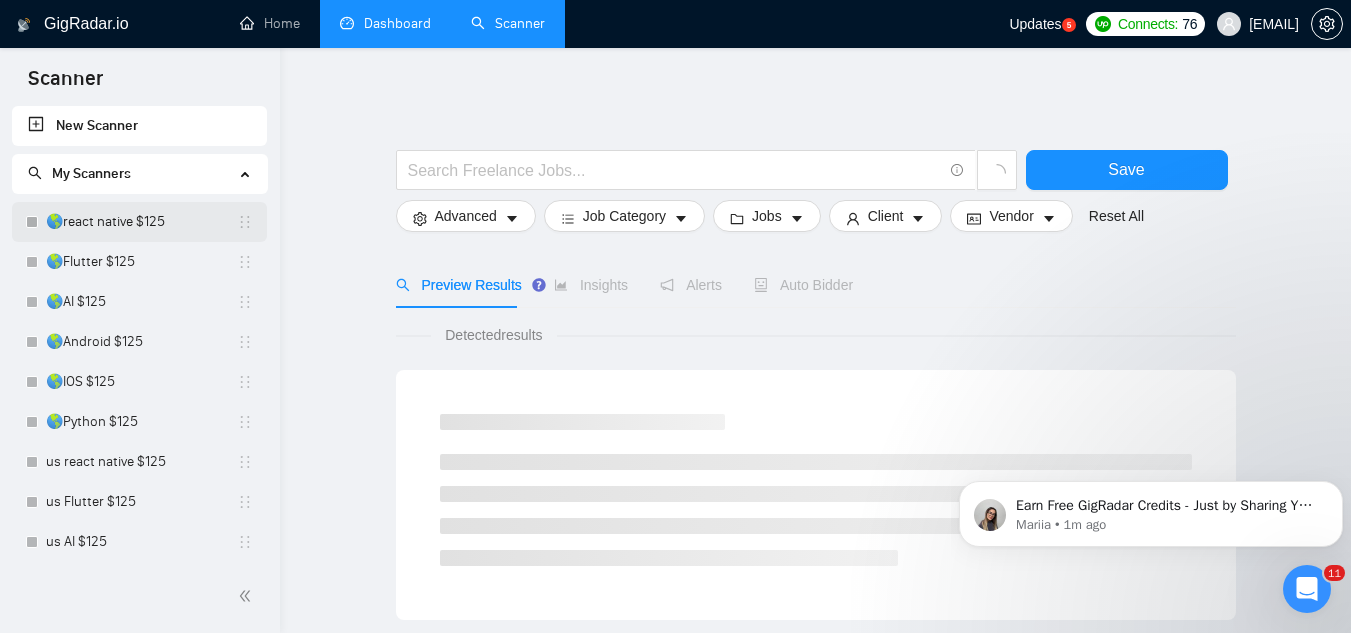 click on "🌎react native $125" at bounding box center [141, 222] 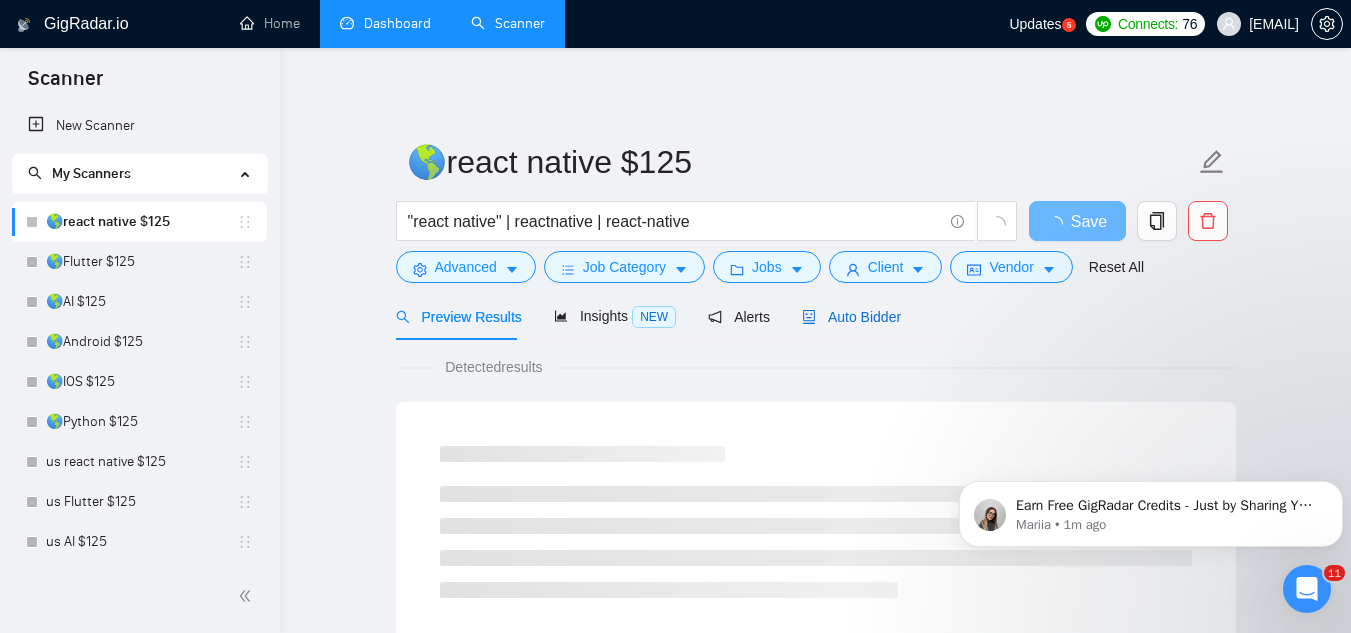click on "Auto Bidder" at bounding box center [851, 317] 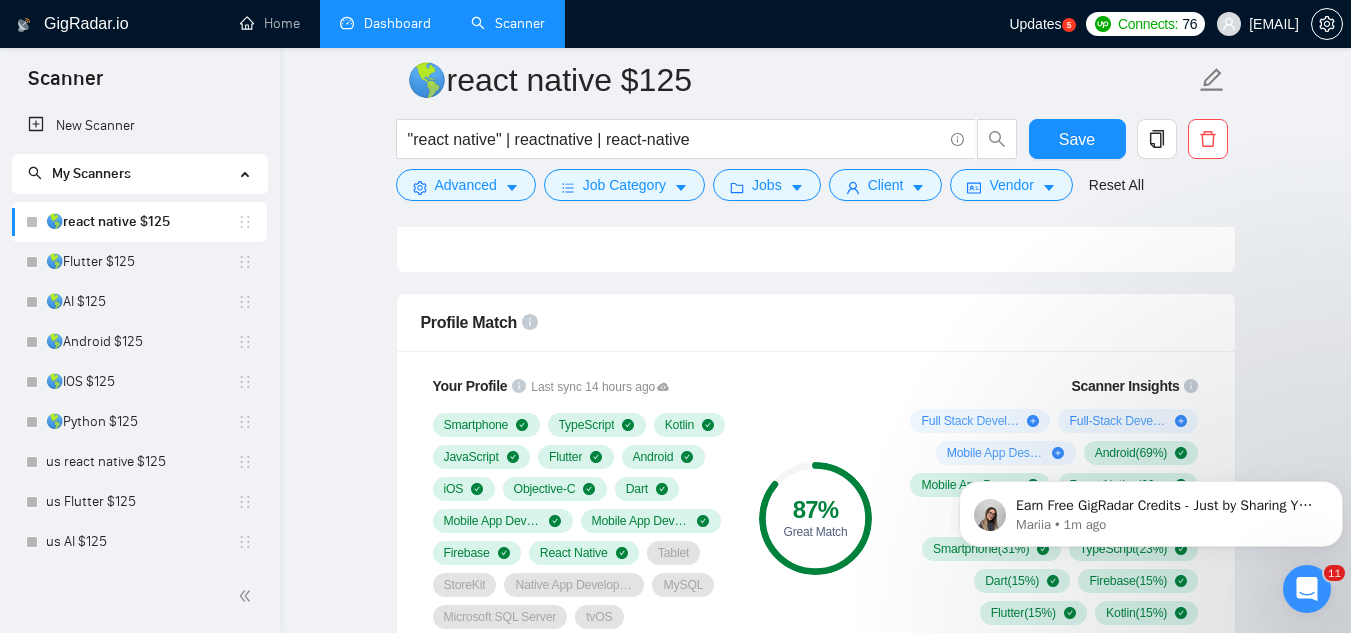 scroll, scrollTop: 1200, scrollLeft: 0, axis: vertical 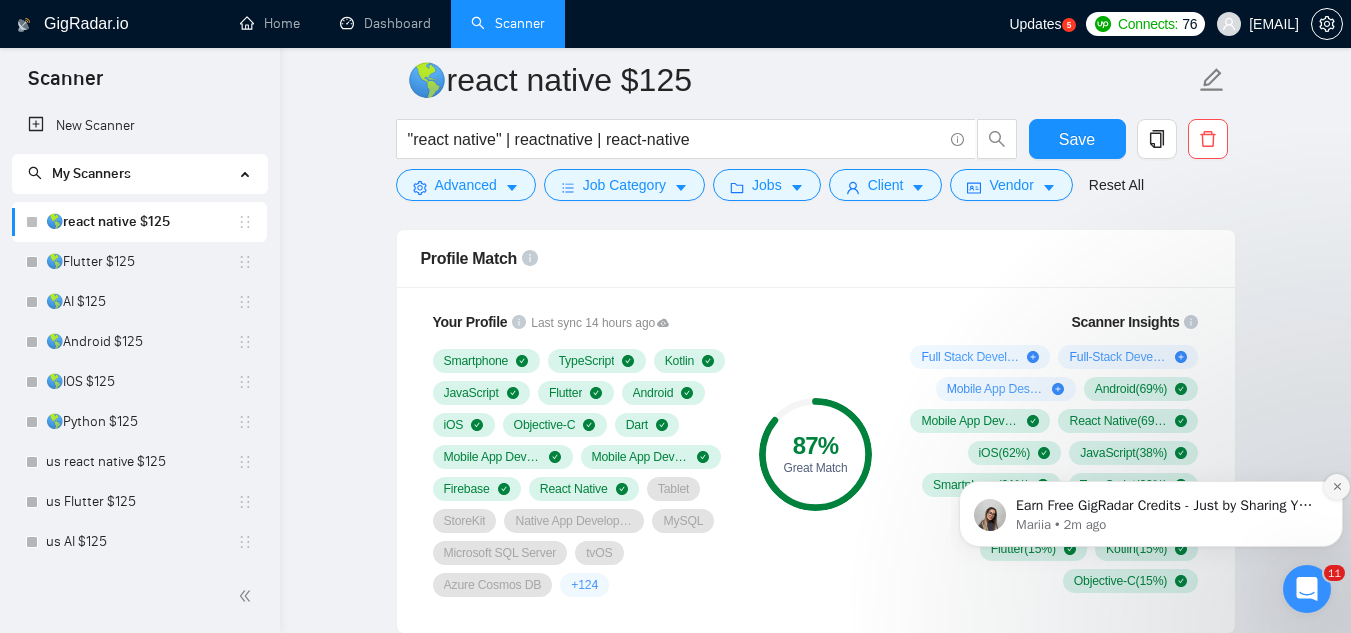 click 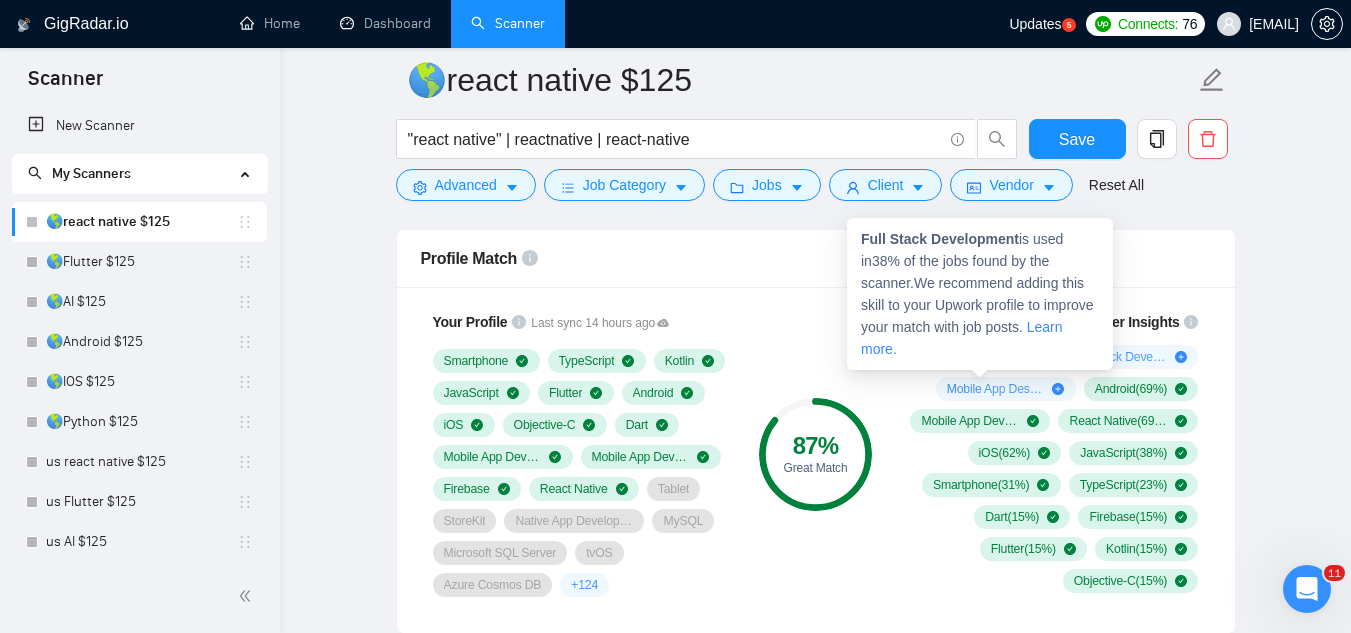 click on "Full Stack Development" at bounding box center (940, 239) 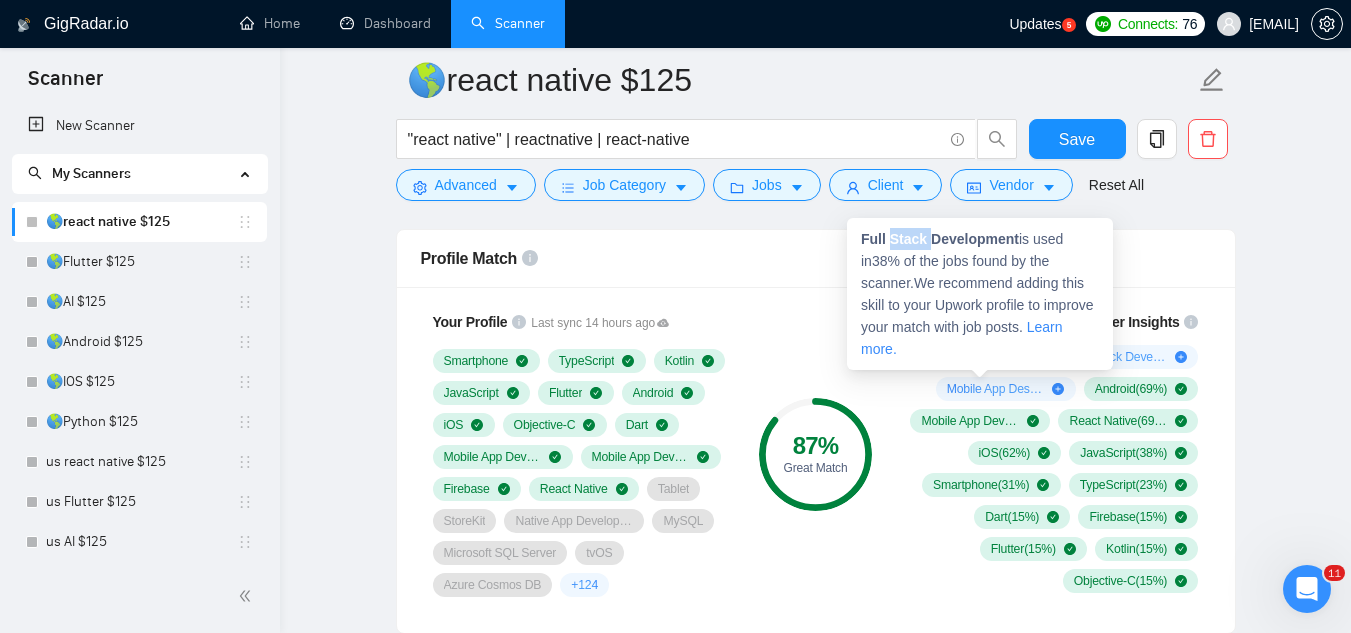 click on "Full Stack Development" at bounding box center (940, 239) 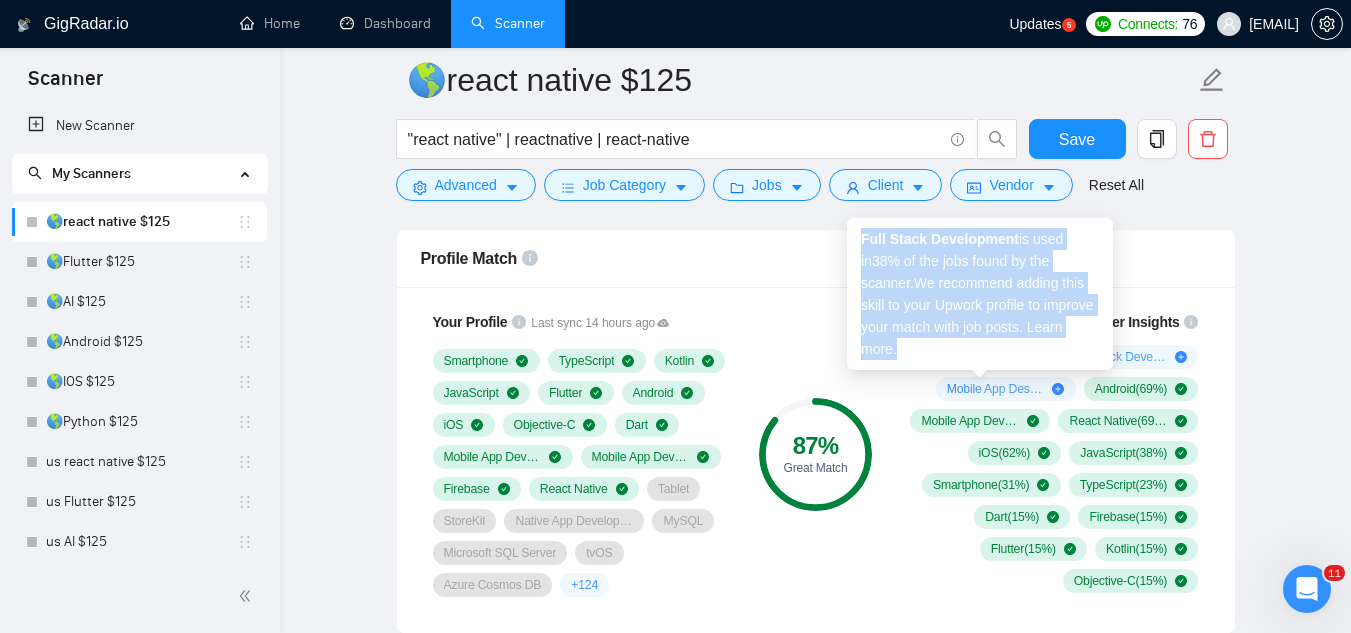 click on "Full Stack Development" at bounding box center [940, 239] 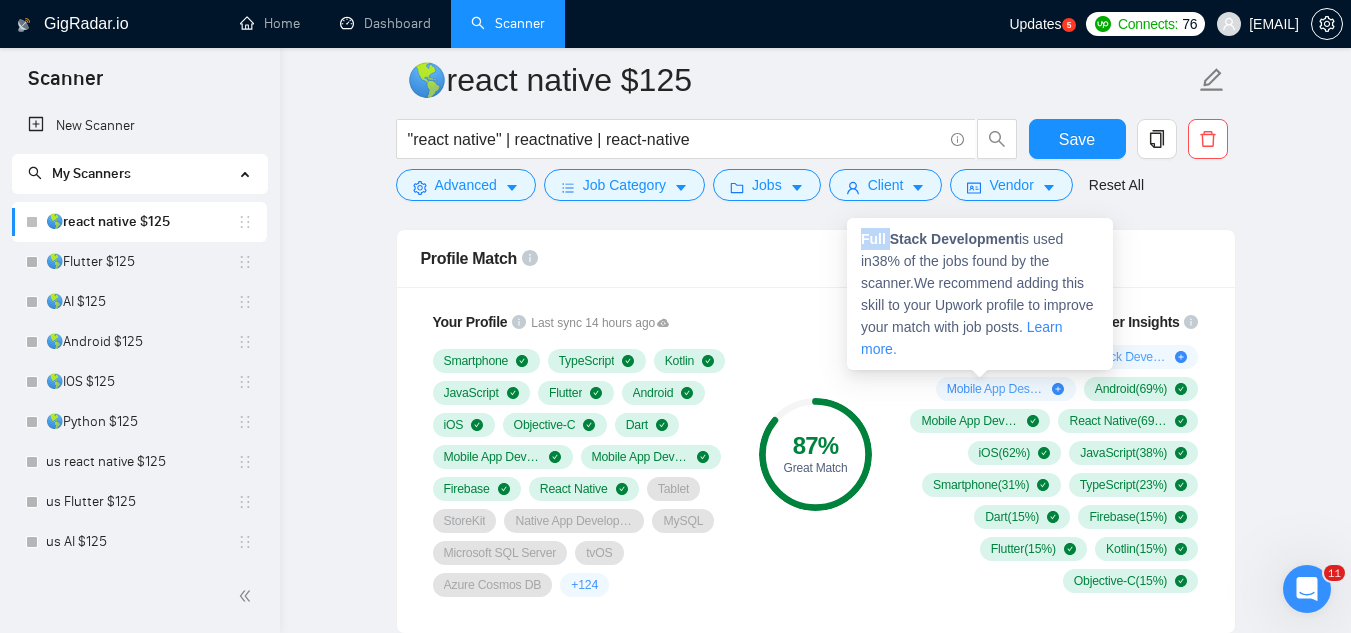 click on "Full Stack Development" at bounding box center [940, 239] 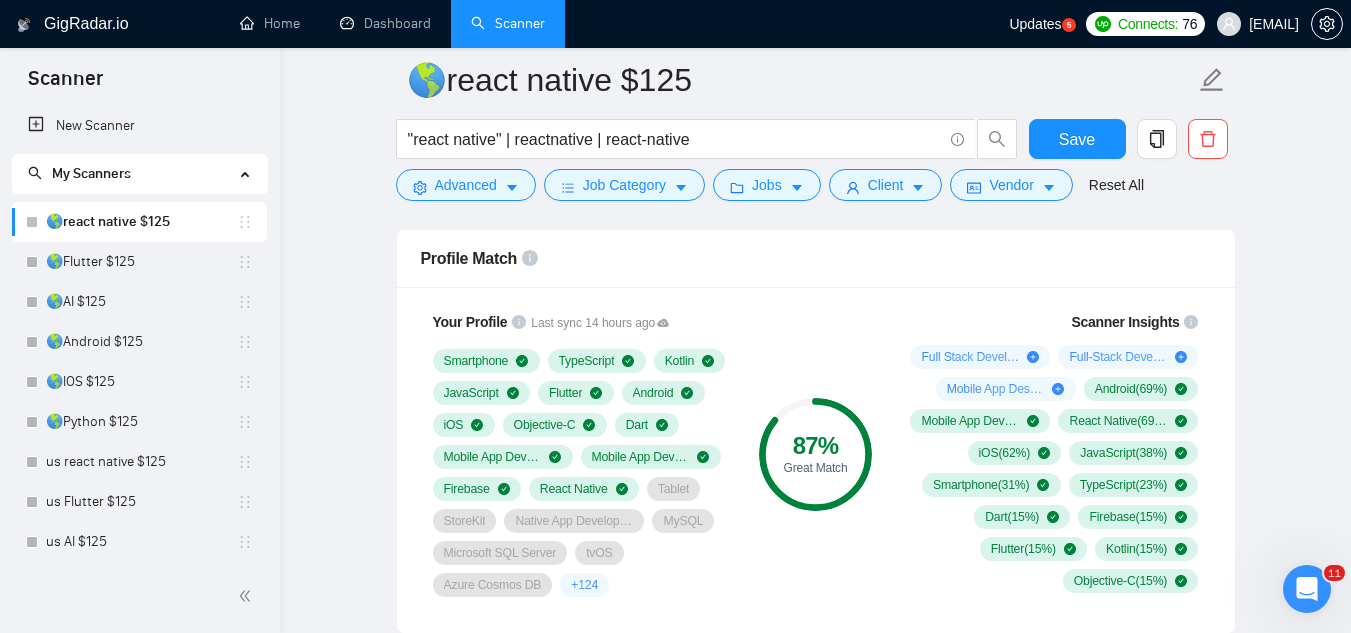 click on "Mobile App Design  ( 15 %)" at bounding box center (996, 389) 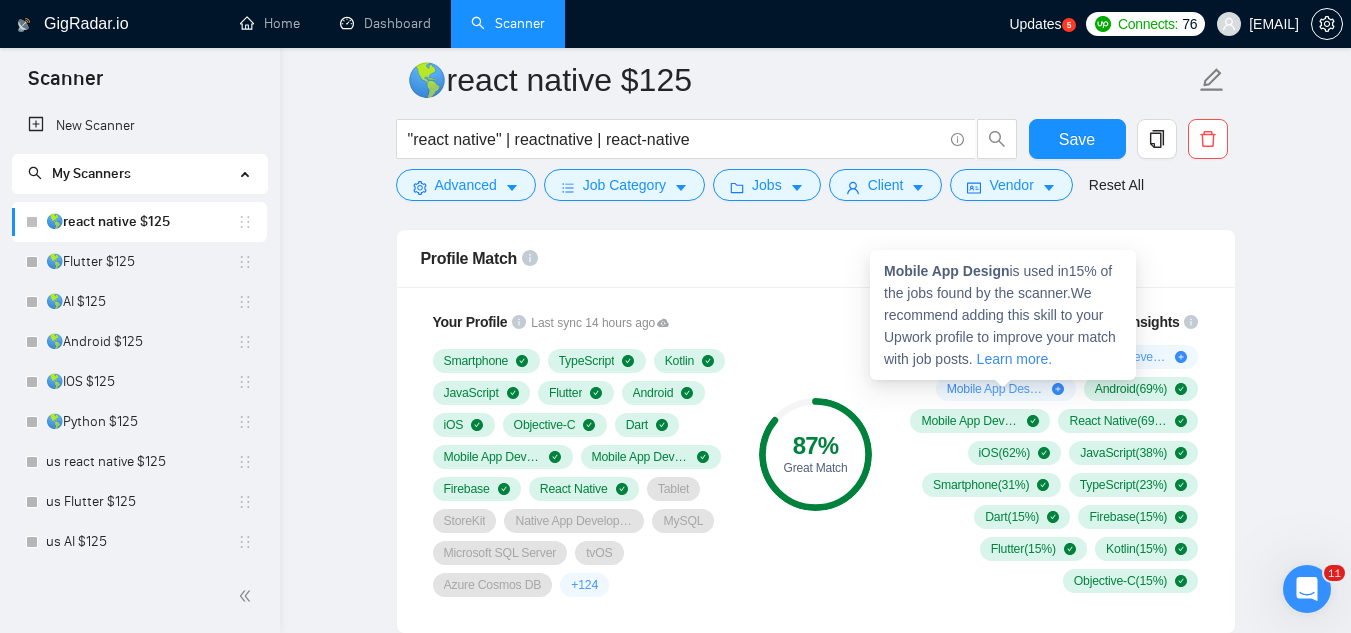 click on "Mobile App Design" at bounding box center (946, 271) 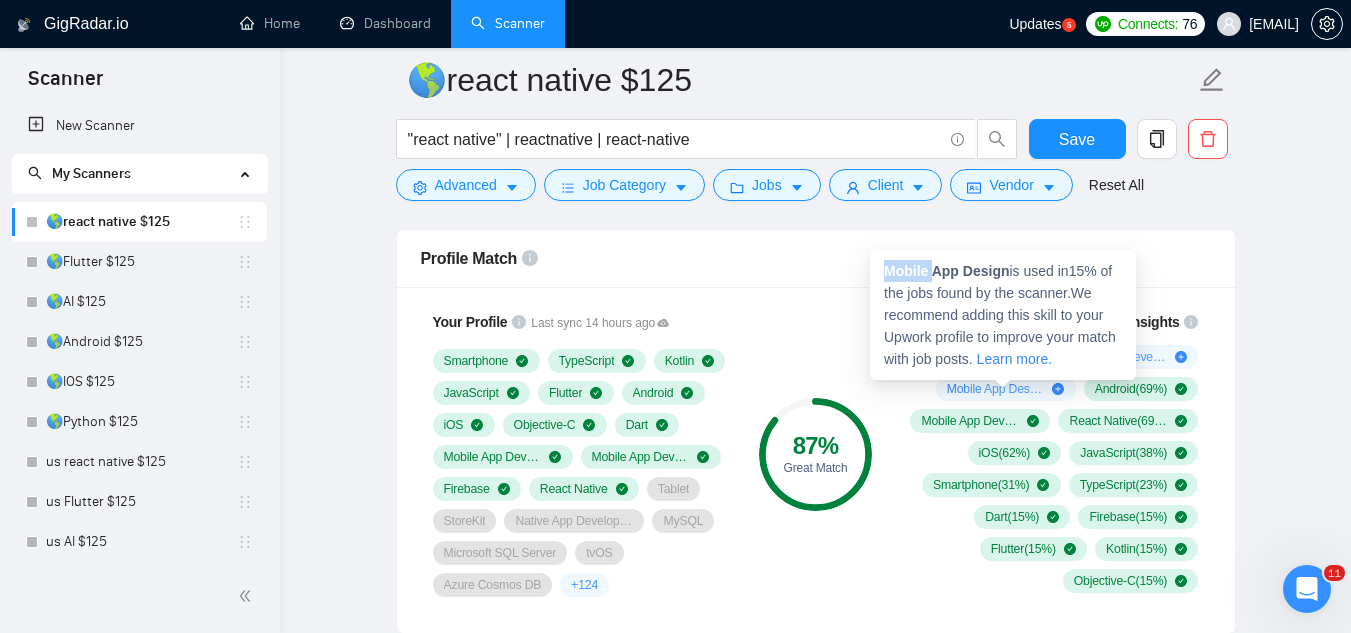 click on "Mobile App Design" at bounding box center (946, 271) 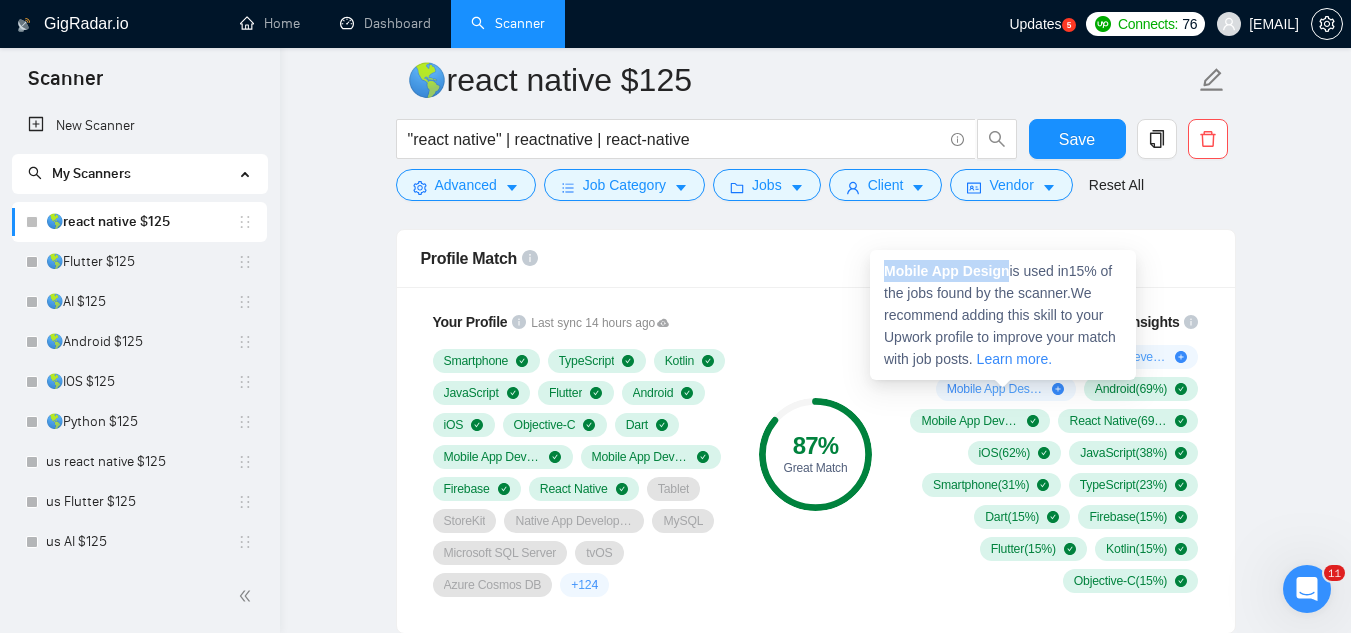 copy on "Mobile App Design" 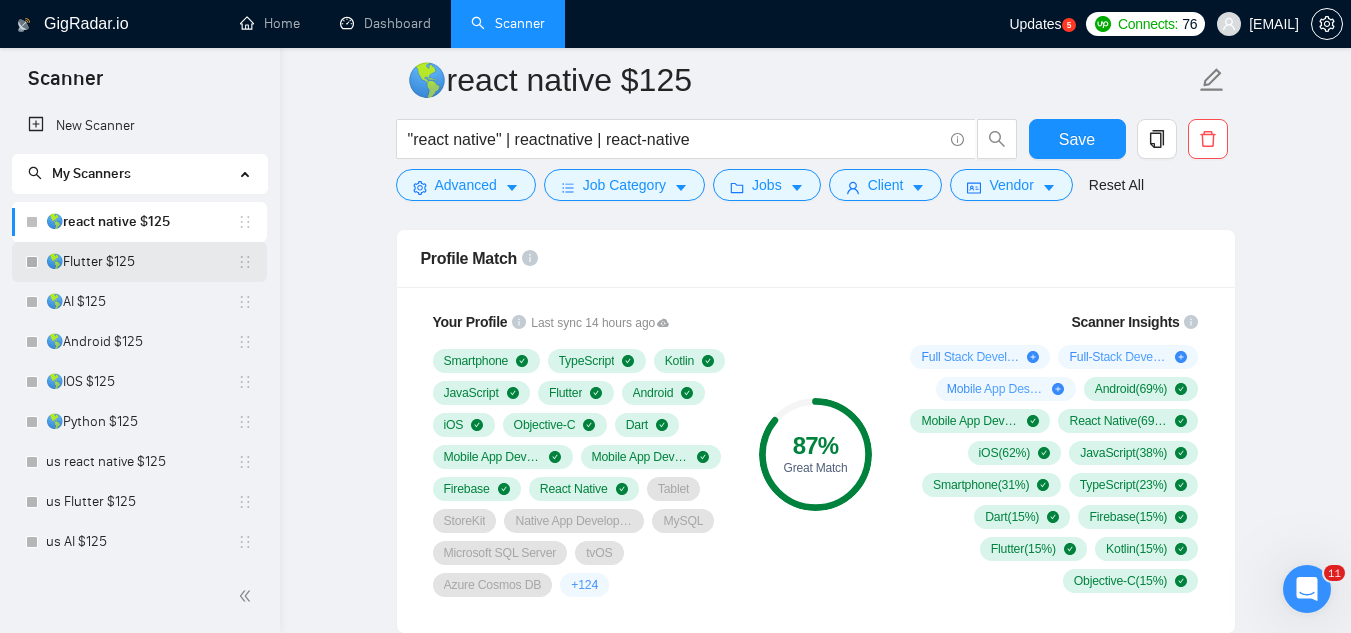 click on "🌎Flutter $125" at bounding box center (141, 262) 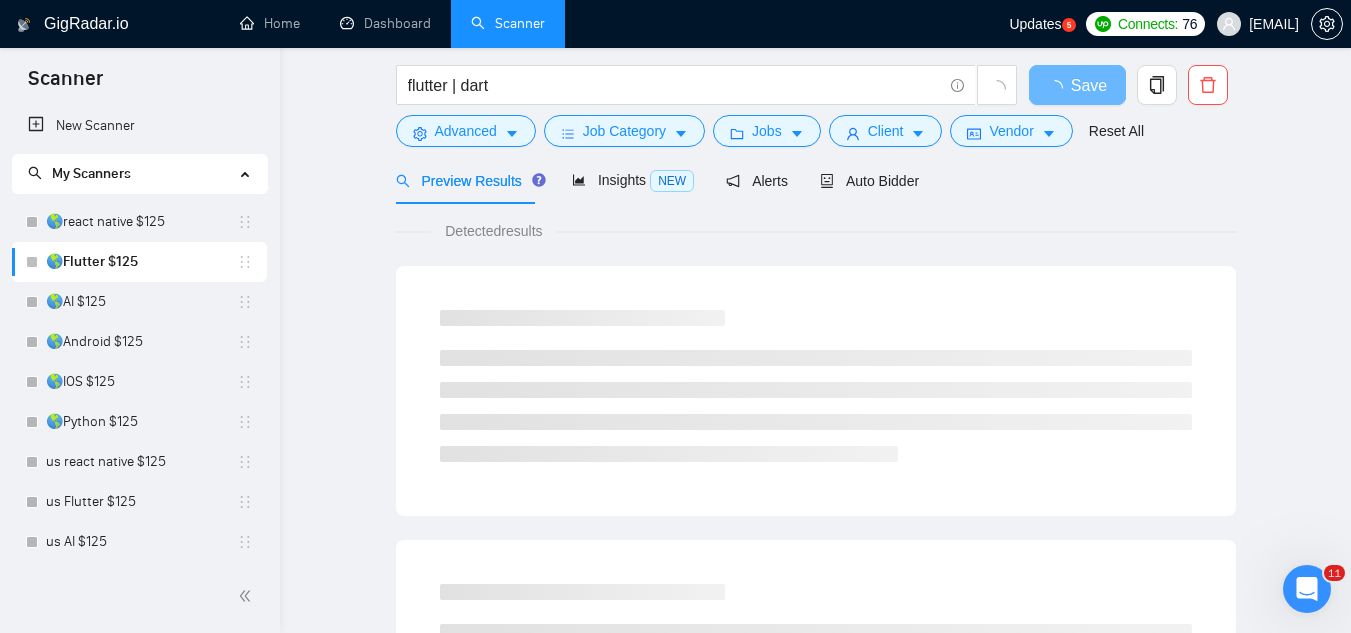 scroll, scrollTop: 0, scrollLeft: 0, axis: both 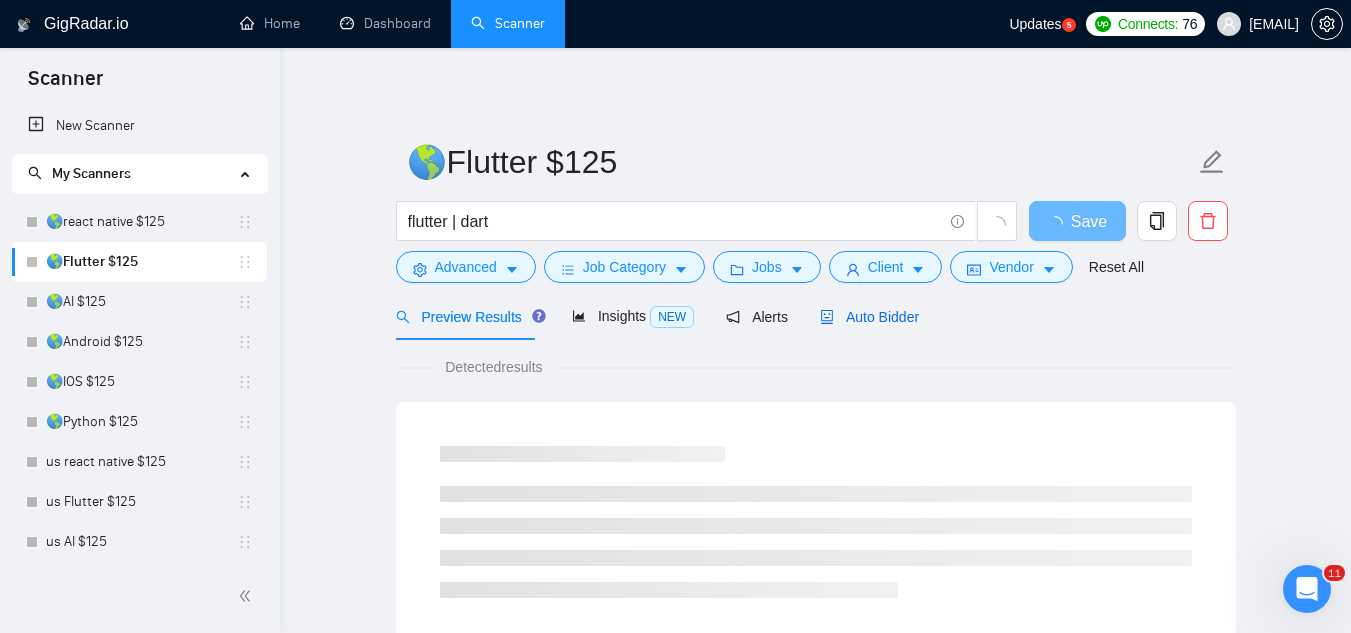 click on "Auto Bidder" at bounding box center (869, 317) 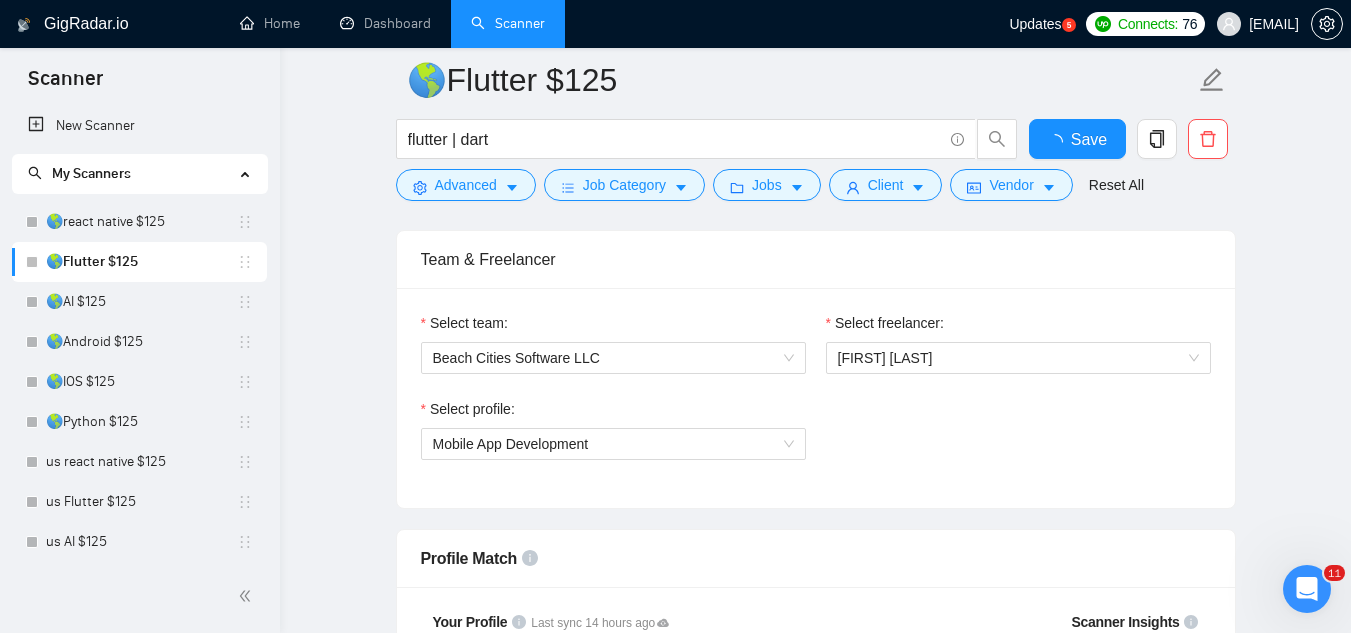 scroll, scrollTop: 1300, scrollLeft: 0, axis: vertical 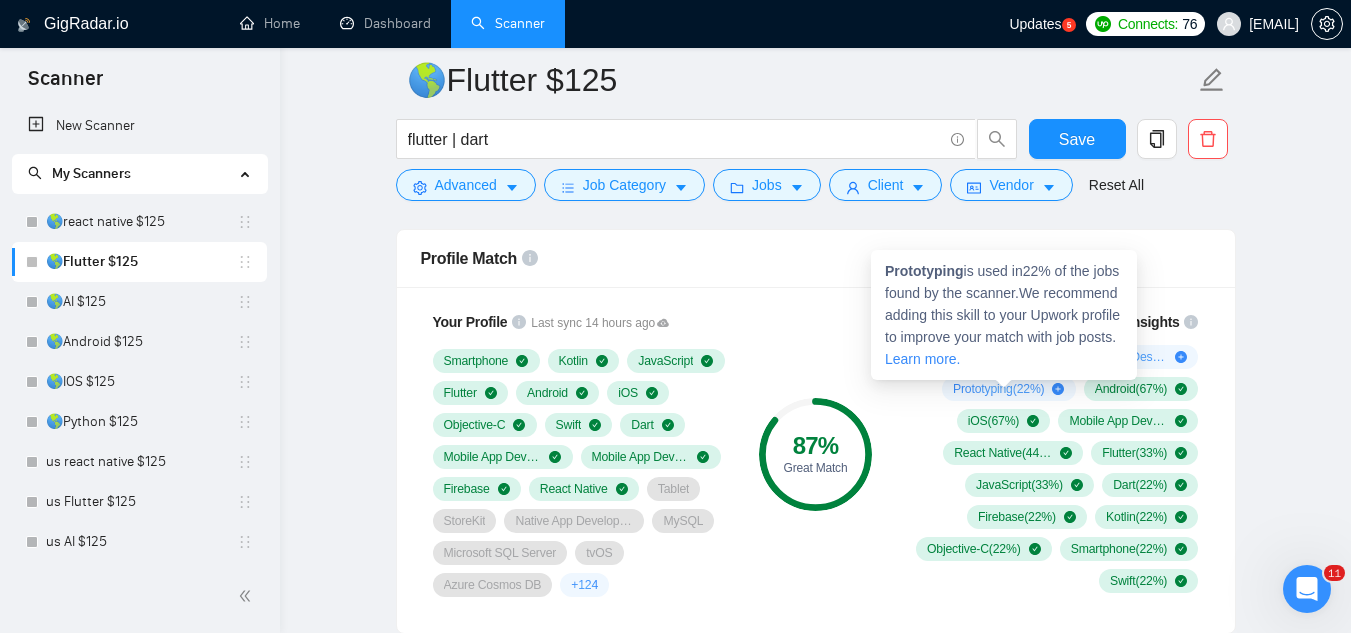 click on "Prototyping  ( 22 %)" at bounding box center (998, 389) 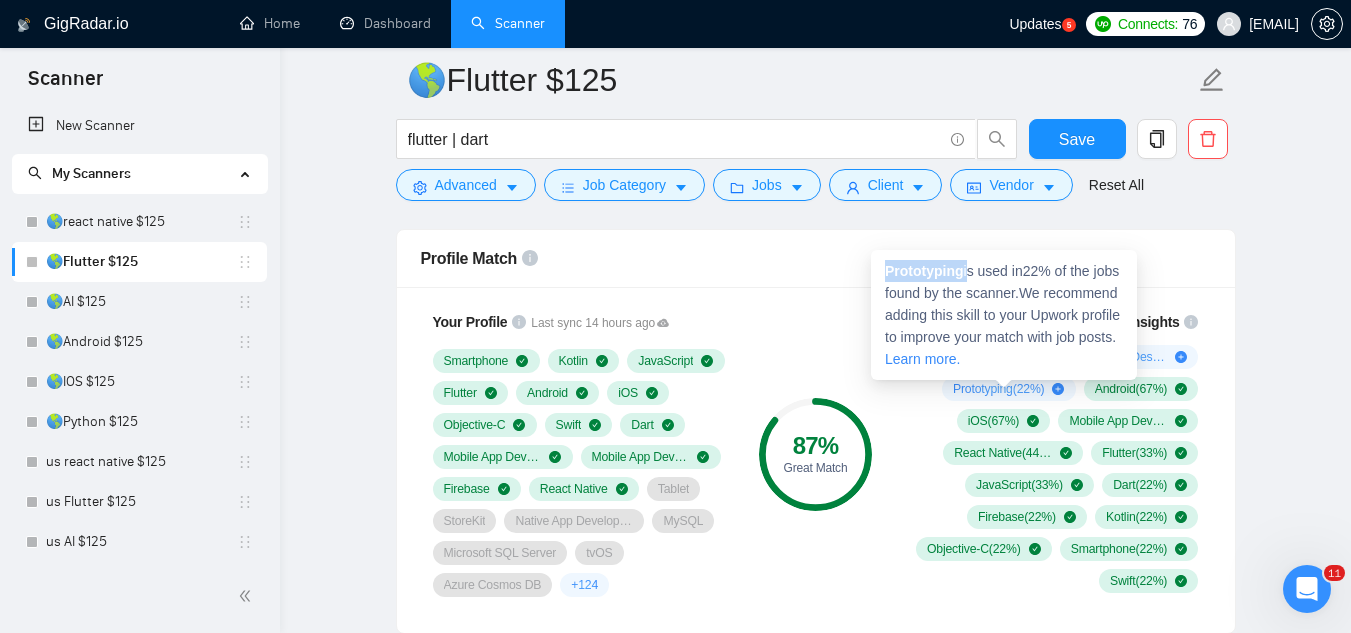 click on "Prototyping" at bounding box center [924, 271] 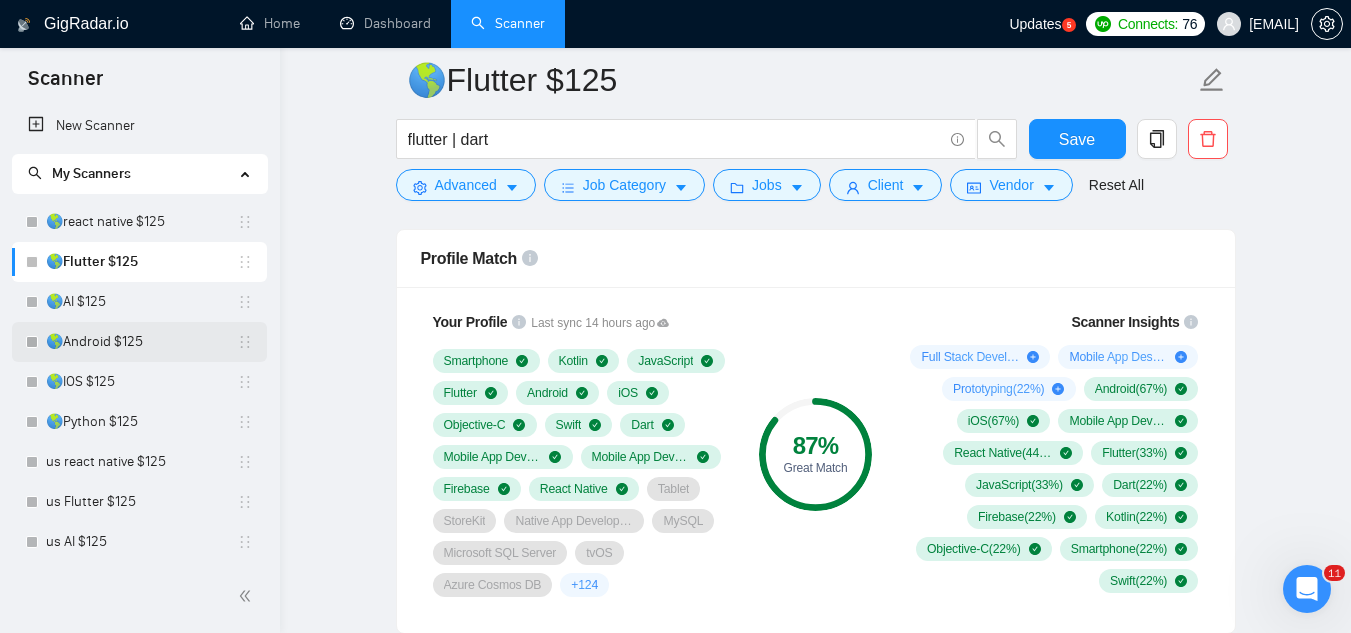 click on "🌎Android $125" at bounding box center (141, 342) 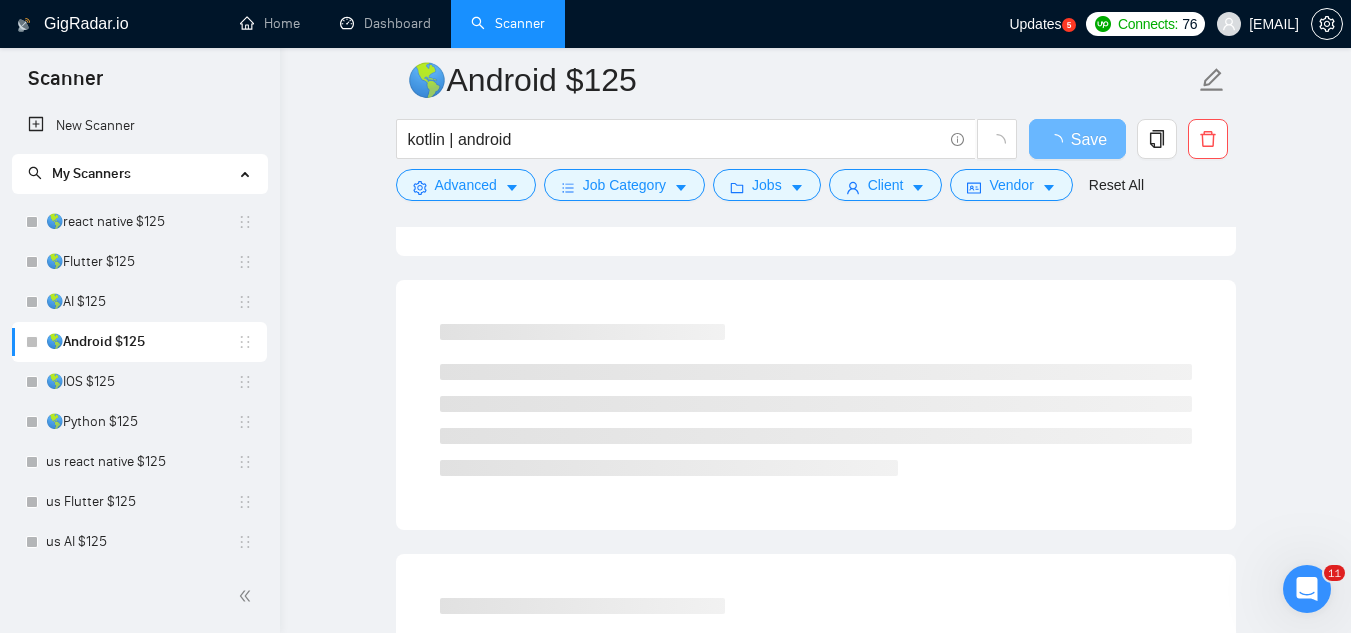 scroll, scrollTop: 84, scrollLeft: 0, axis: vertical 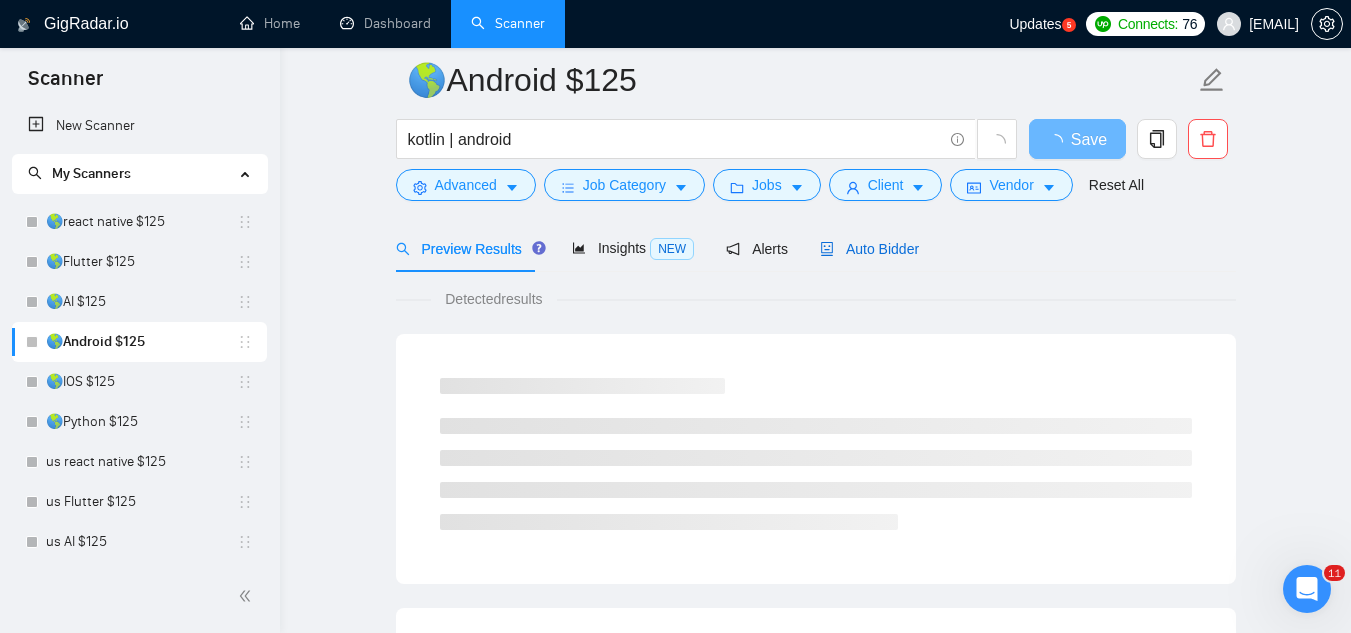 click on "Auto Bidder" at bounding box center [869, 249] 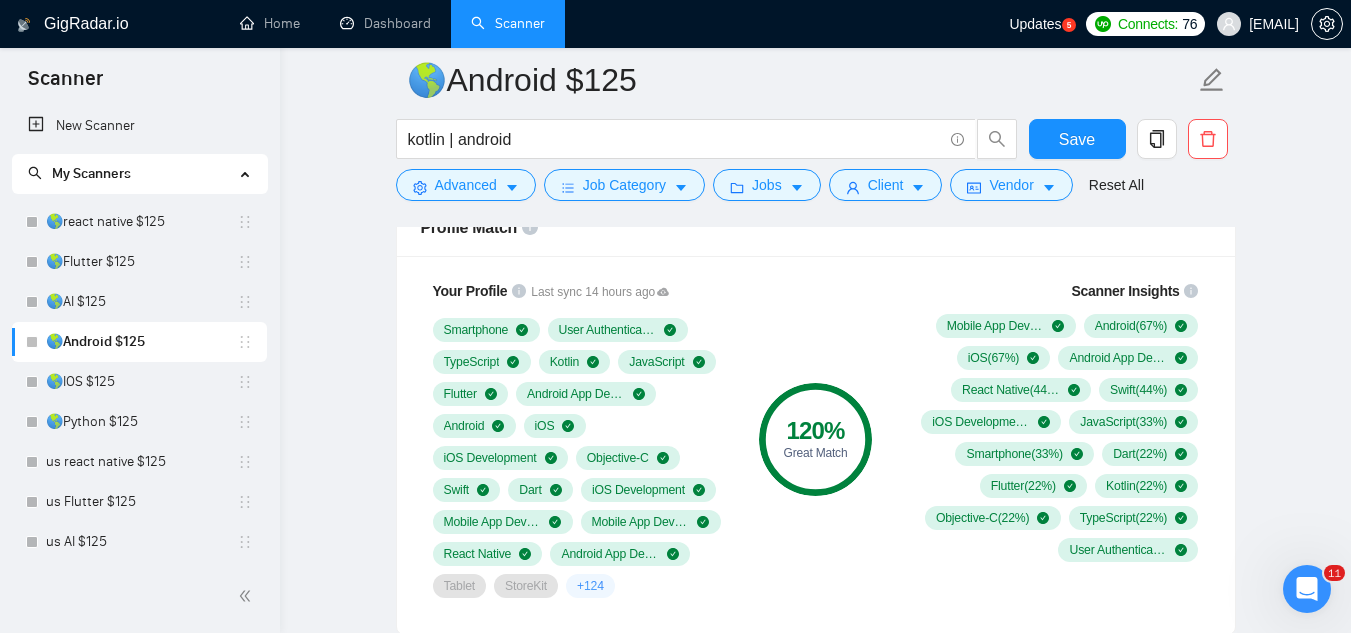 scroll, scrollTop: 1284, scrollLeft: 0, axis: vertical 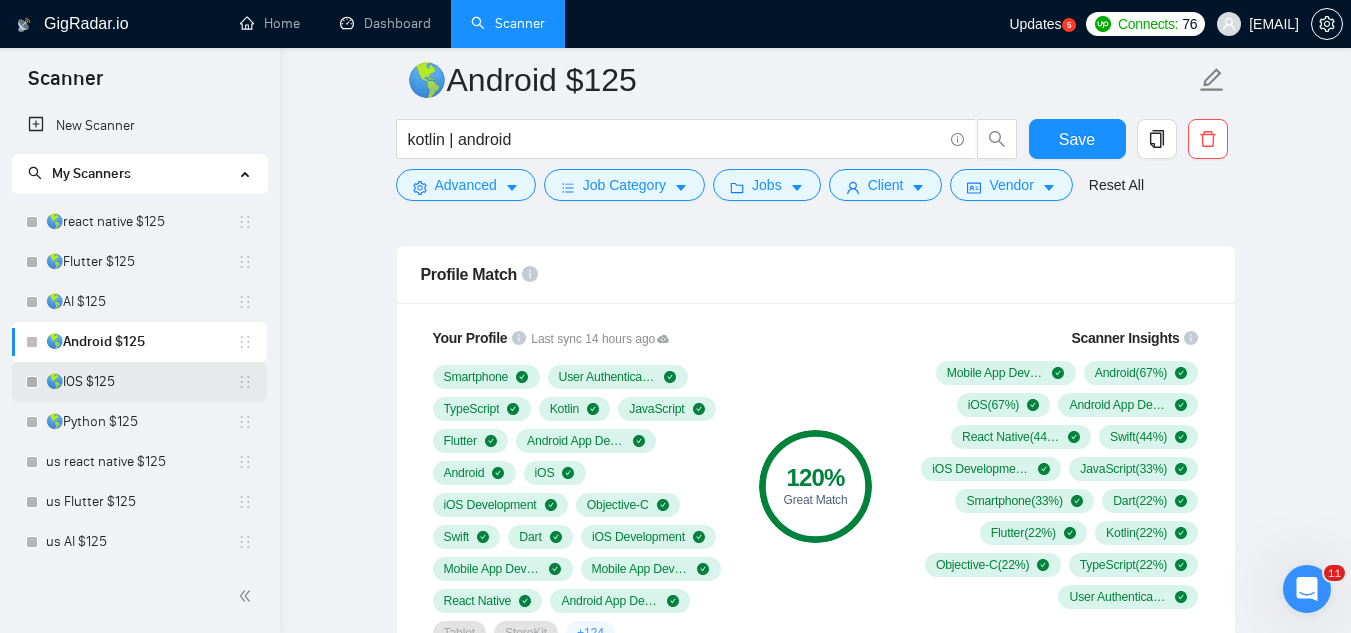 click on "🌎IOS $125" at bounding box center (141, 382) 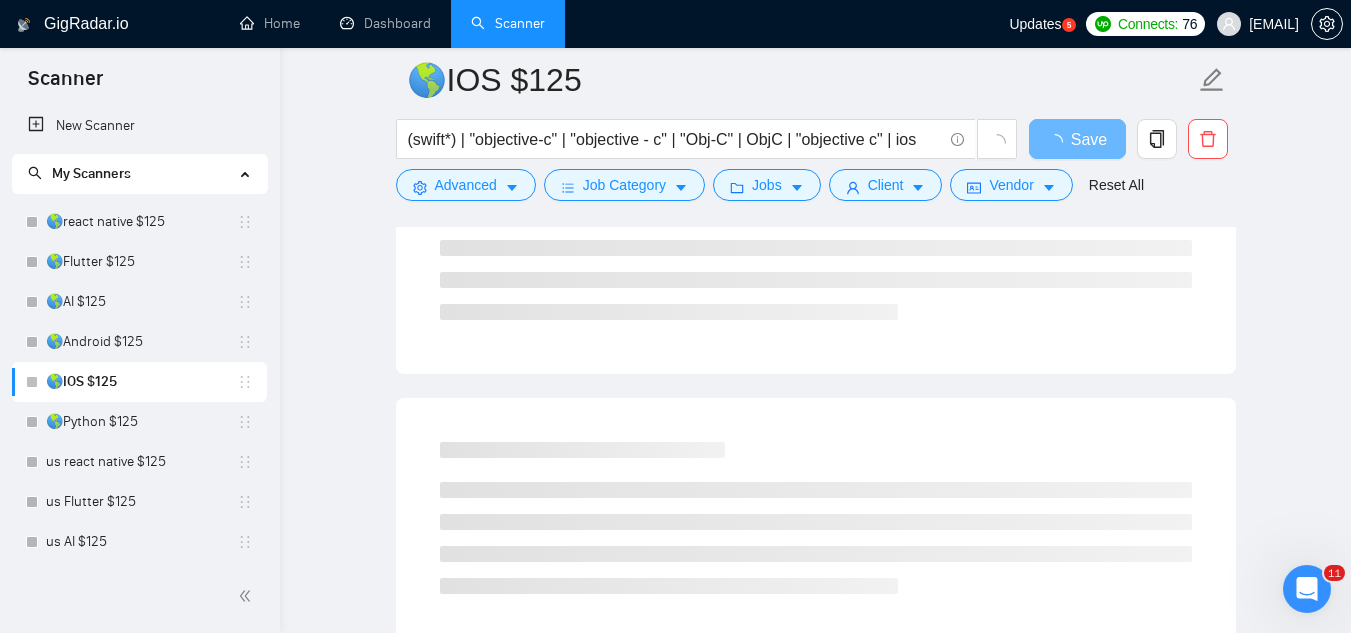 scroll, scrollTop: 0, scrollLeft: 0, axis: both 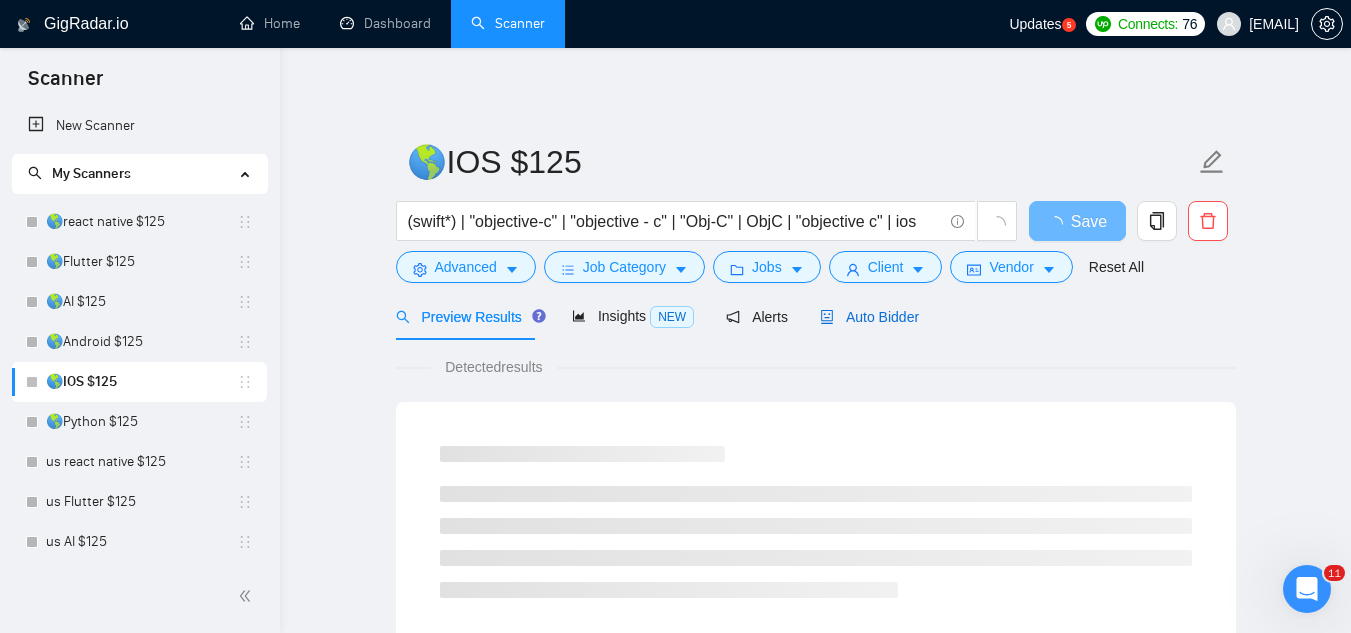 click on "Auto Bidder" at bounding box center [869, 317] 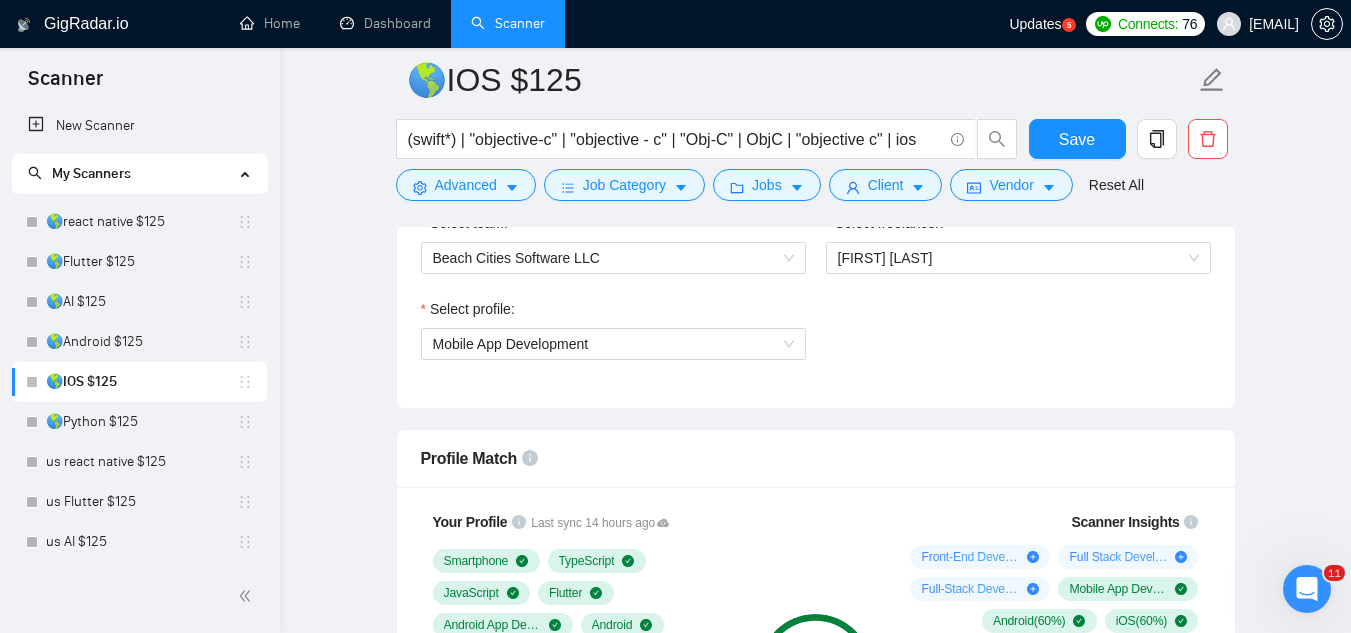 scroll, scrollTop: 1300, scrollLeft: 0, axis: vertical 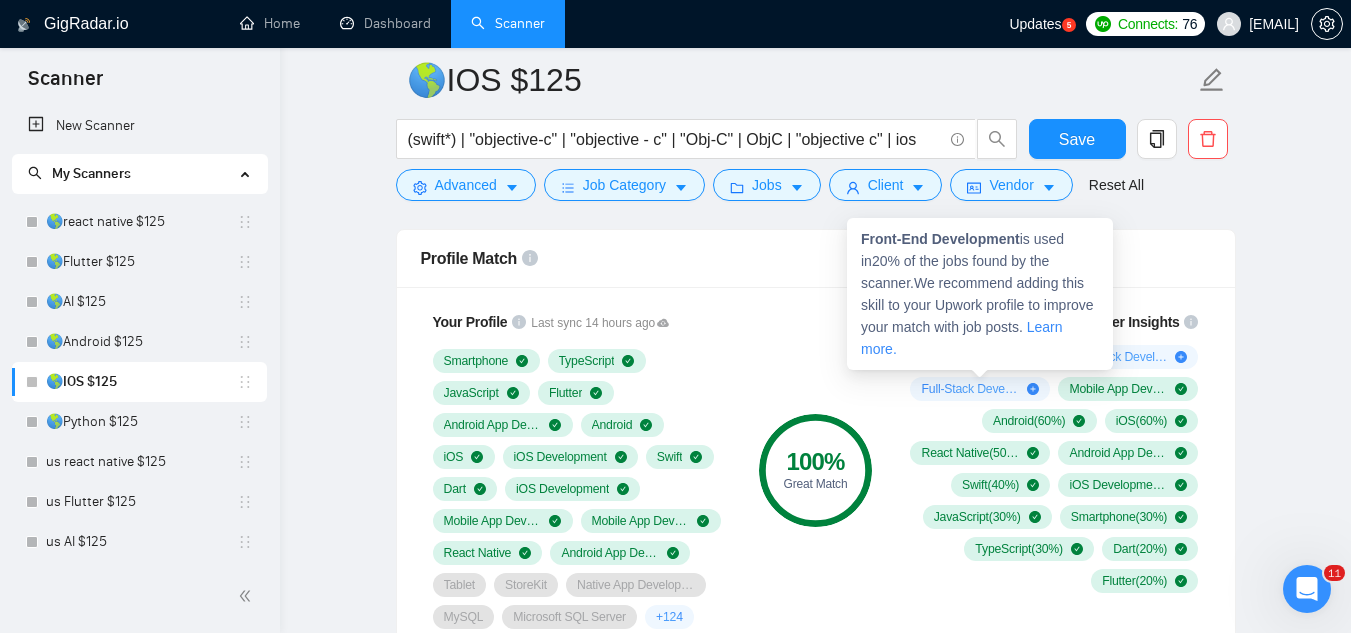 click on "Front-End Development" at bounding box center [940, 239] 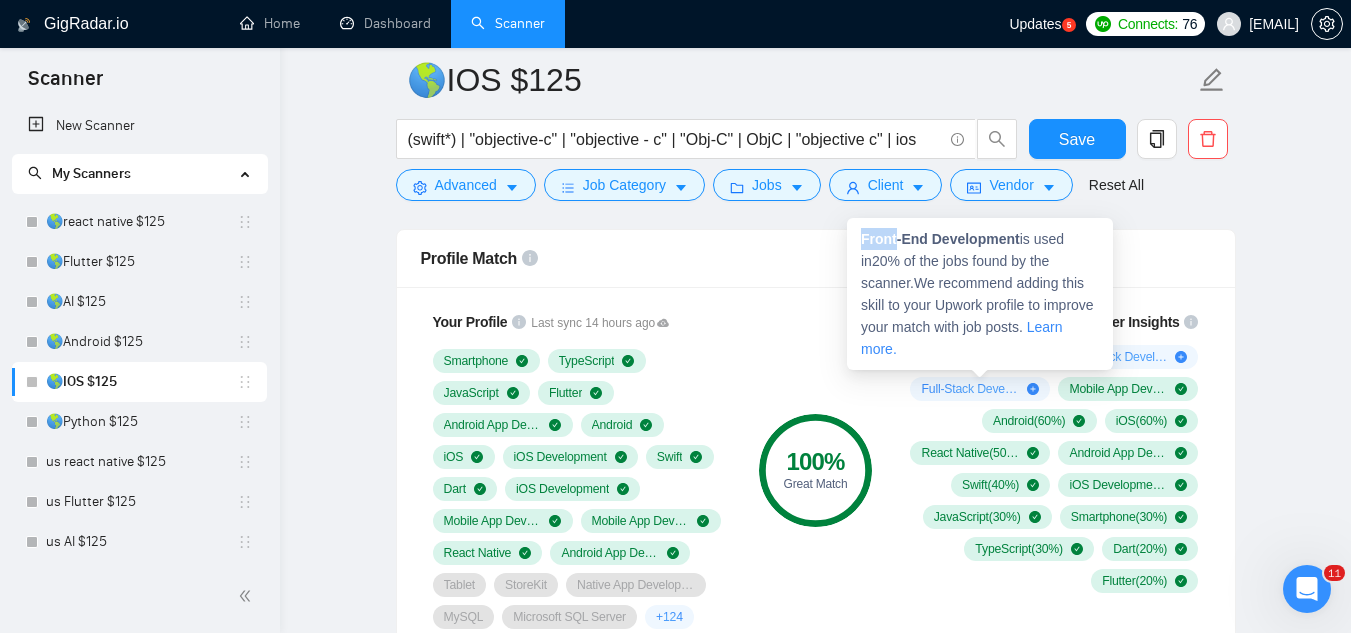 click on "Front-End Development" at bounding box center (940, 239) 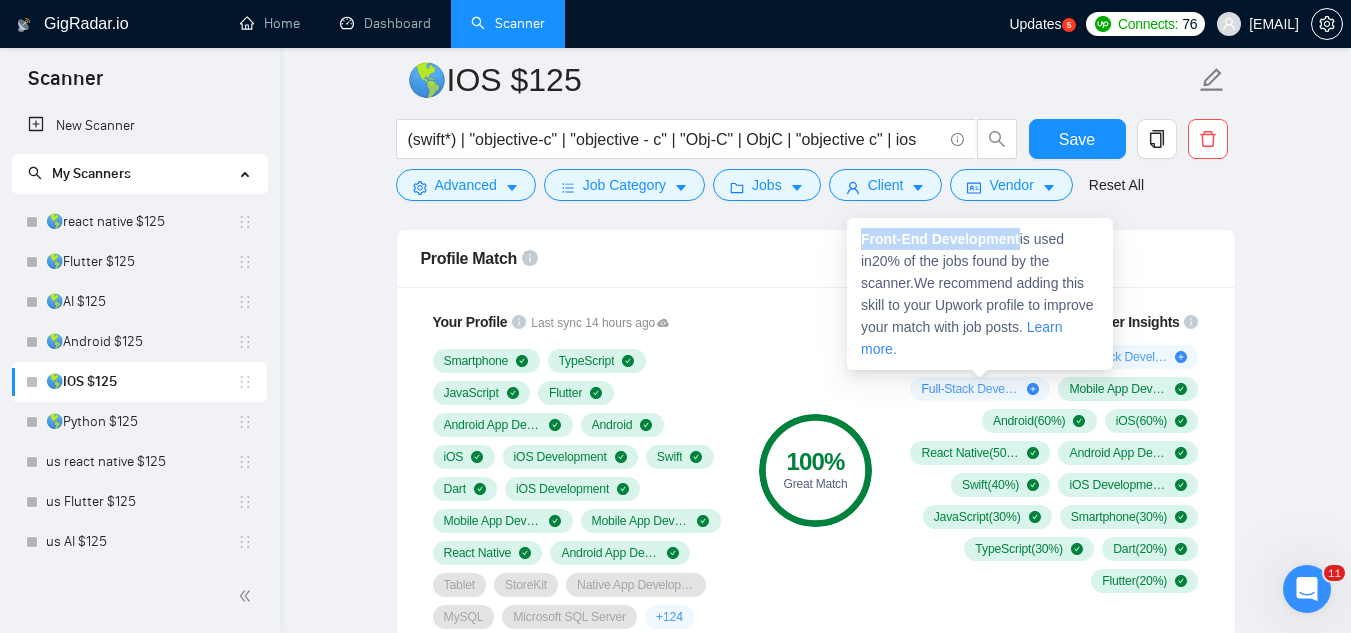 copy on "Front-End Development" 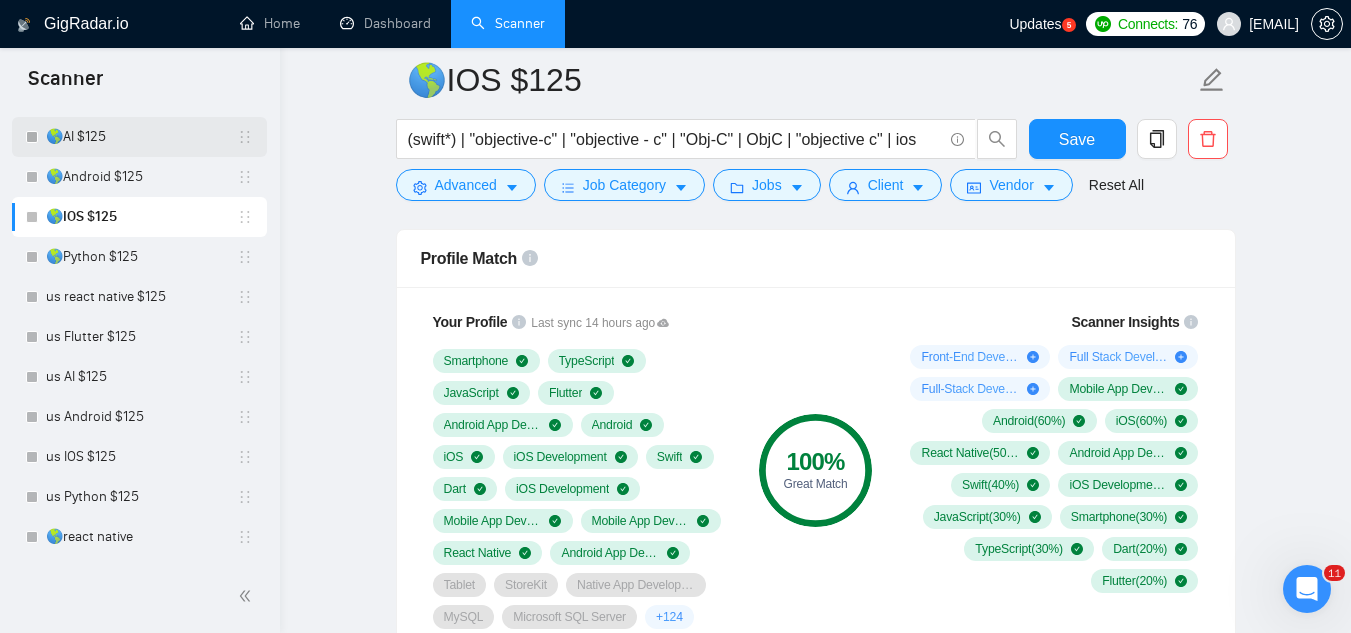 scroll, scrollTop: 200, scrollLeft: 0, axis: vertical 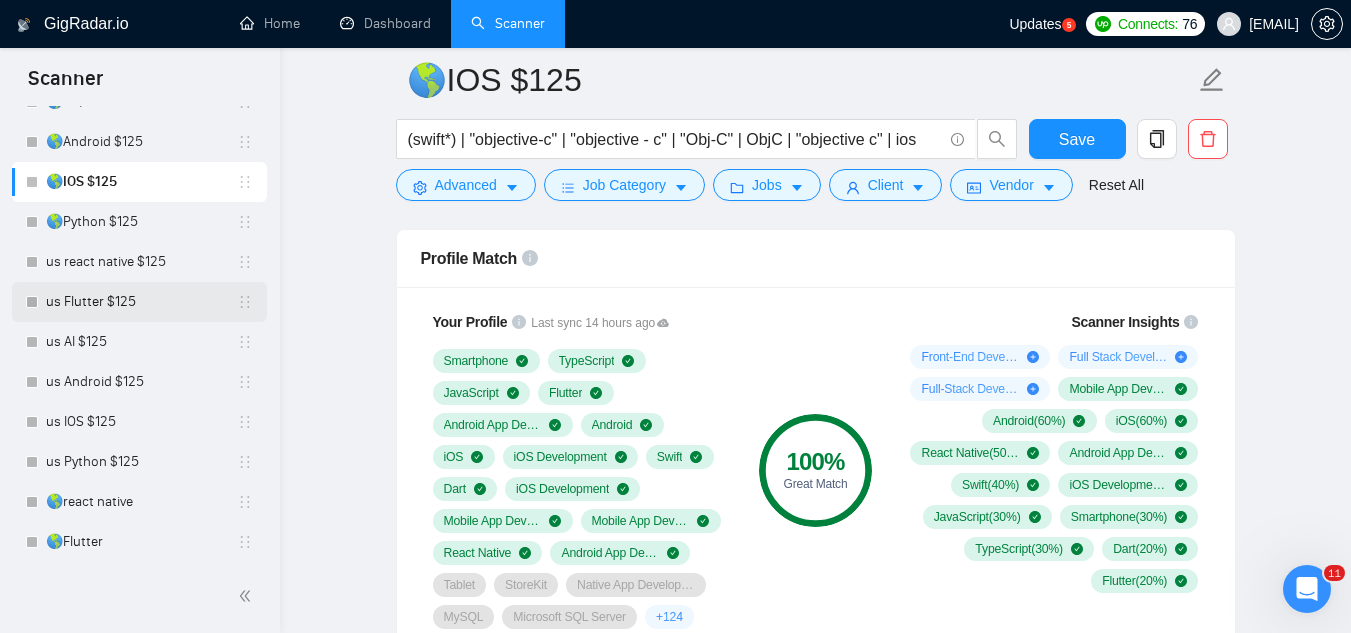 click on "us Flutter $125" at bounding box center (141, 302) 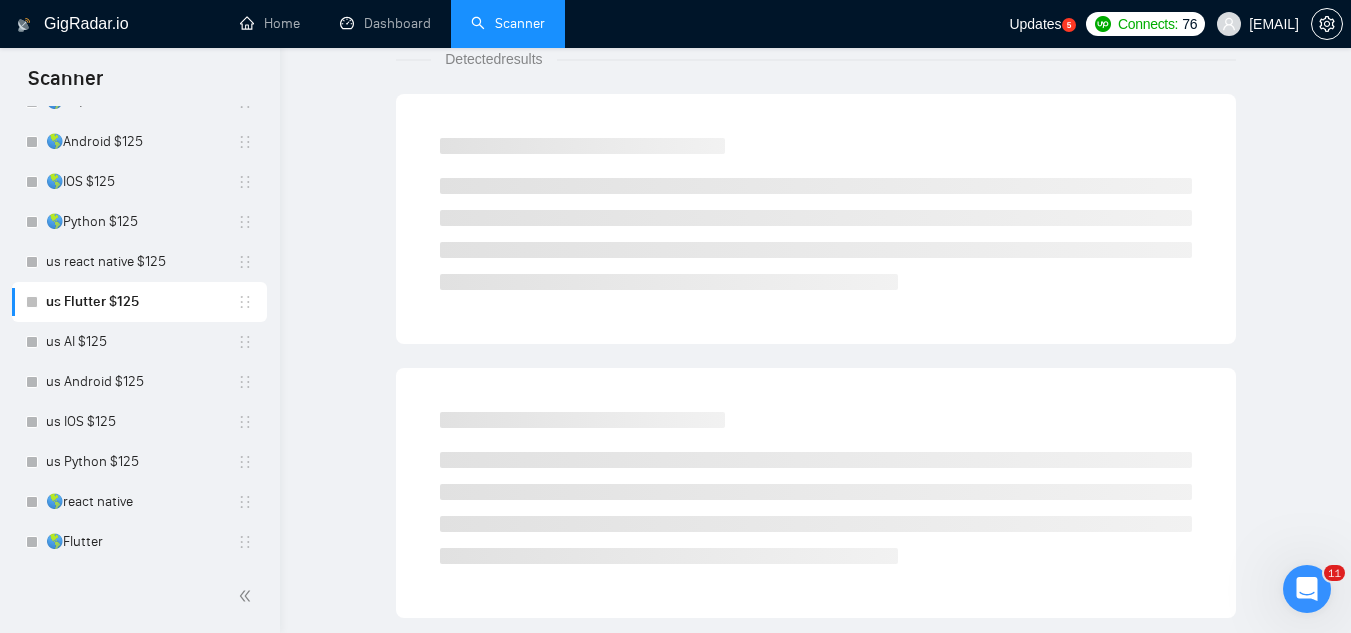 scroll, scrollTop: 0, scrollLeft: 0, axis: both 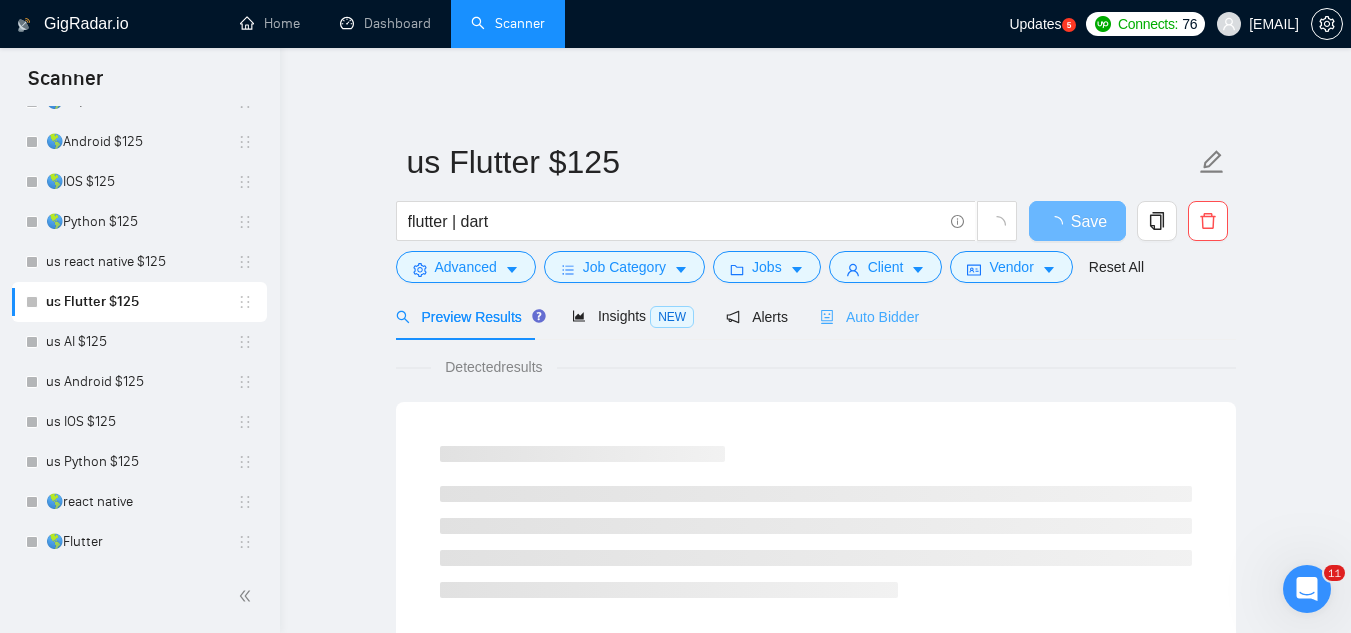click on "Auto Bidder" at bounding box center [869, 316] 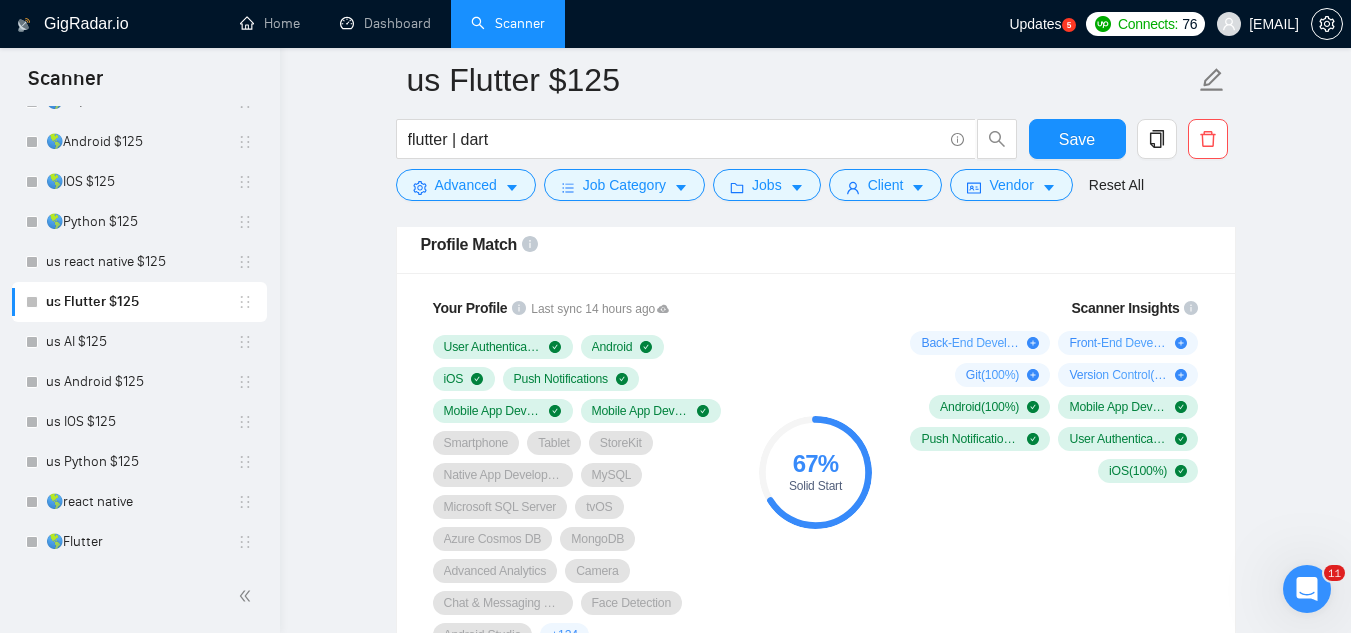 scroll, scrollTop: 1300, scrollLeft: 0, axis: vertical 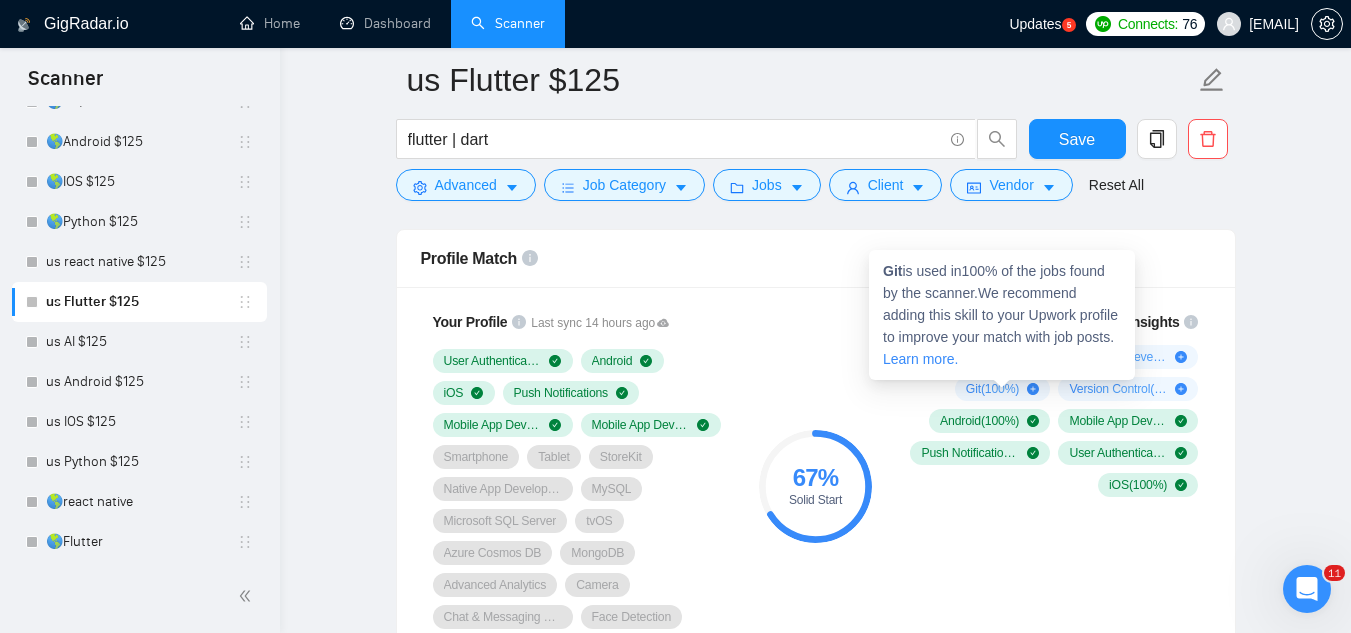 click on "Git  ( 100 %)" at bounding box center (992, 389) 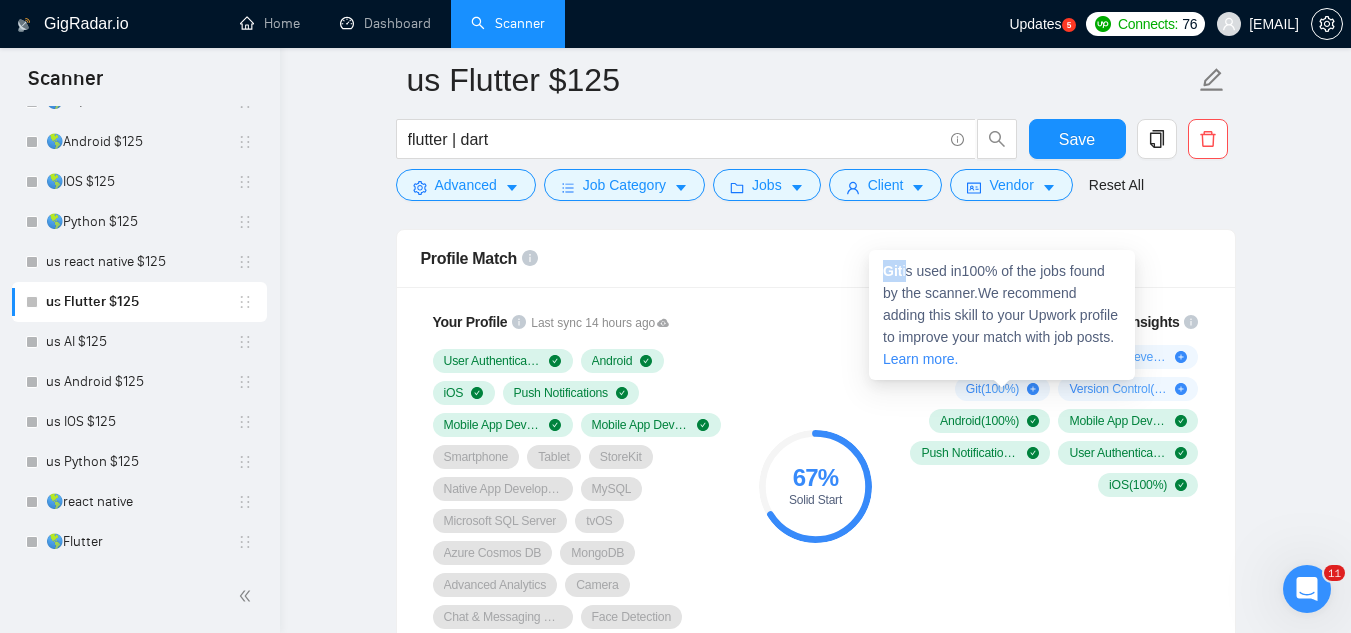 click on "Git" at bounding box center (892, 271) 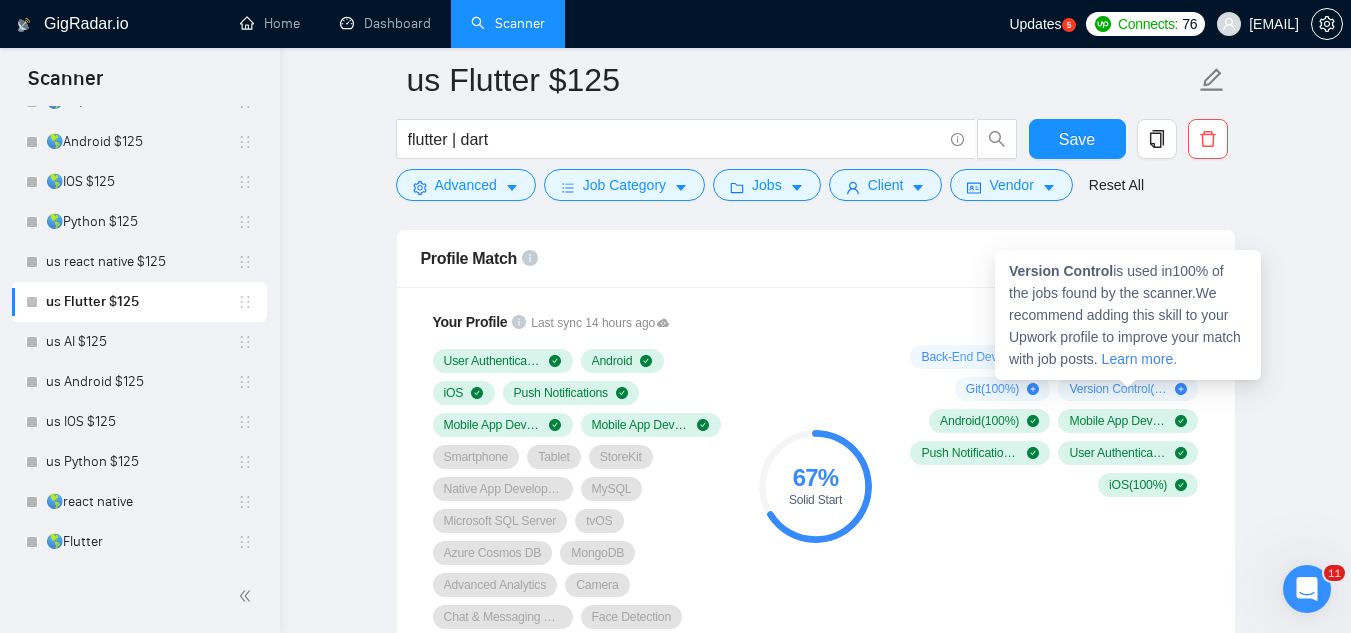 click on "Version Control" at bounding box center (1061, 271) 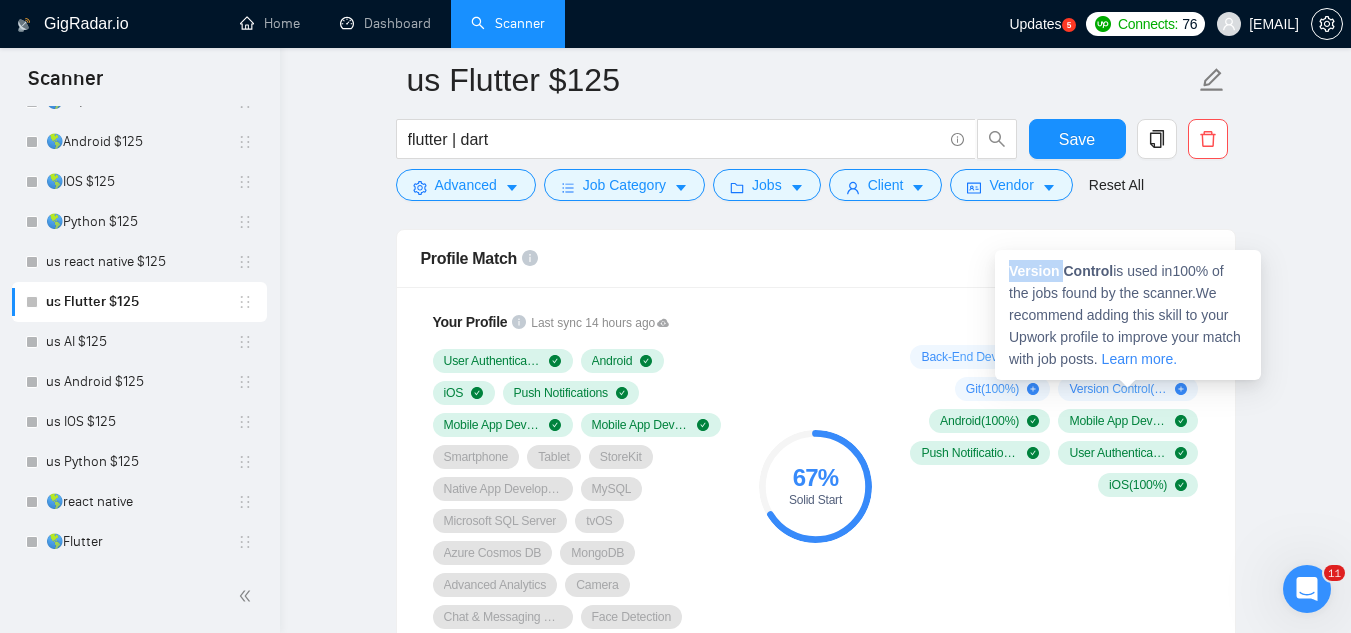 click on "Version Control" at bounding box center (1061, 271) 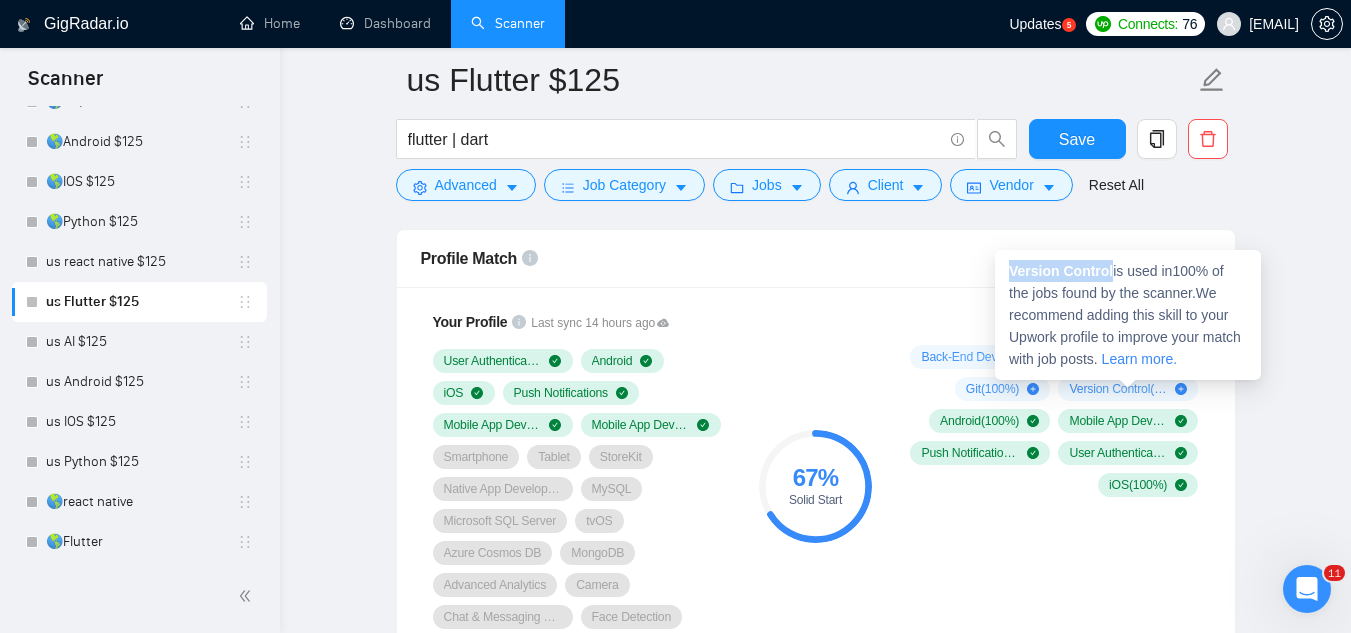 copy on "Version Control" 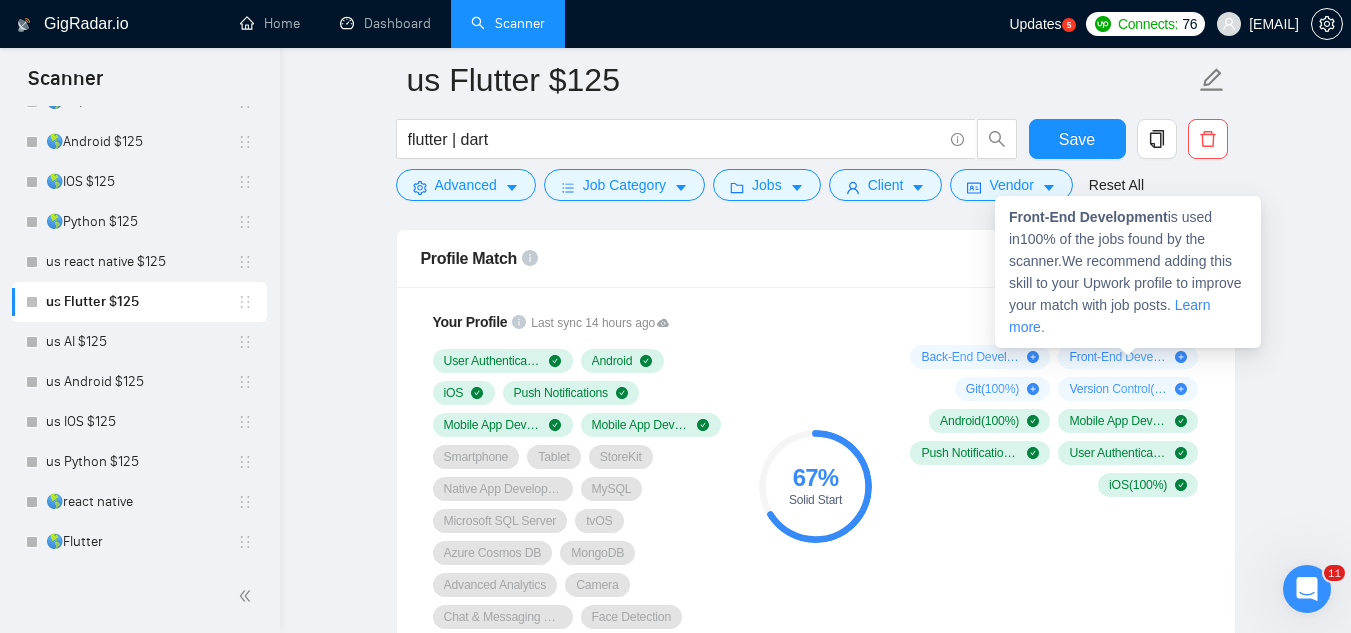 click on "Front-End Development" at bounding box center (1088, 217) 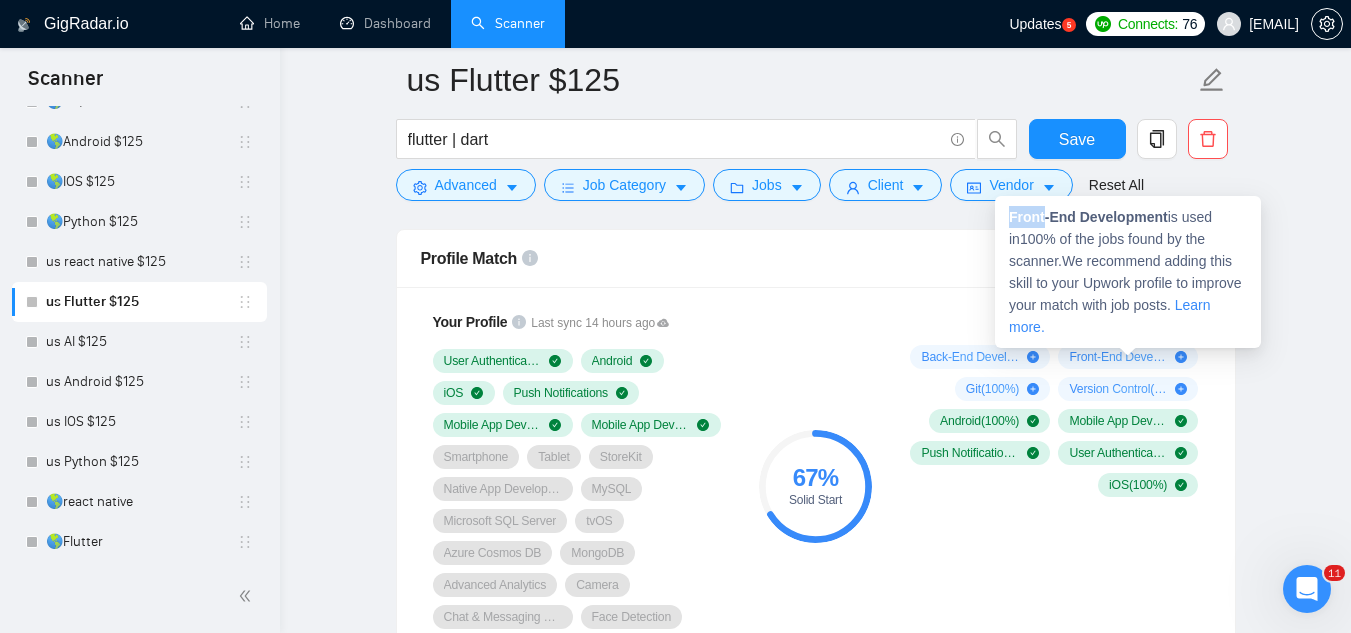 click on "Front-End Development" at bounding box center (1088, 217) 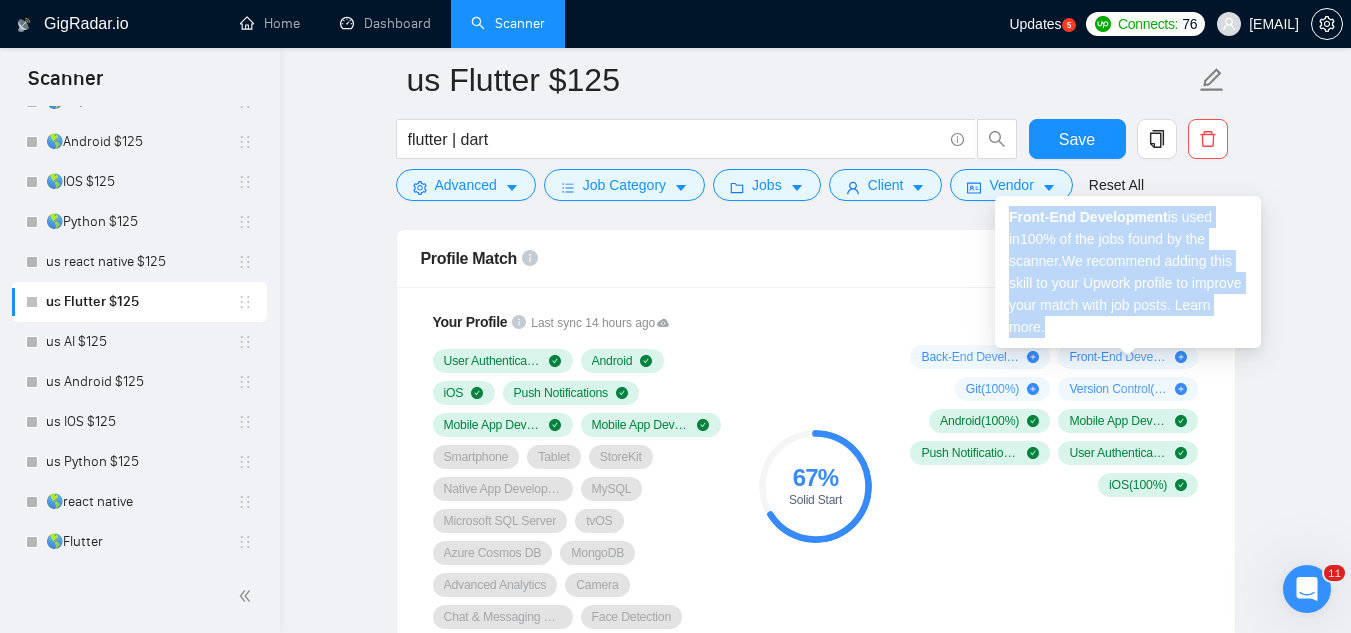 click on "Front-End Development" at bounding box center [1088, 217] 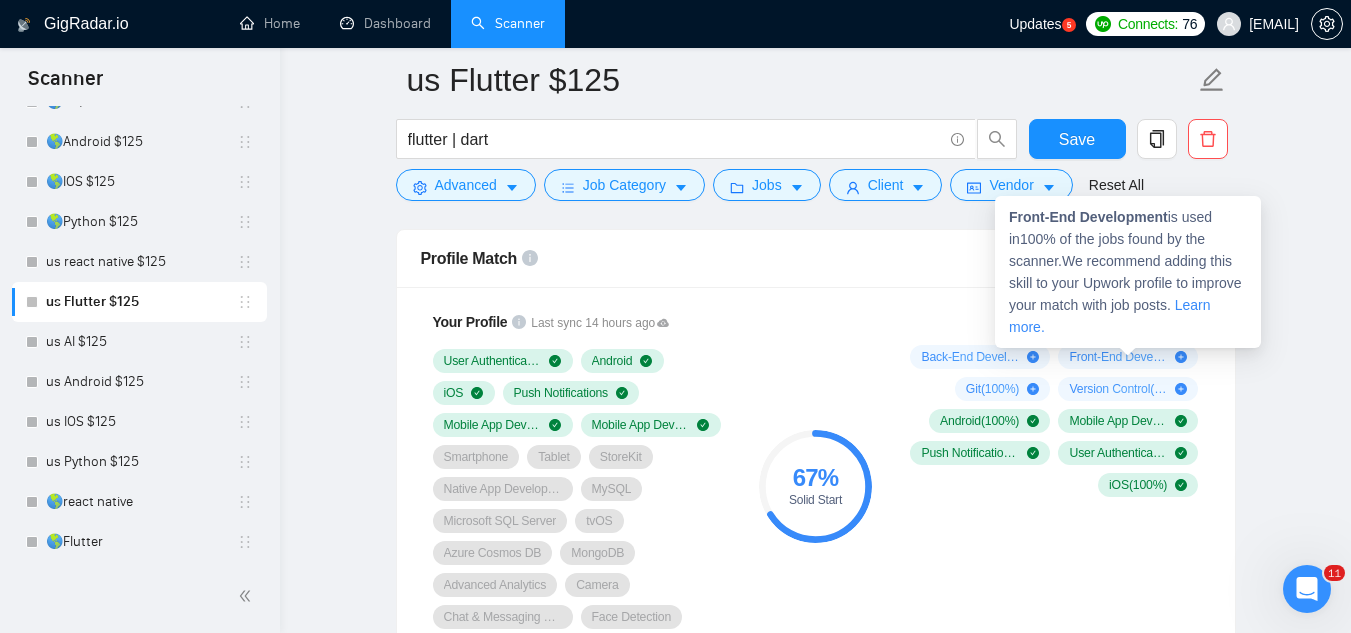 click on "Front-End Development" at bounding box center (1088, 217) 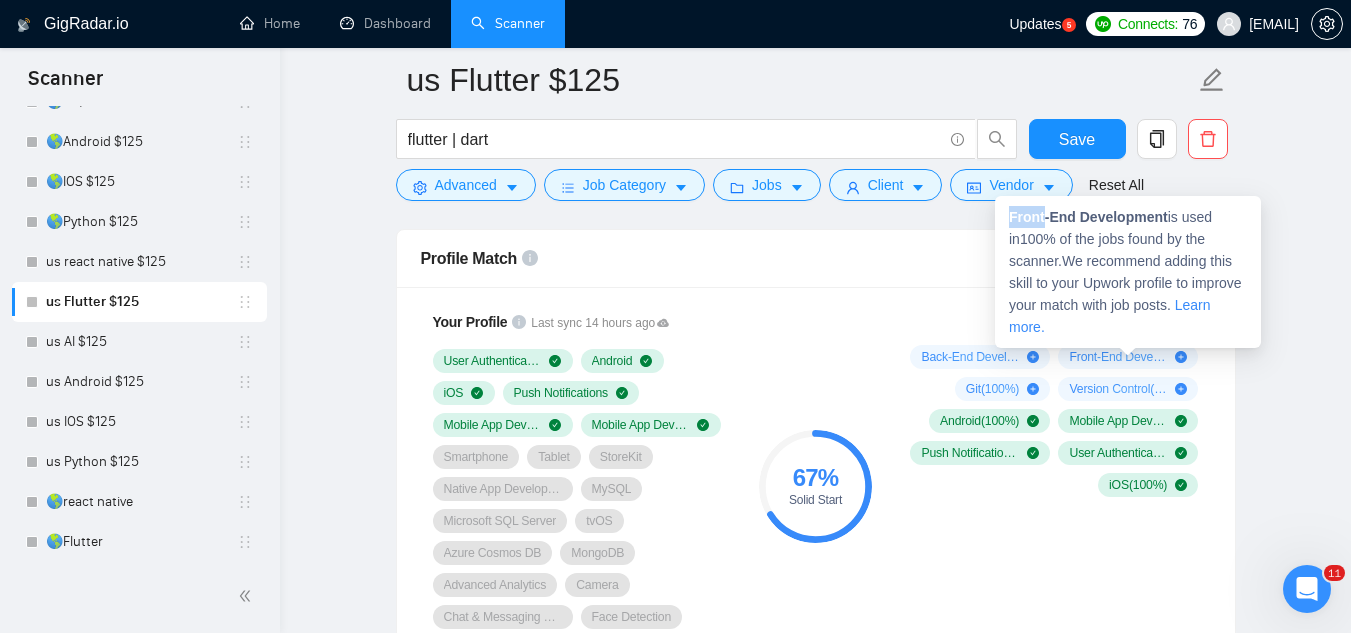 click on "Front-End Development" at bounding box center (1088, 217) 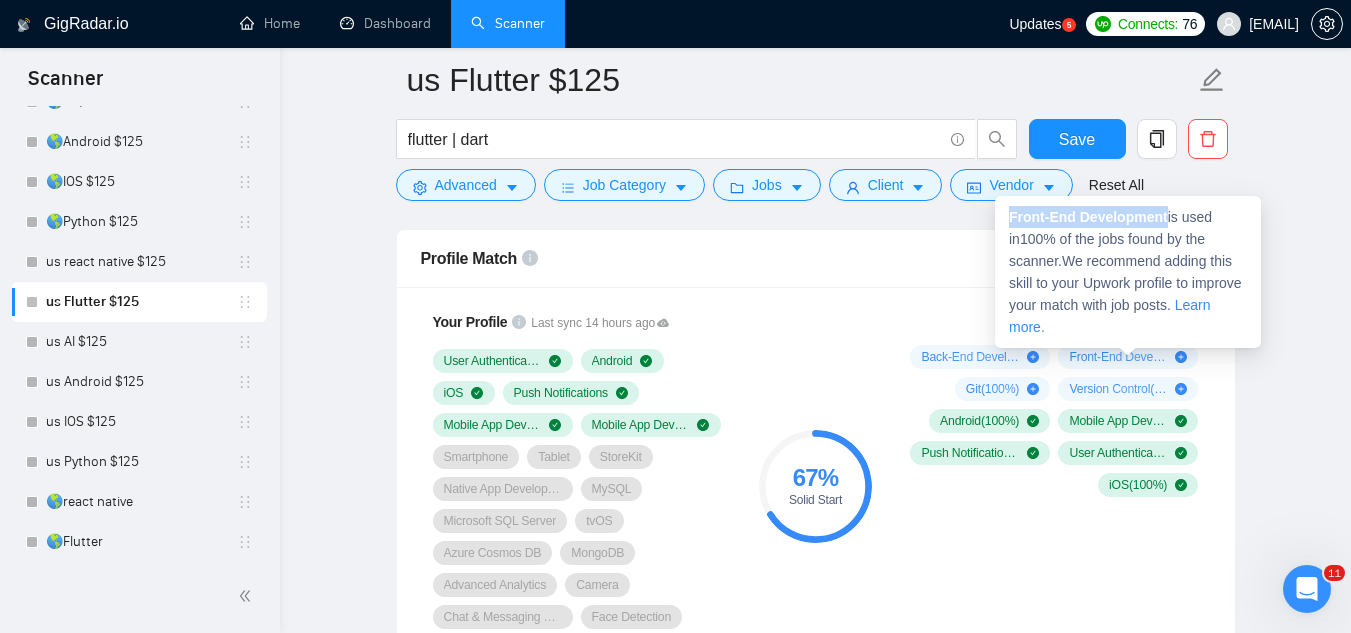copy on "Front-End Development" 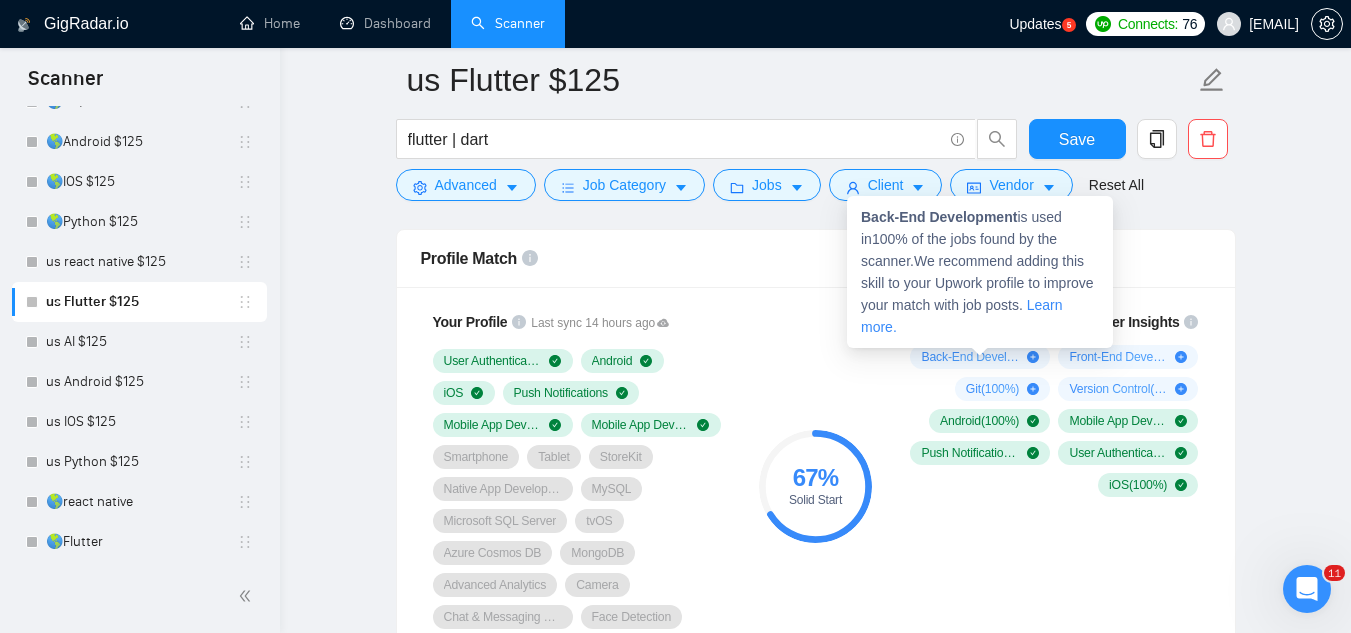 click on "Back-End Development  ( 100 %)" at bounding box center [970, 357] 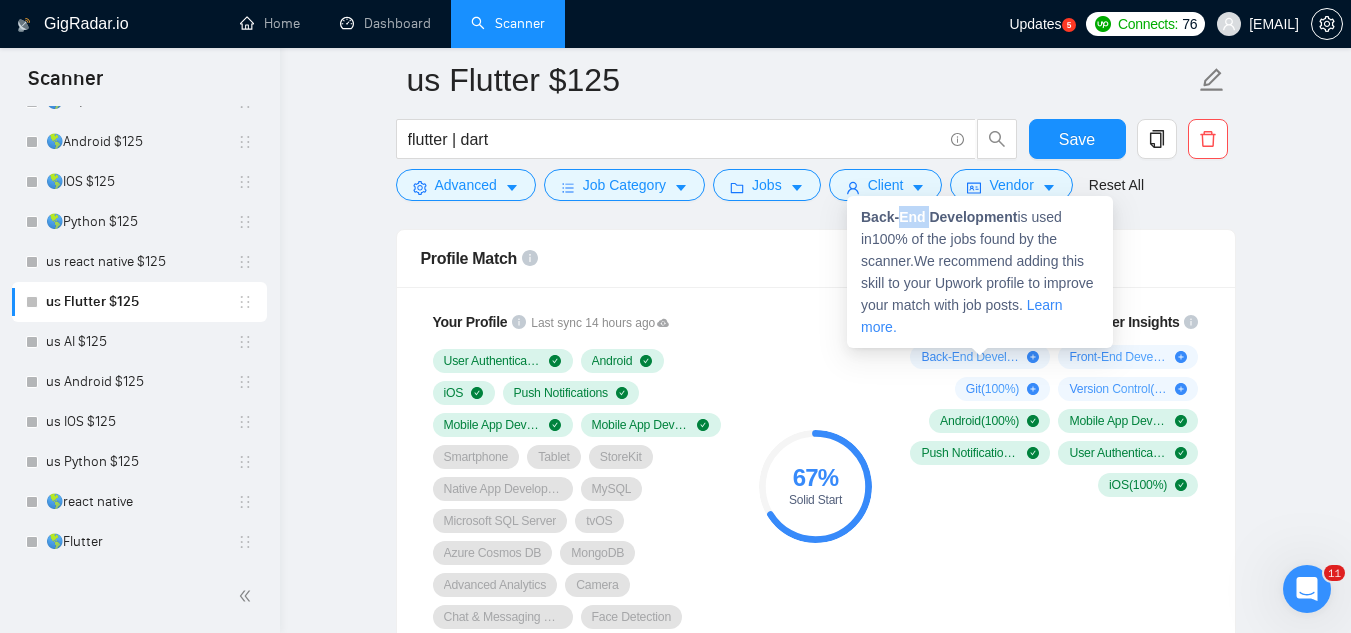 click on "Back-End Development" at bounding box center (939, 217) 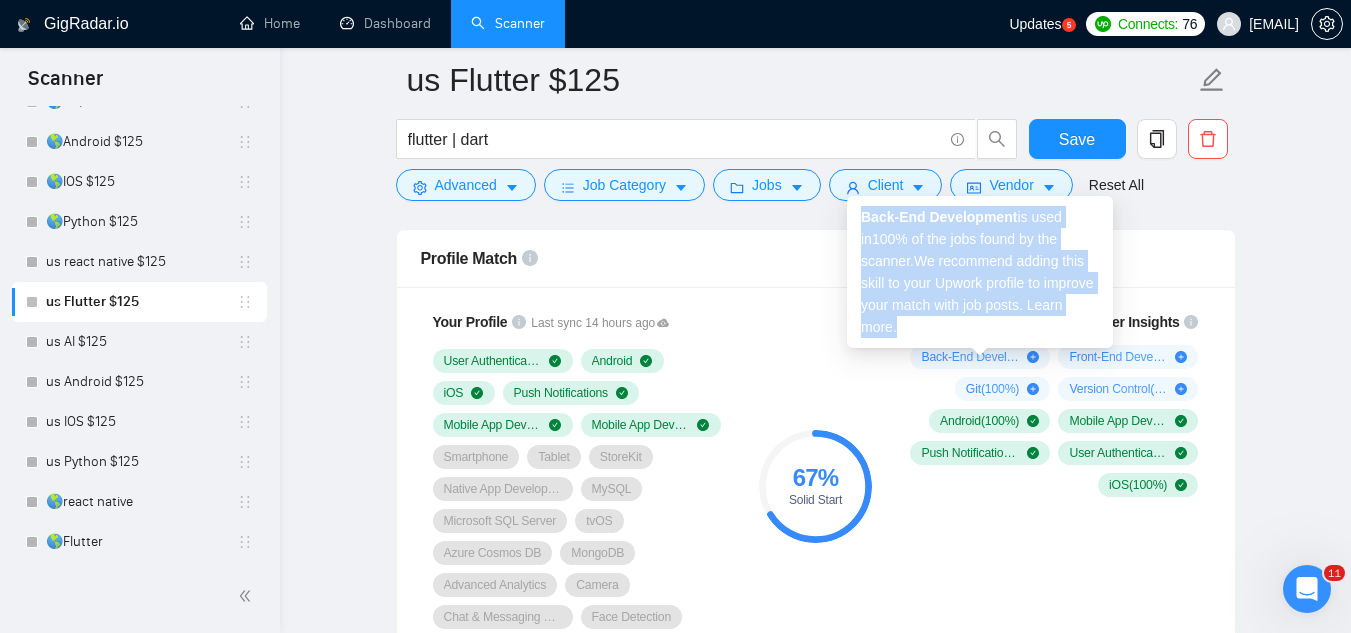 click on "Back-End Development" at bounding box center [939, 217] 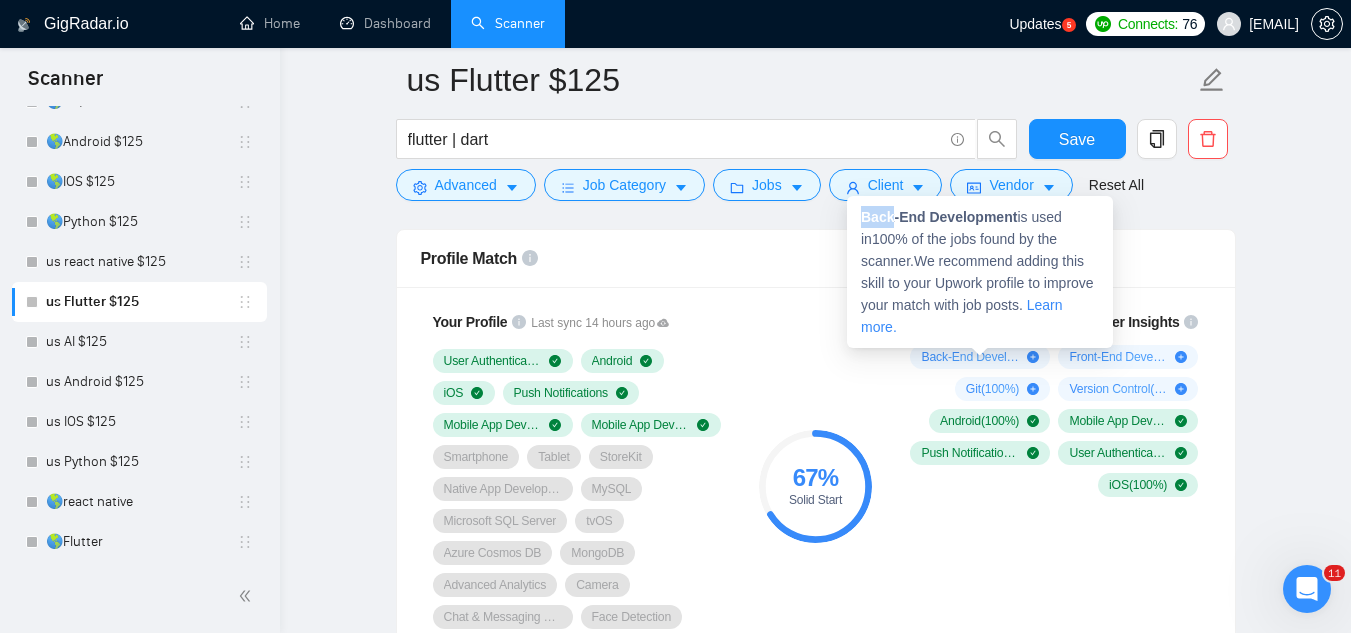 click on "Back-End Development" at bounding box center [939, 217] 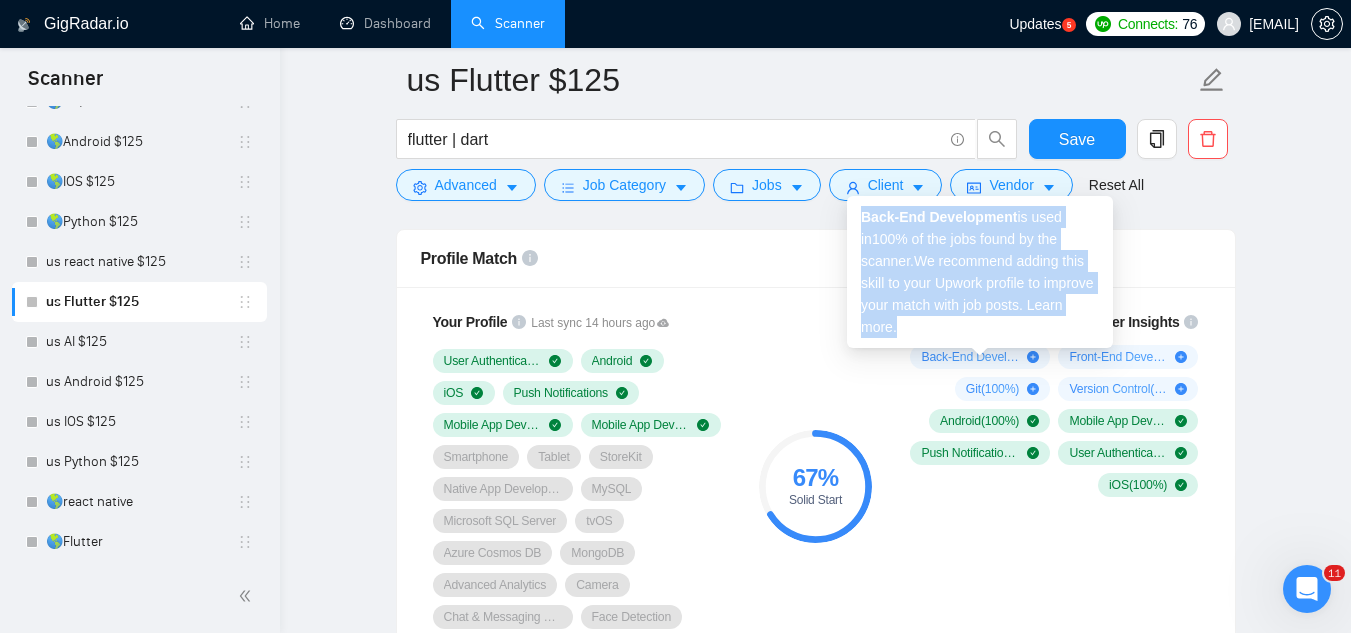 click on "Back-End Development" at bounding box center (939, 217) 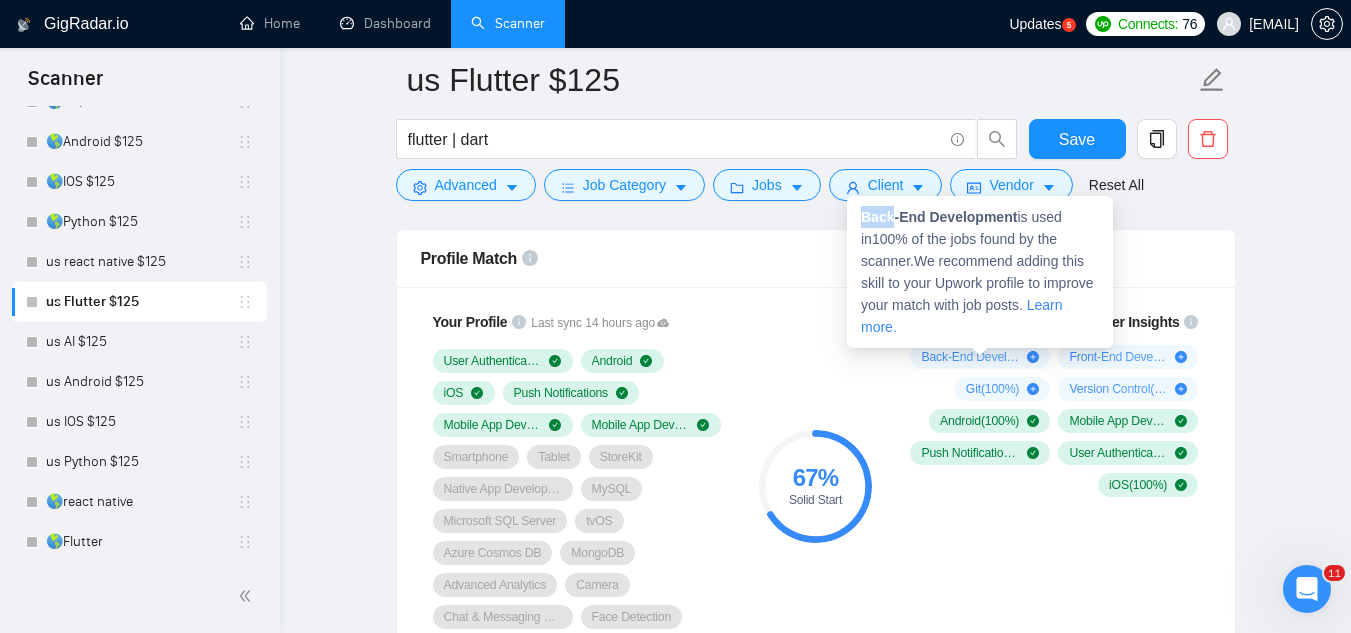 click on "Back-End Development" at bounding box center (939, 217) 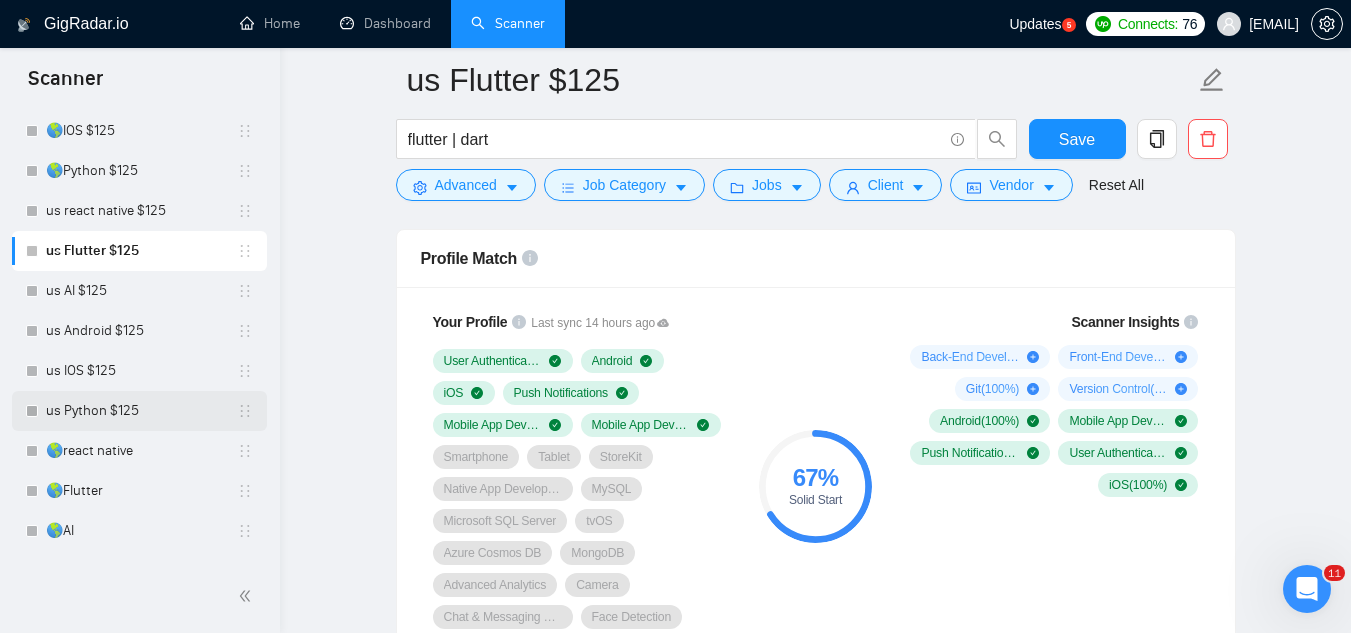 scroll, scrollTop: 300, scrollLeft: 0, axis: vertical 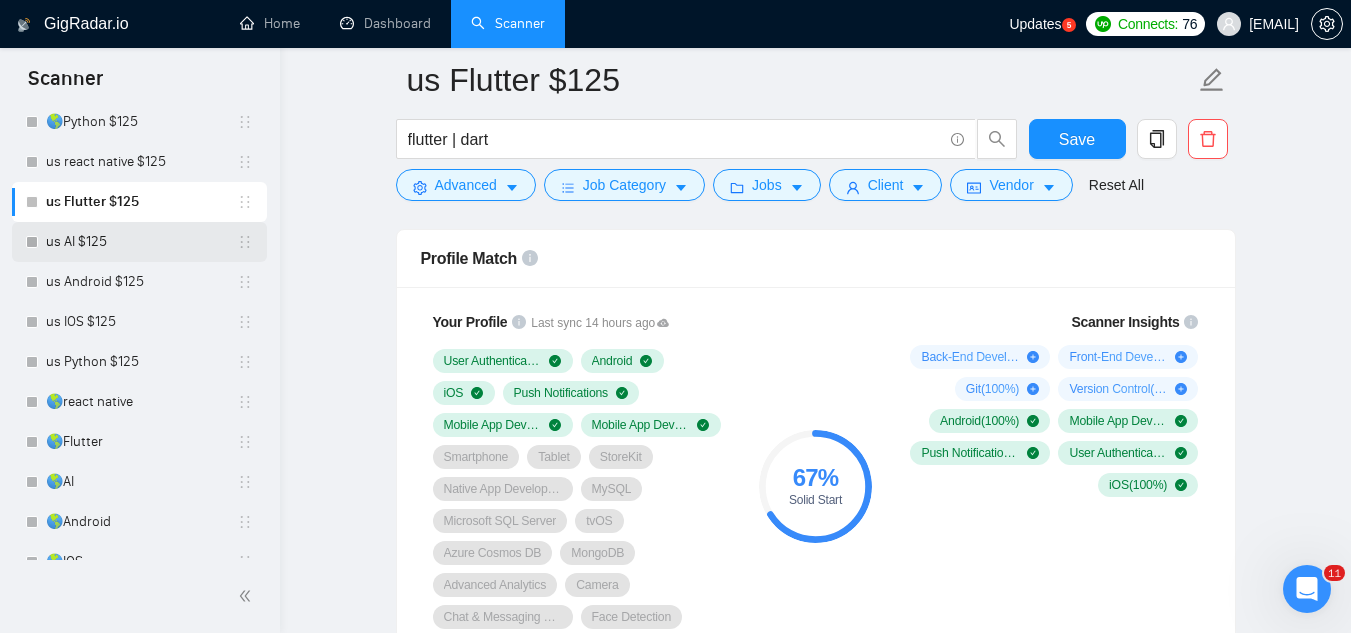 click on "us AI $125" at bounding box center (141, 242) 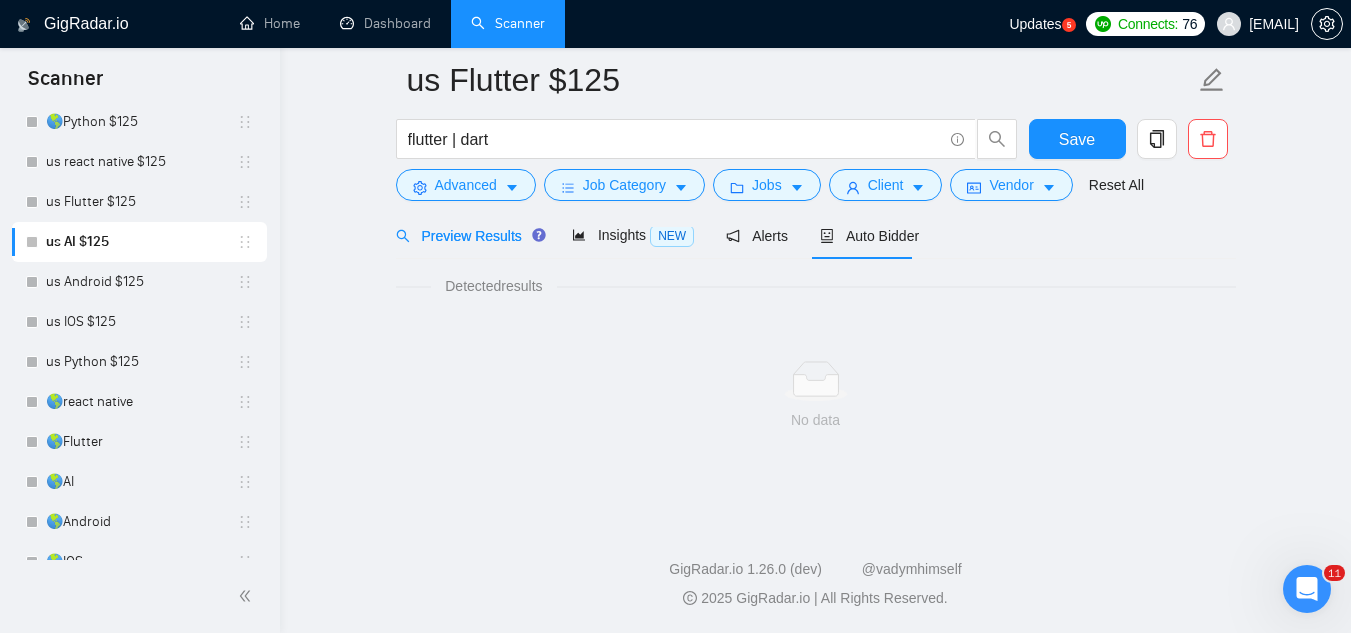 scroll, scrollTop: 1284, scrollLeft: 0, axis: vertical 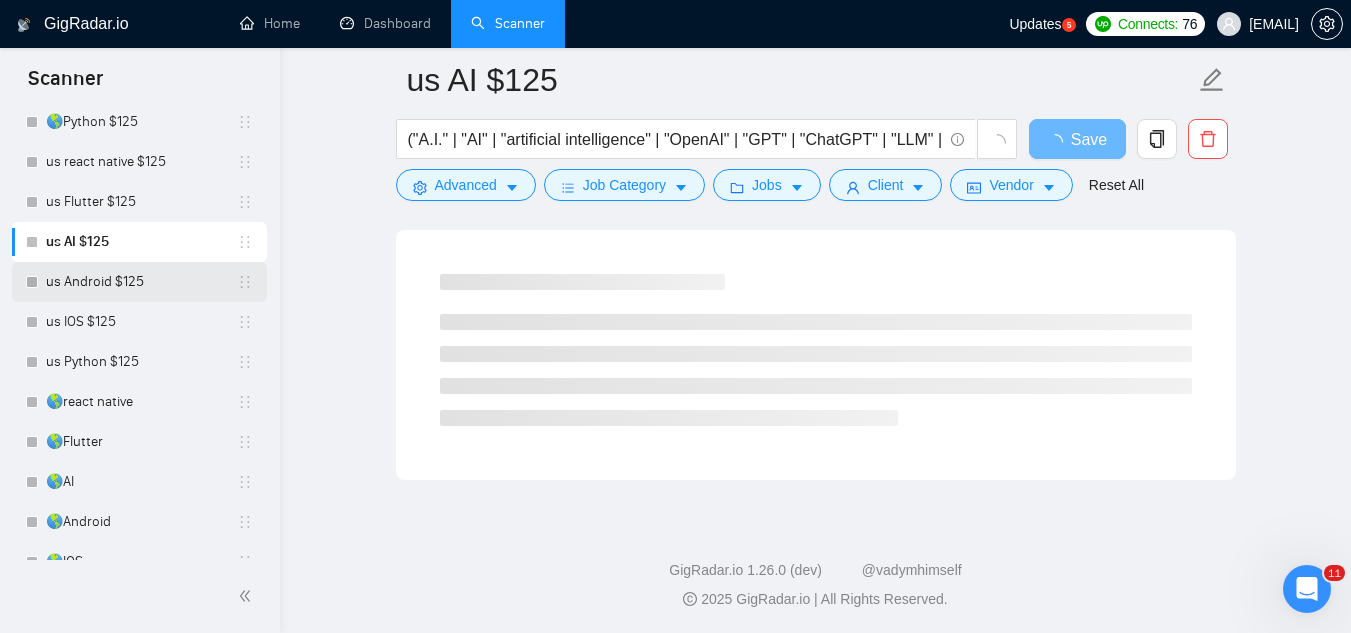 click on "us Android $125" at bounding box center (141, 282) 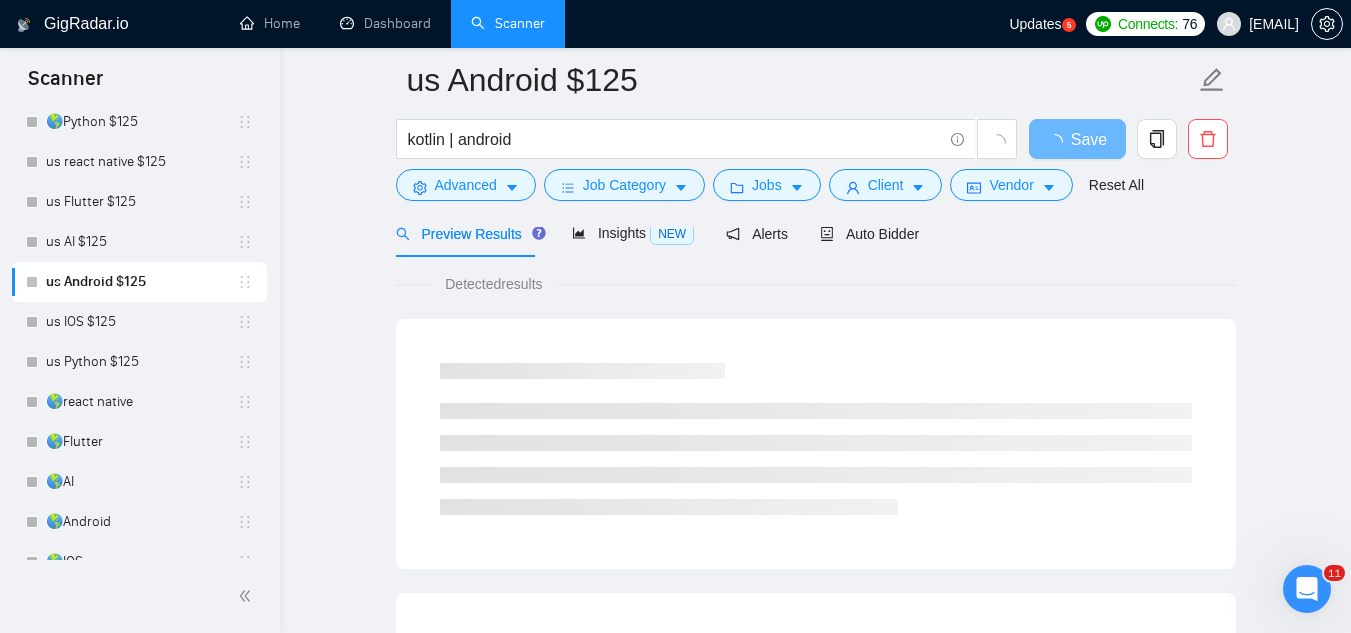 scroll, scrollTop: 0, scrollLeft: 0, axis: both 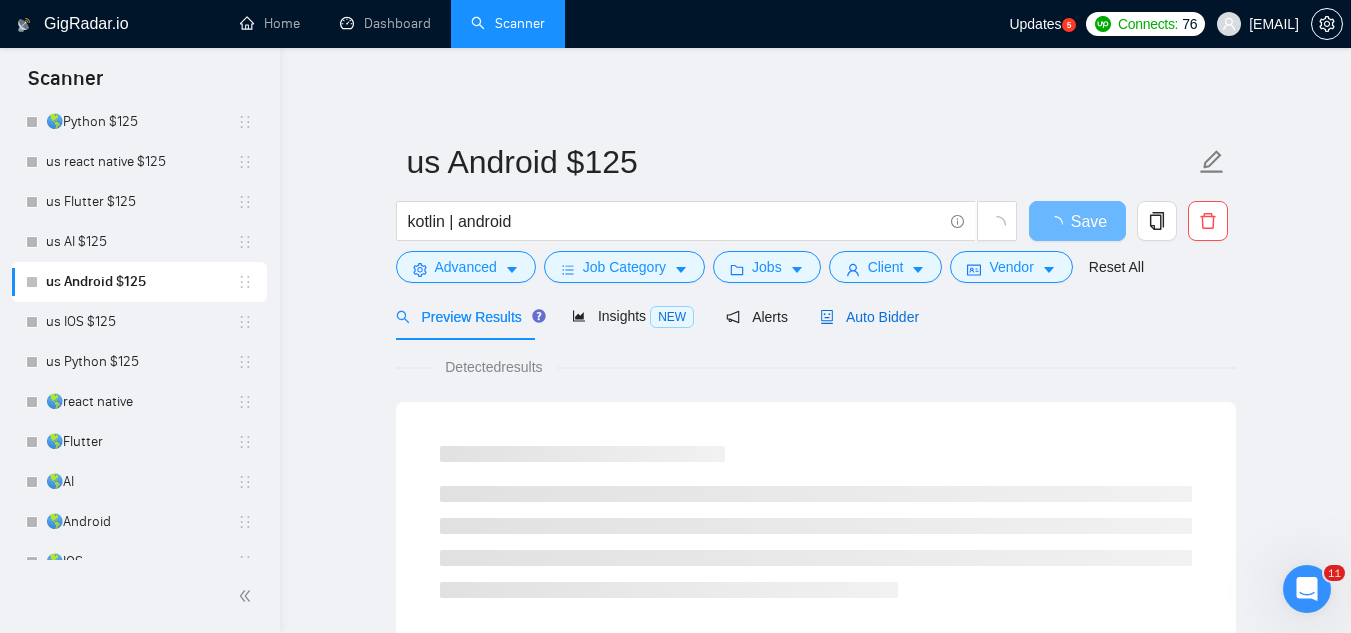 click on "Auto Bidder" at bounding box center [869, 317] 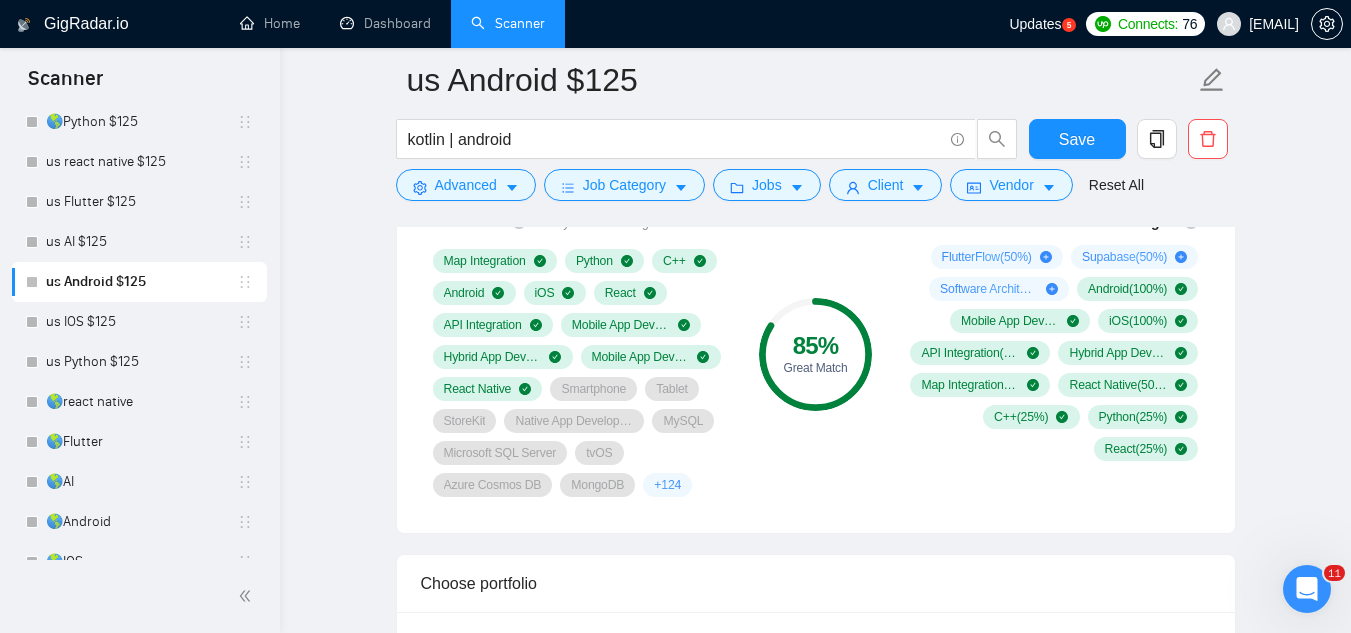 scroll, scrollTop: 1300, scrollLeft: 0, axis: vertical 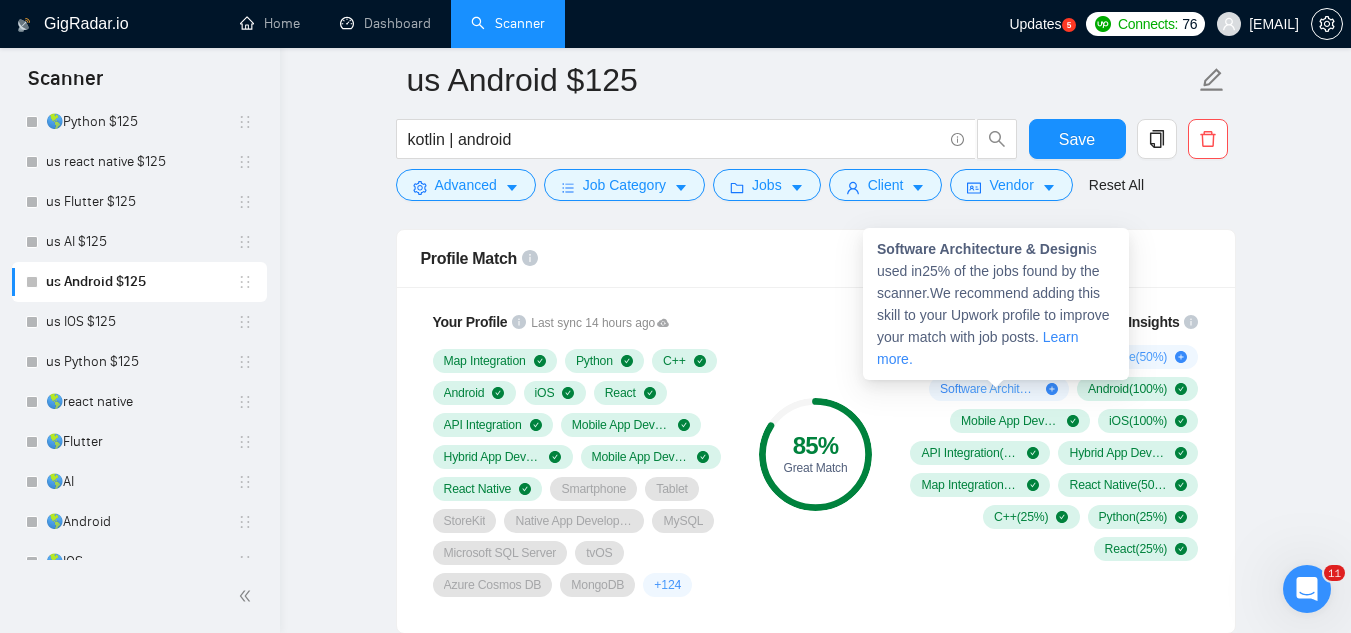 click on "Software Architecture & Design" at bounding box center (982, 249) 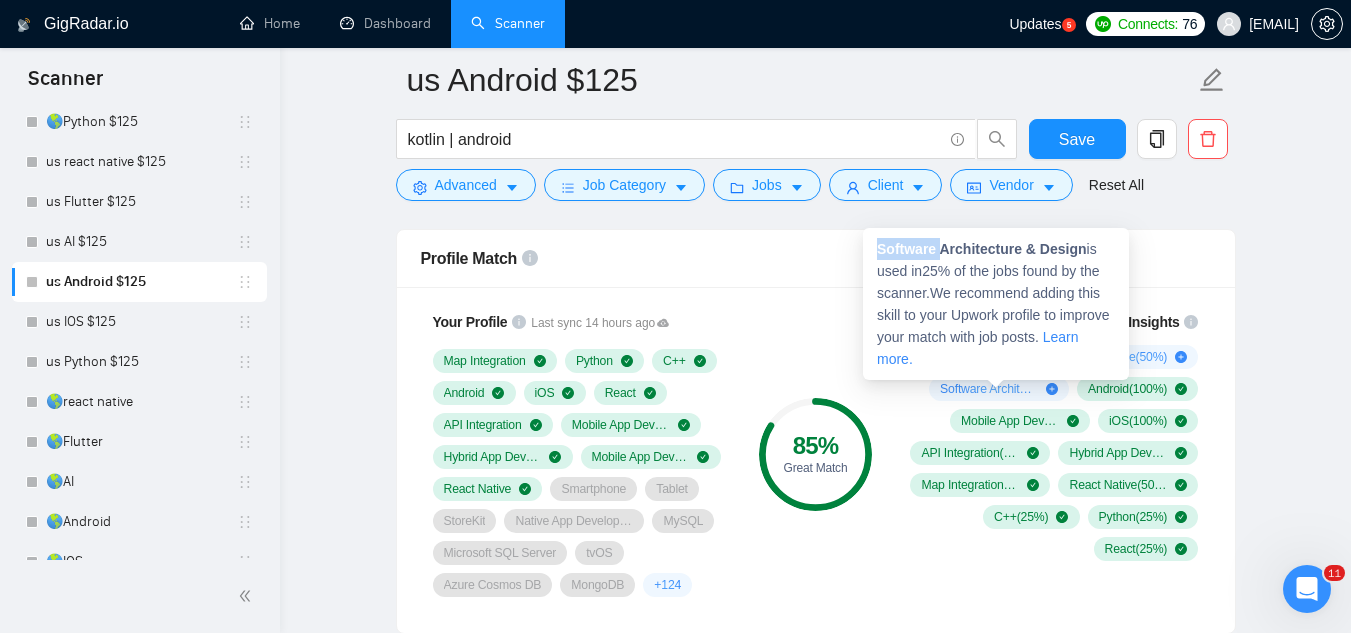 click on "Software Architecture & Design" at bounding box center (982, 249) 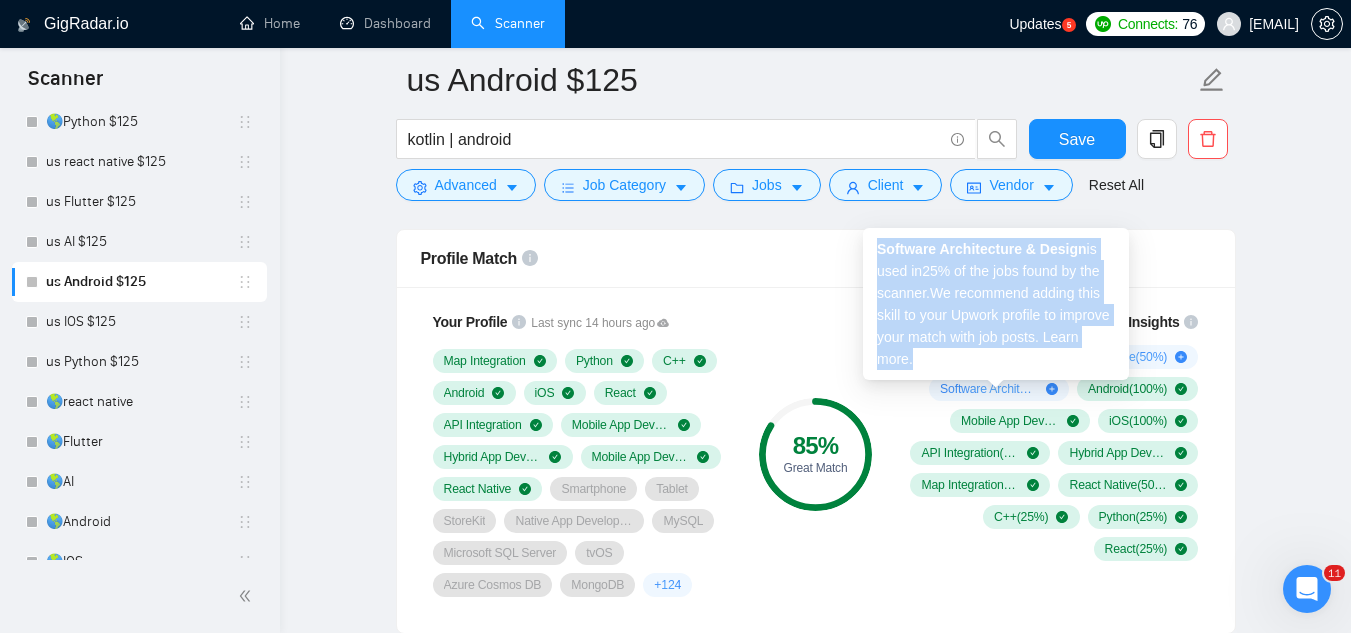 click on "Software Architecture & Design" at bounding box center [982, 249] 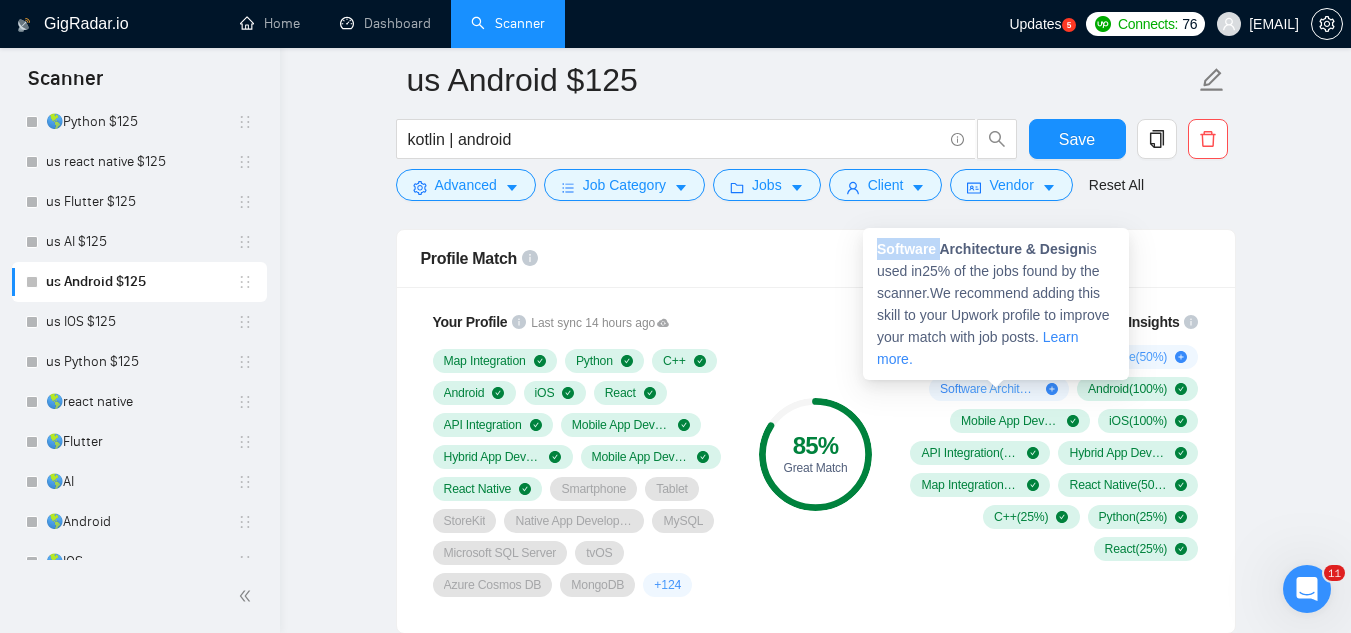 click on "Software Architecture & Design  is used in  25 % of the jobs found by the scanner.  We recommend adding this skill to your Upwork profile to improve your match with job posts.   Learn more." at bounding box center [996, 304] 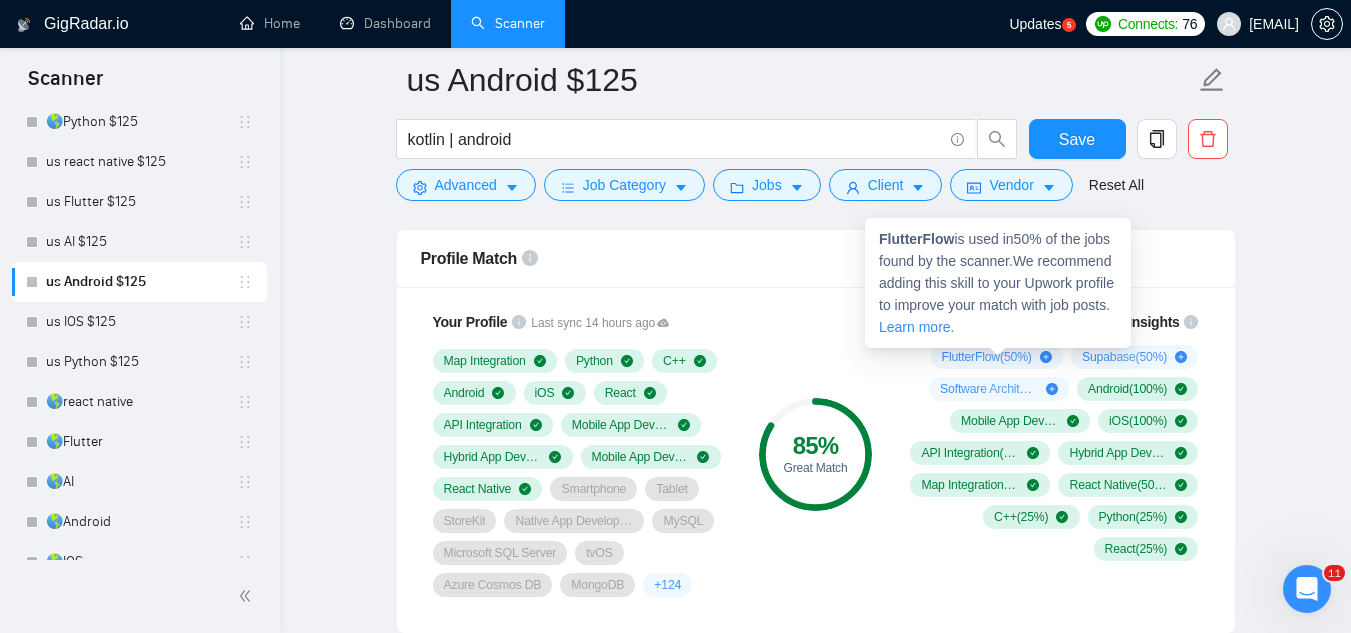 click on "FlutterFlow  is used in  50 % of the jobs found by the scanner.  We recommend adding this skill to your Upwork profile to improve your match with job posts.   Learn more." at bounding box center [998, 283] 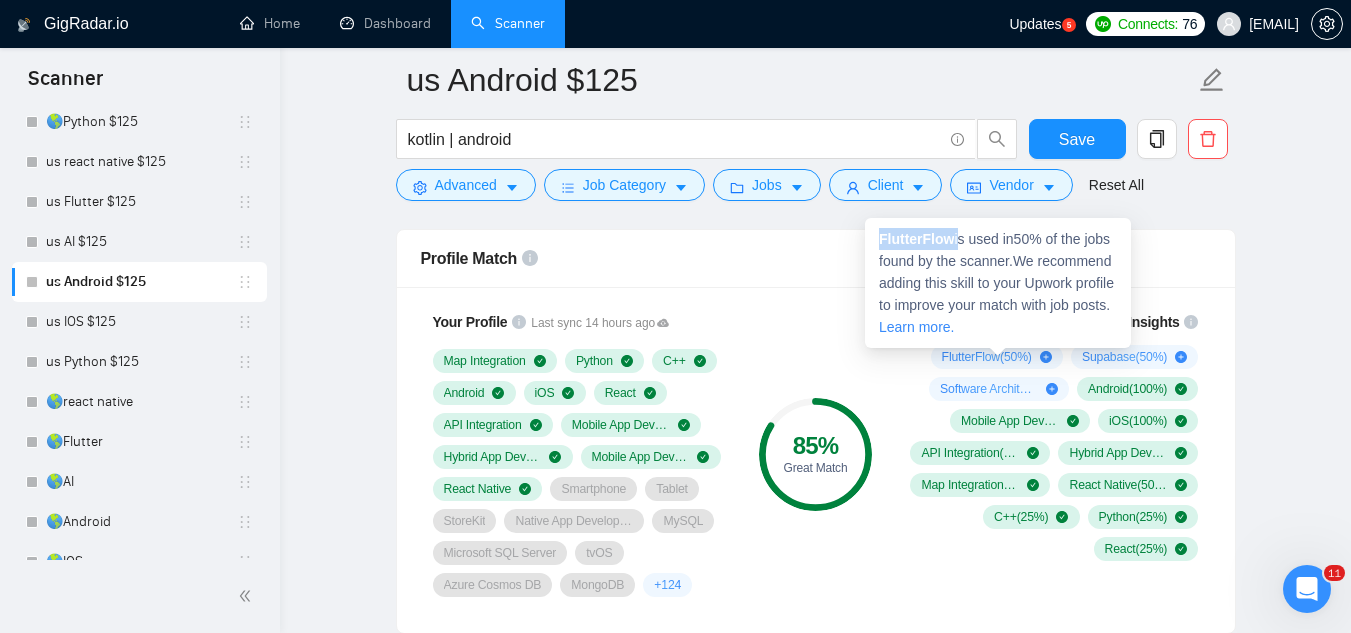 click on "FlutterFlow" at bounding box center [916, 239] 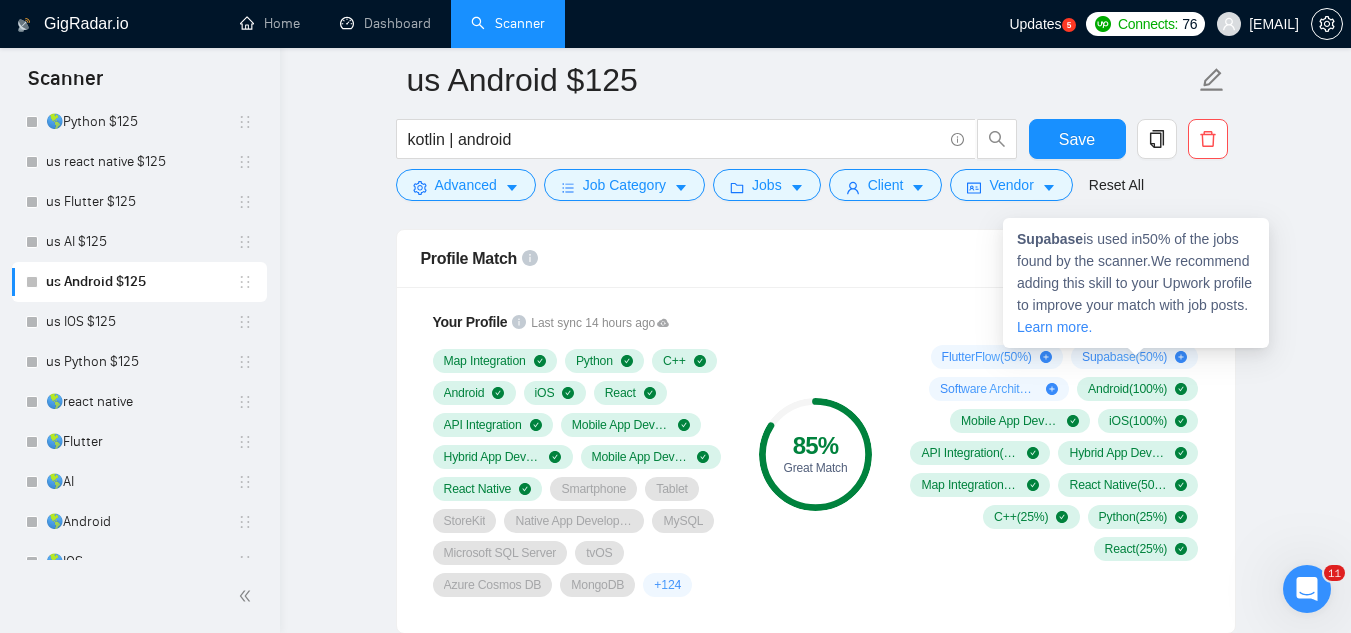 click on "Supabase" at bounding box center [1050, 239] 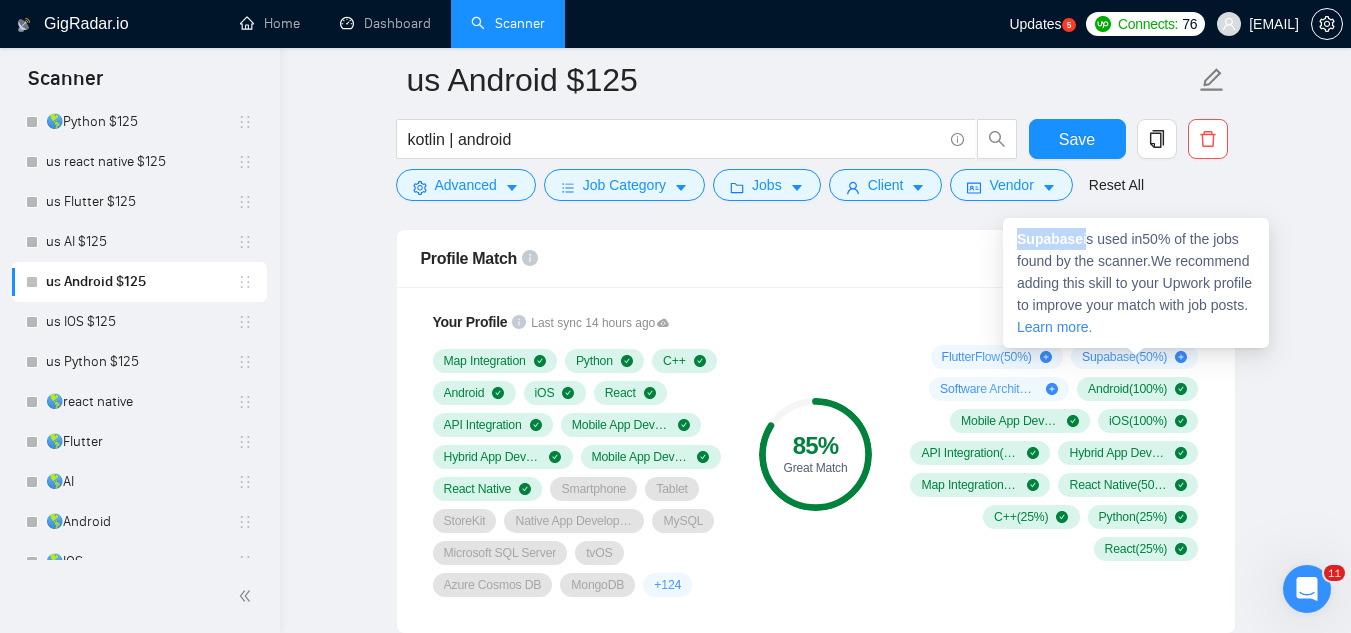 click on "Supabase" at bounding box center (1050, 239) 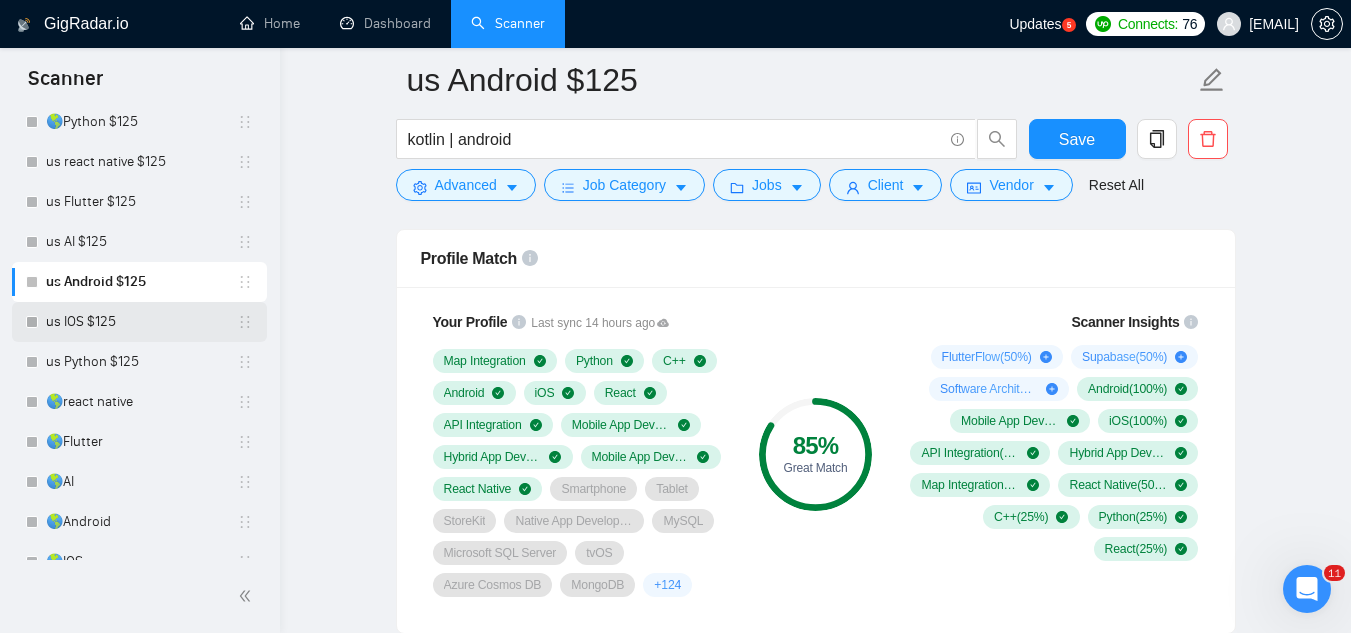 click on "us IOS $125" at bounding box center [141, 322] 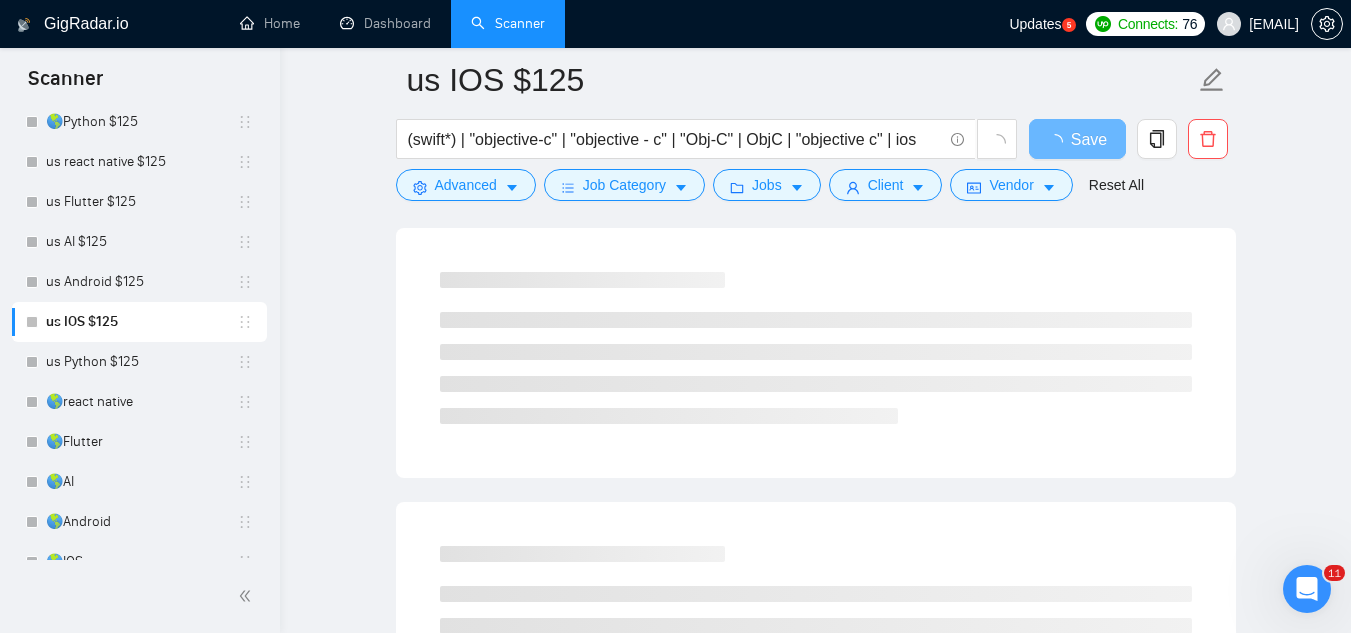 scroll, scrollTop: 84, scrollLeft: 0, axis: vertical 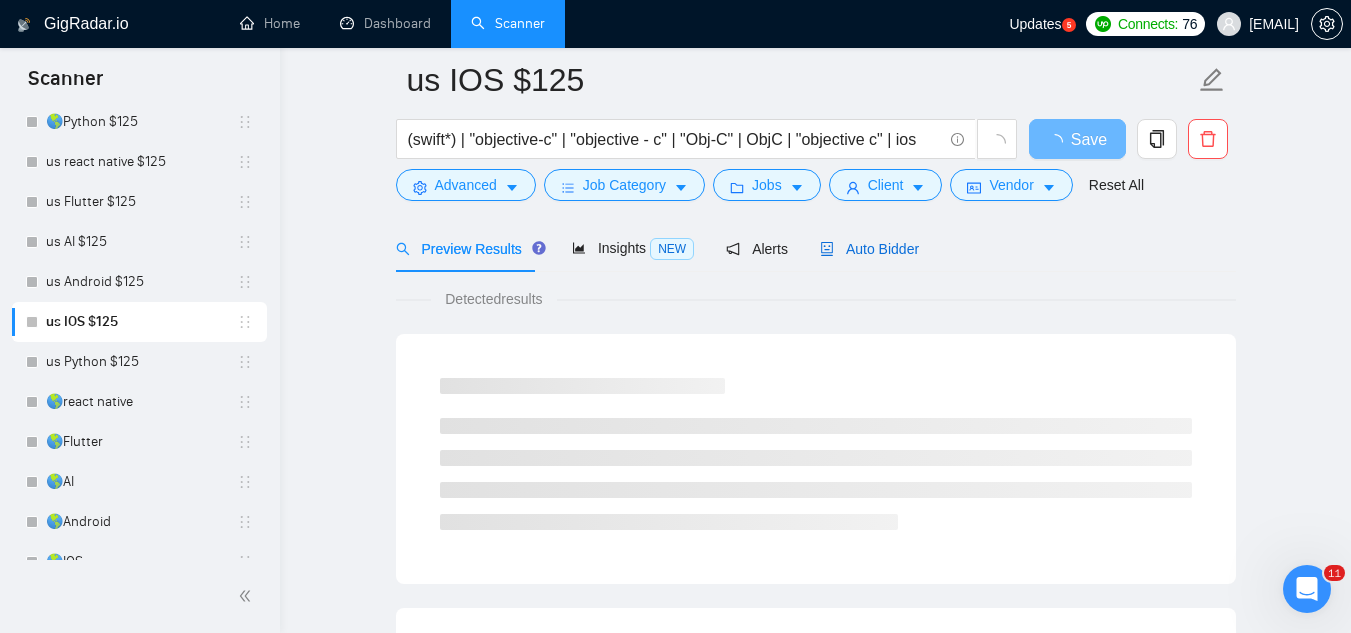 click on "Auto Bidder" at bounding box center (869, 249) 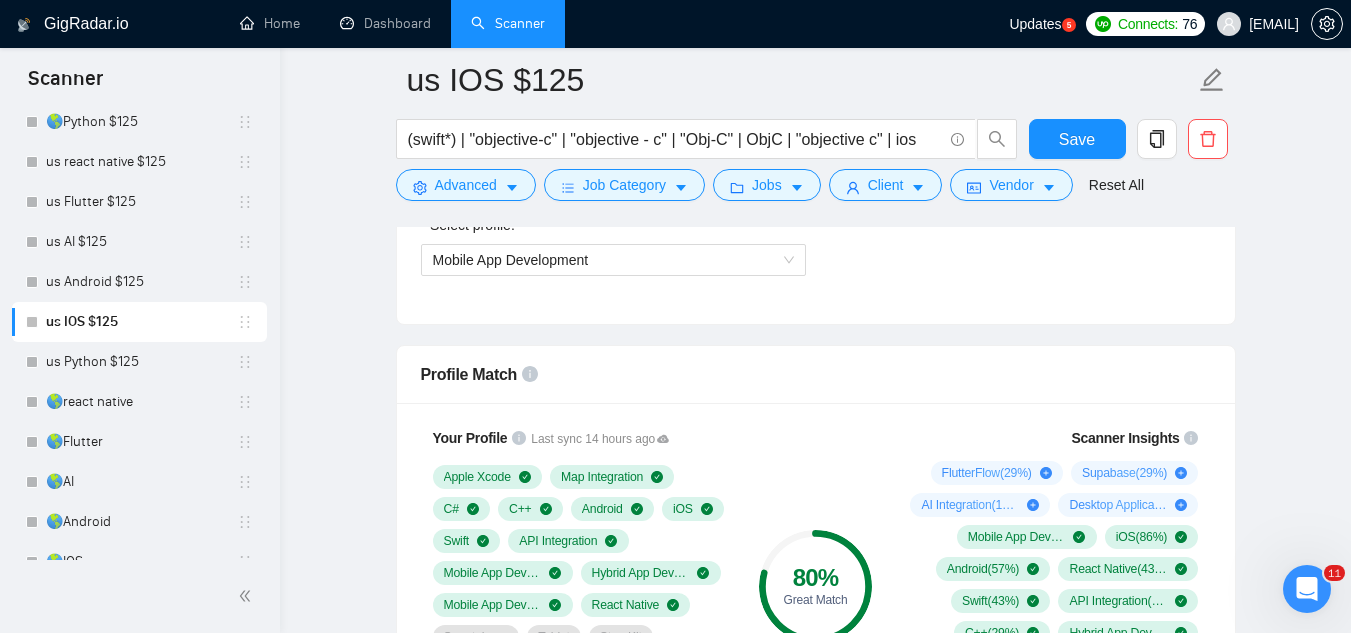 scroll, scrollTop: 1284, scrollLeft: 0, axis: vertical 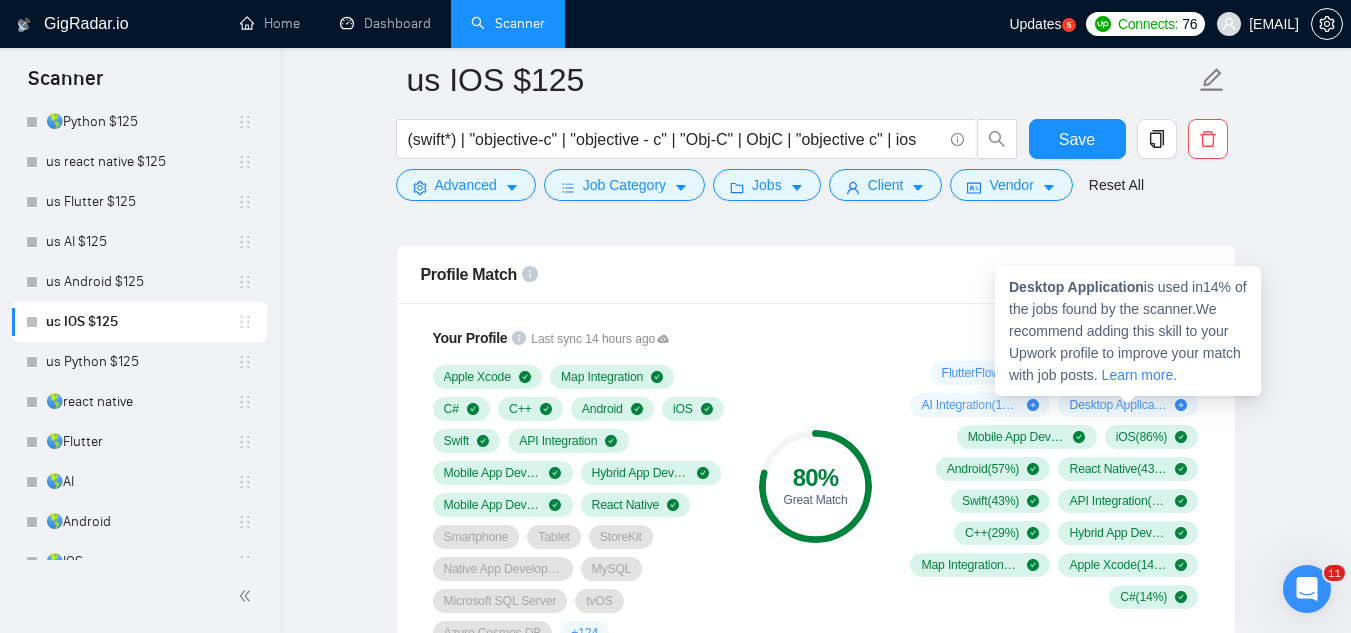 click on "Desktop Application" at bounding box center [1076, 287] 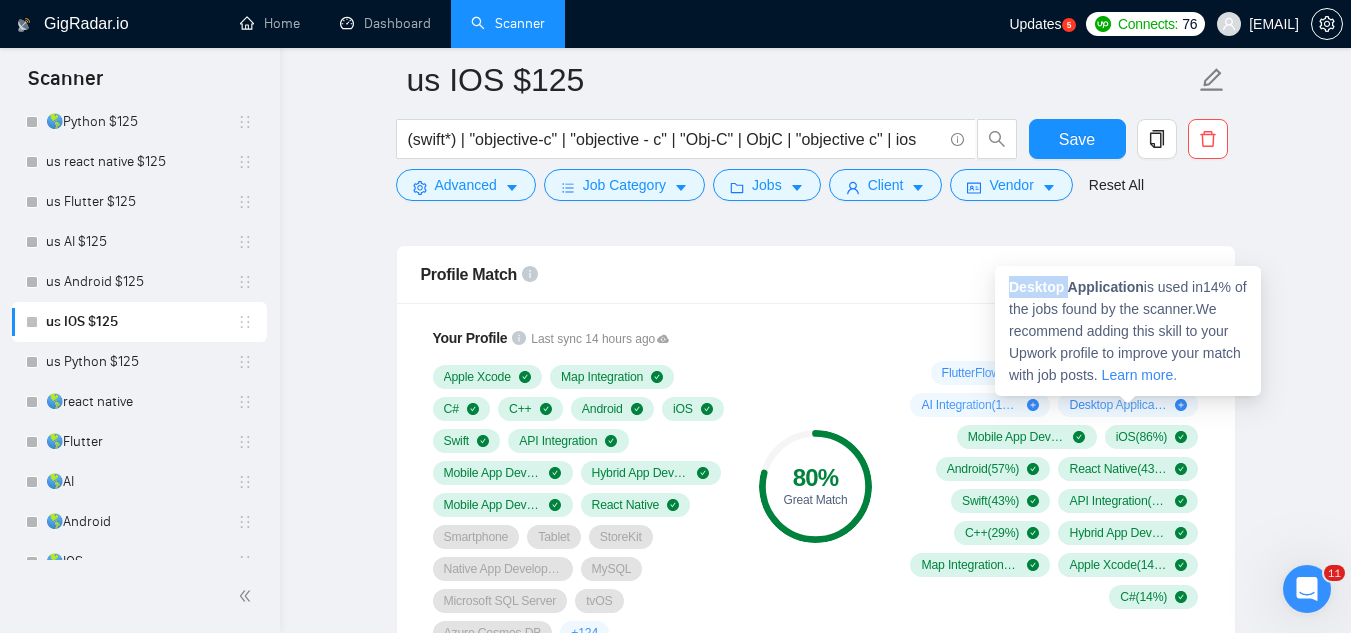 click on "Desktop Application" at bounding box center (1076, 287) 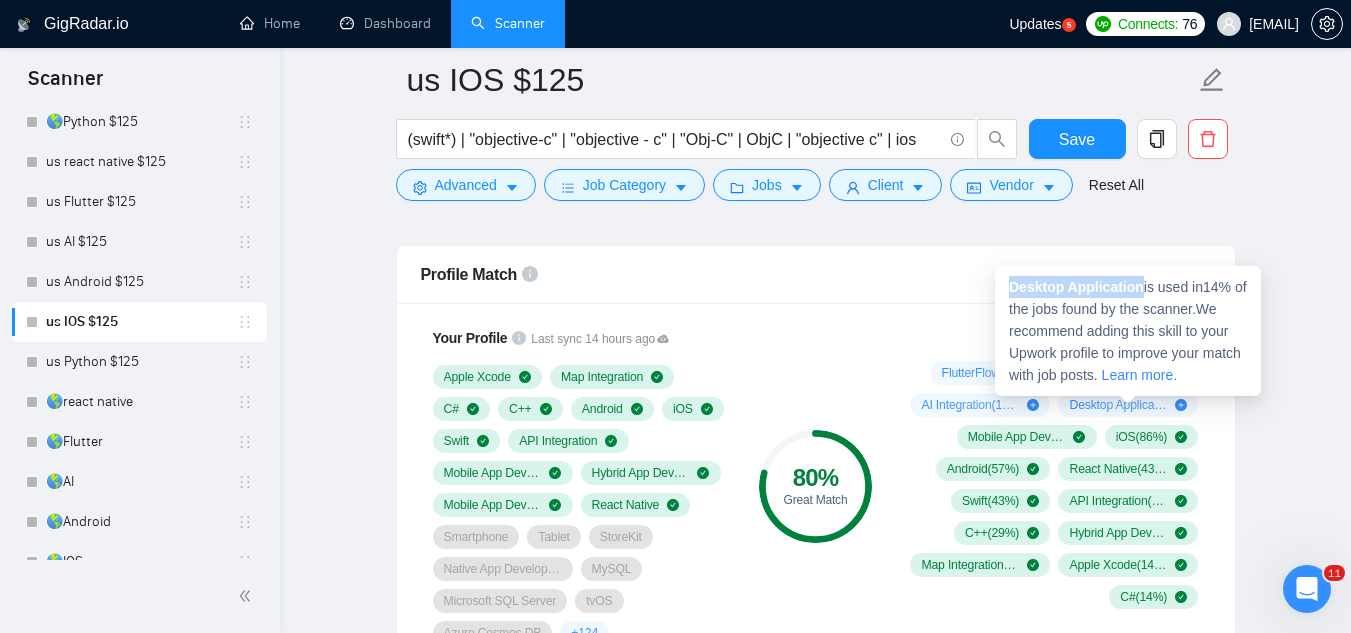 copy on "Desktop Application" 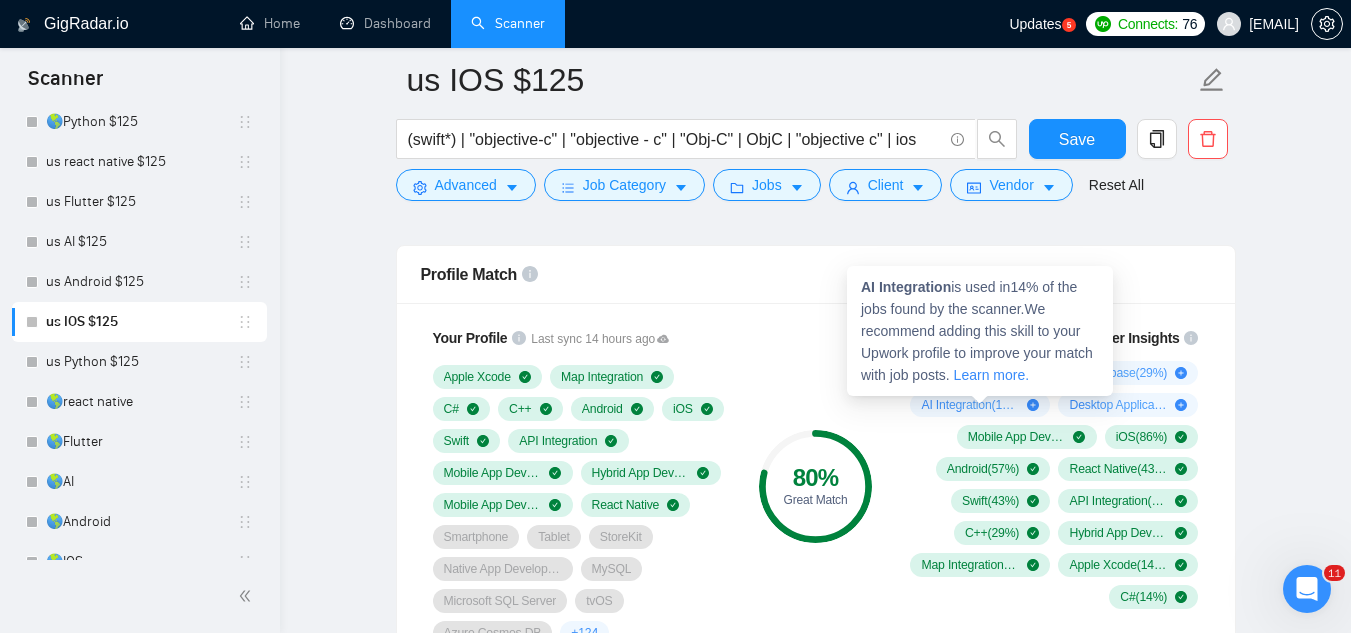 click on "AI Integration  is used in  14 % of the jobs found by the scanner.  We recommend adding this skill to your Upwork profile to improve your match with job posts.   Learn more." at bounding box center (980, 331) 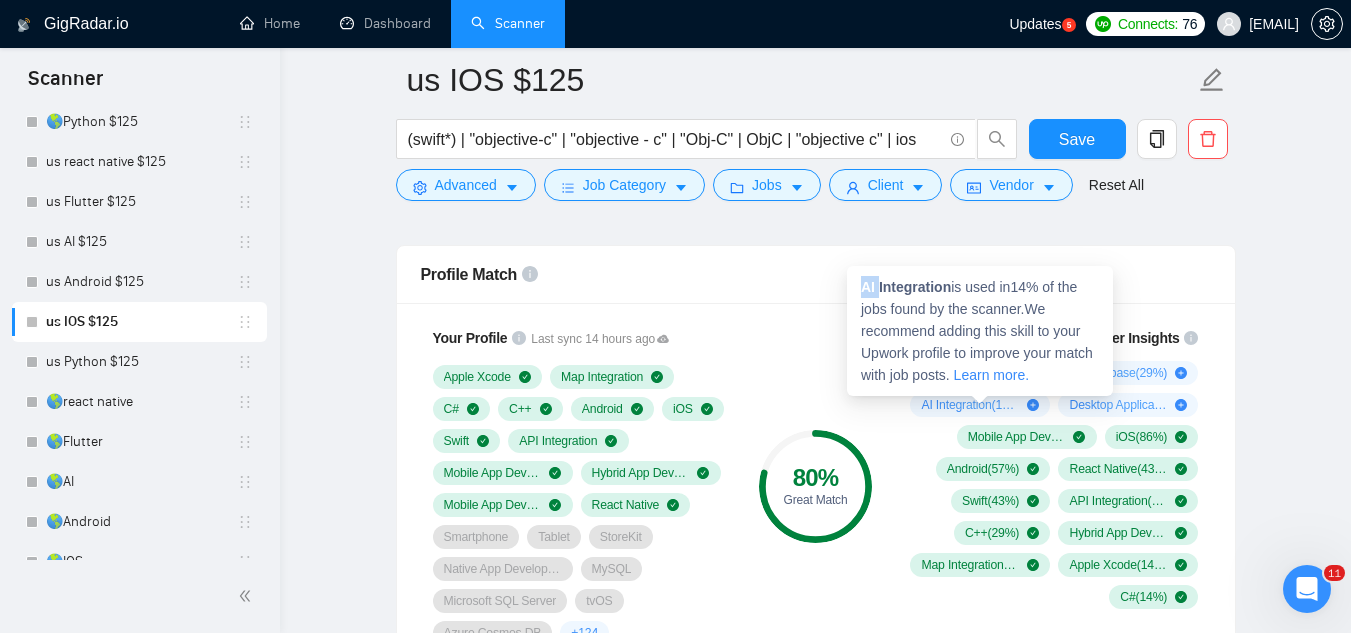click on "AI Integration" at bounding box center (906, 287) 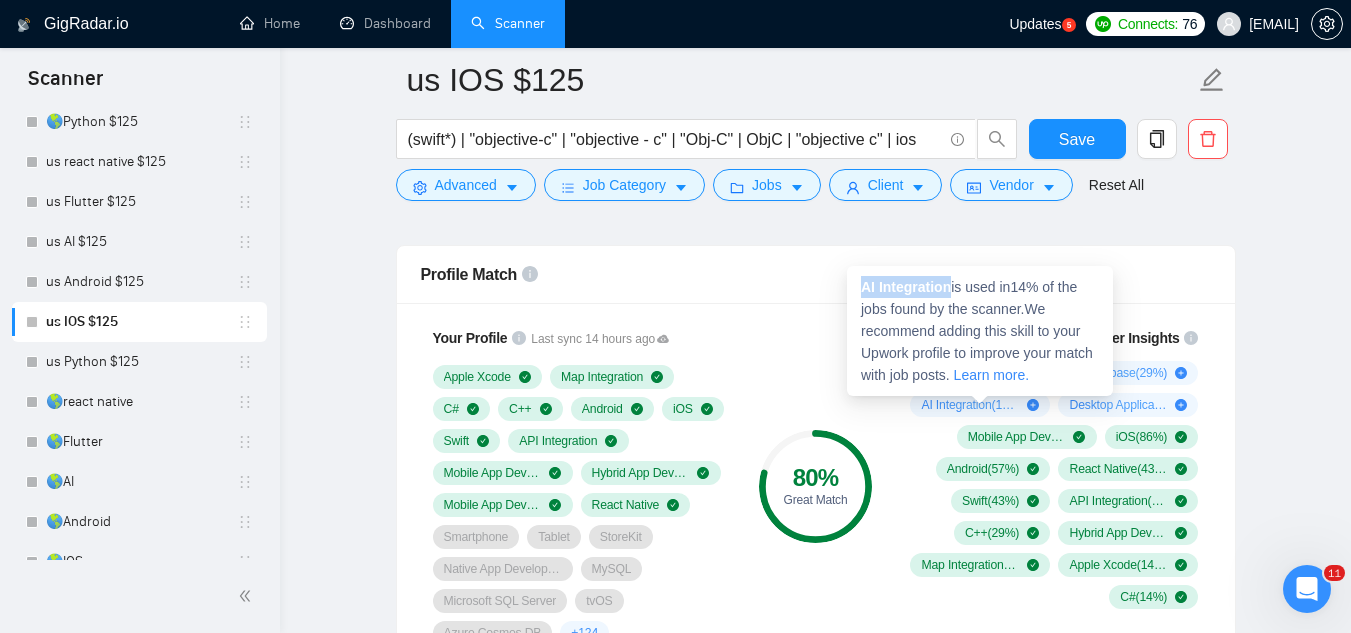 copy on "AI Integration" 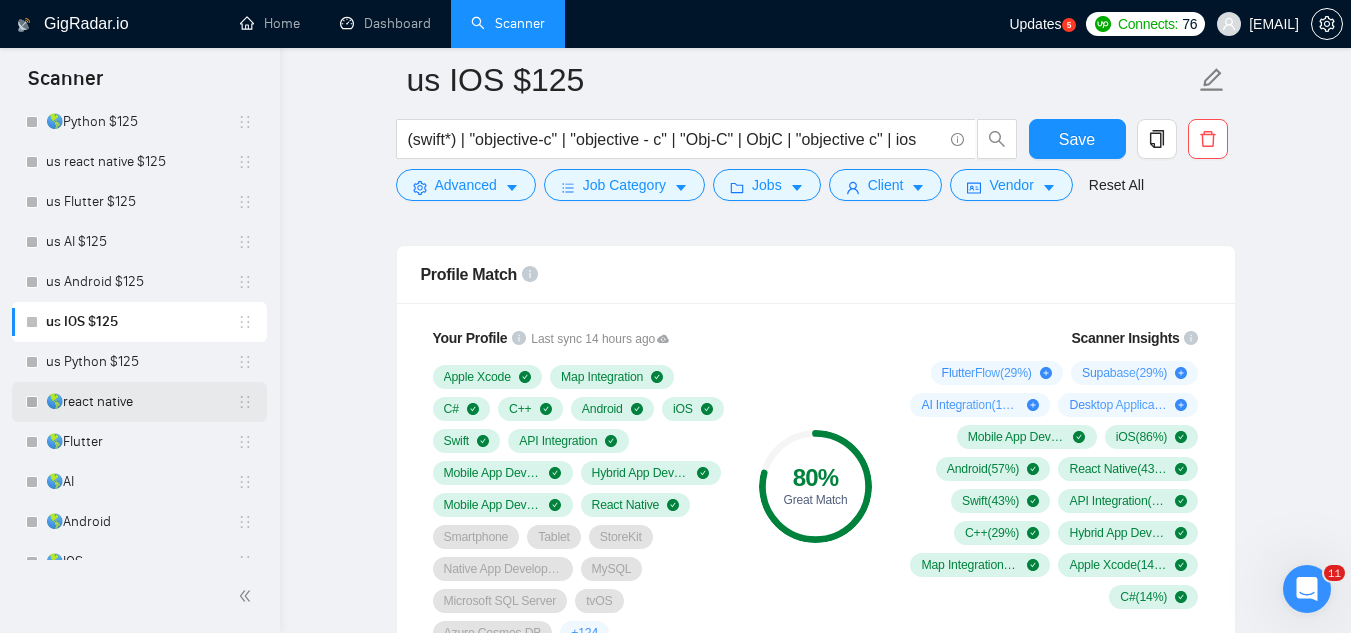 click on "🌎react native" at bounding box center (141, 402) 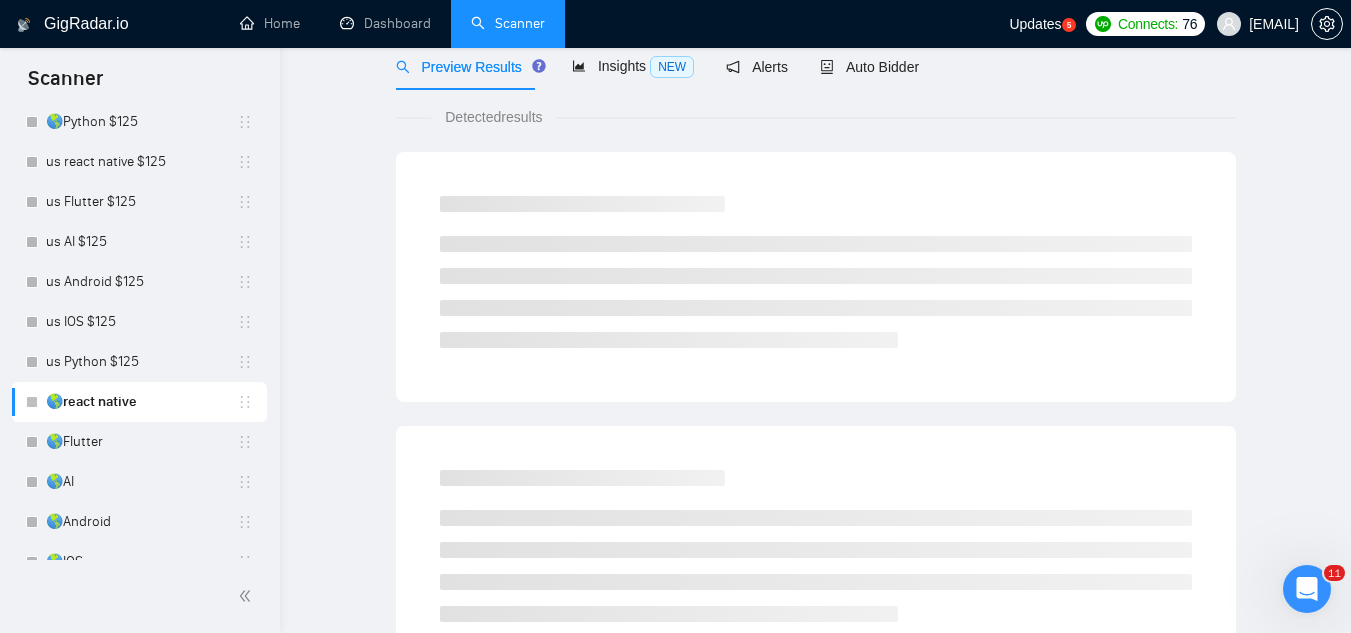 scroll, scrollTop: 0, scrollLeft: 0, axis: both 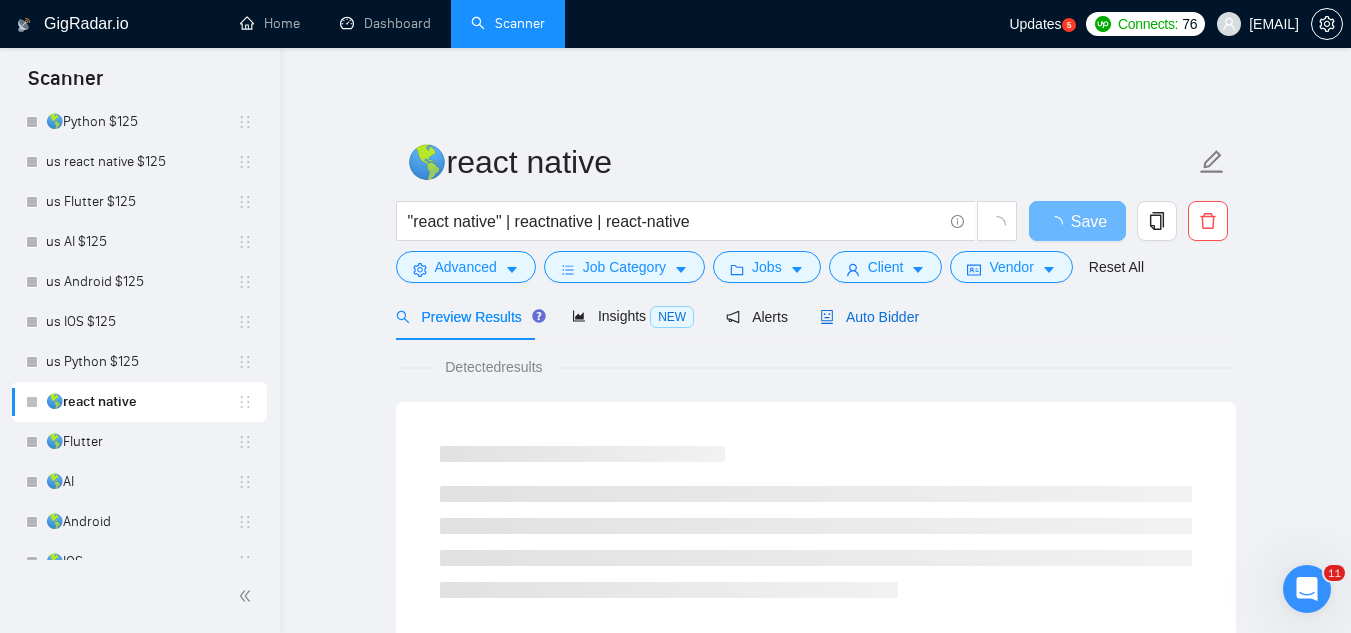 click on "Auto Bidder" at bounding box center (869, 317) 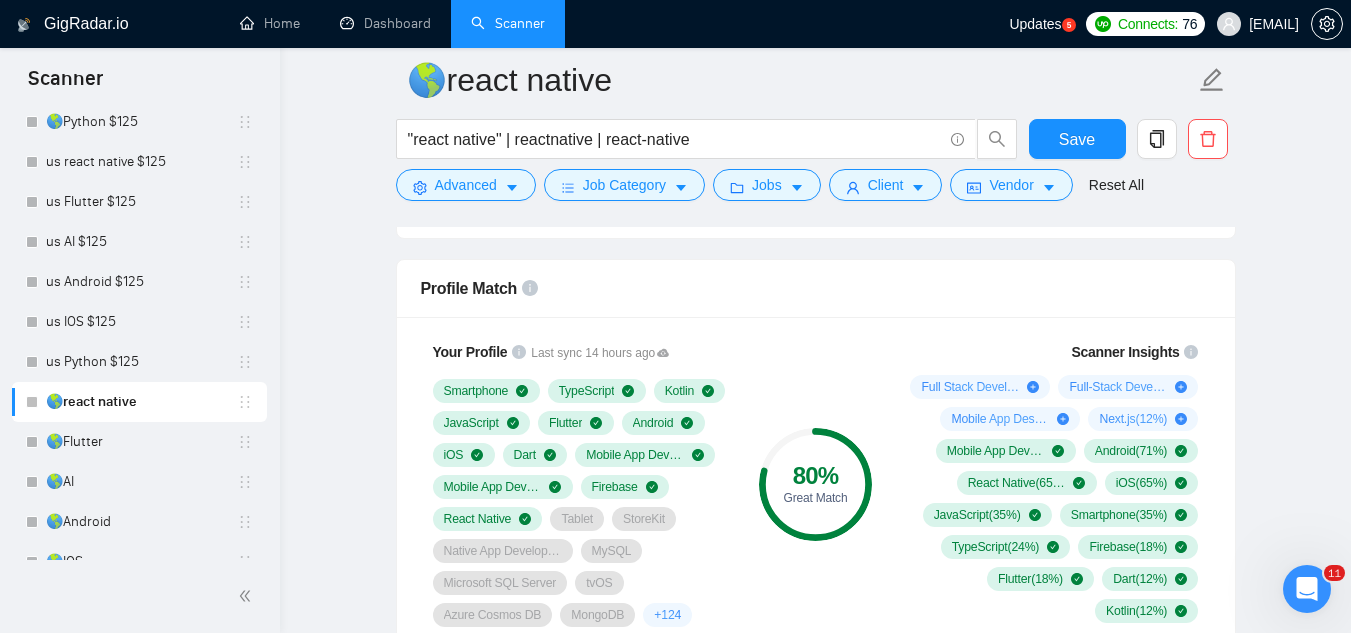 scroll, scrollTop: 1300, scrollLeft: 0, axis: vertical 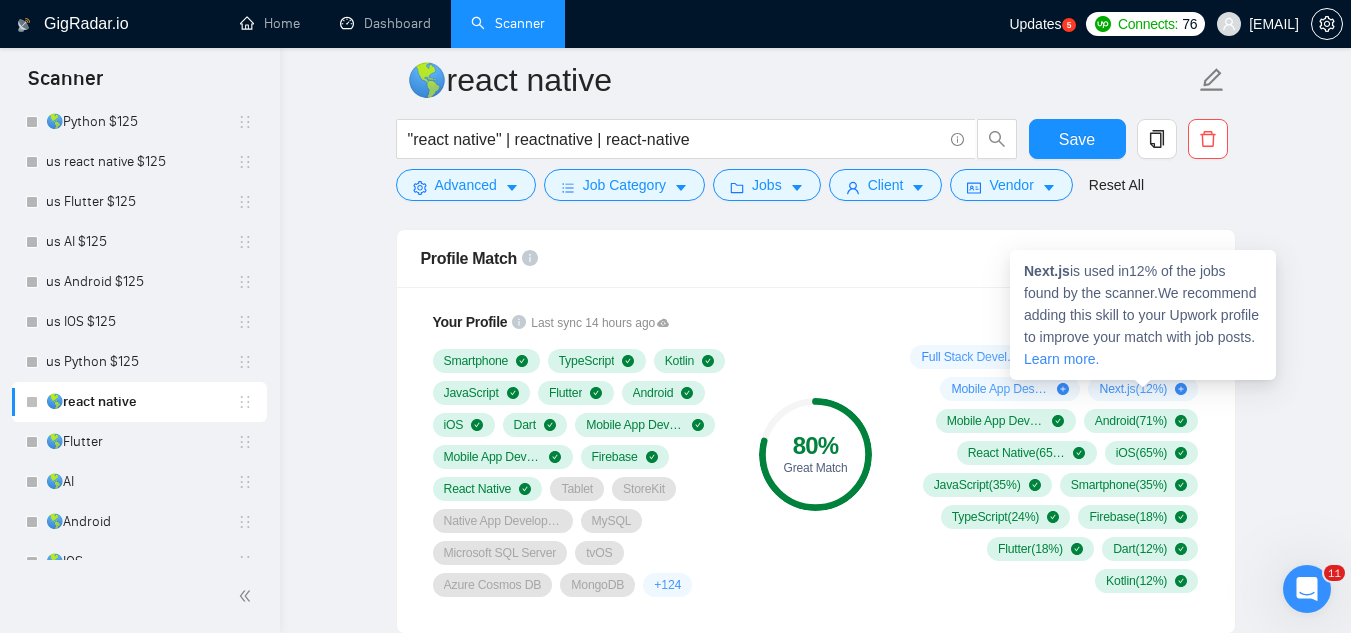 click on "Next.js" at bounding box center [1047, 271] 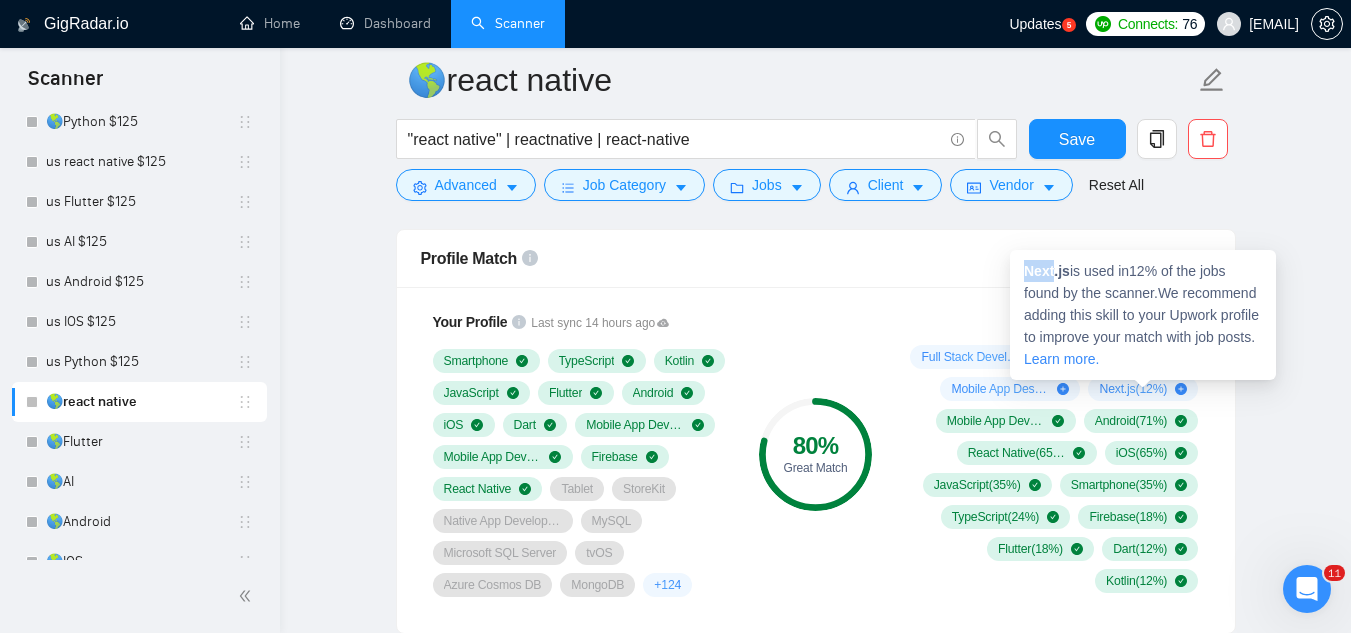 click on "Next.js" at bounding box center (1047, 271) 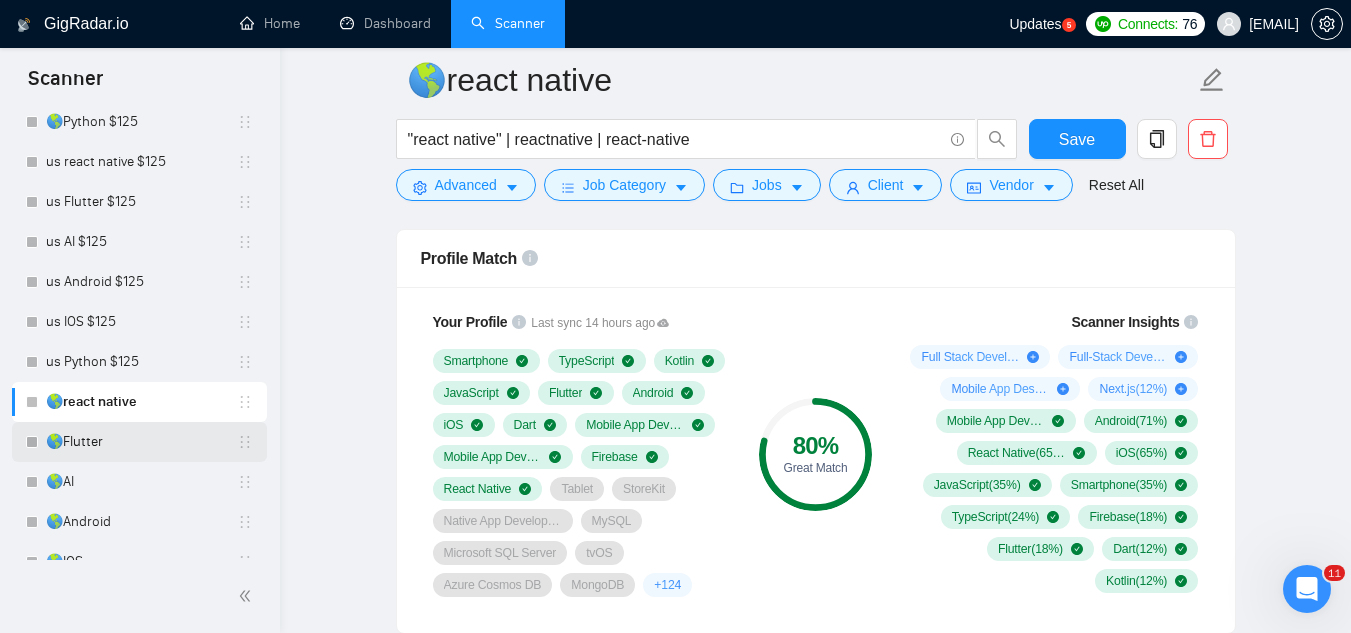 click on "🌎Flutter" at bounding box center (141, 442) 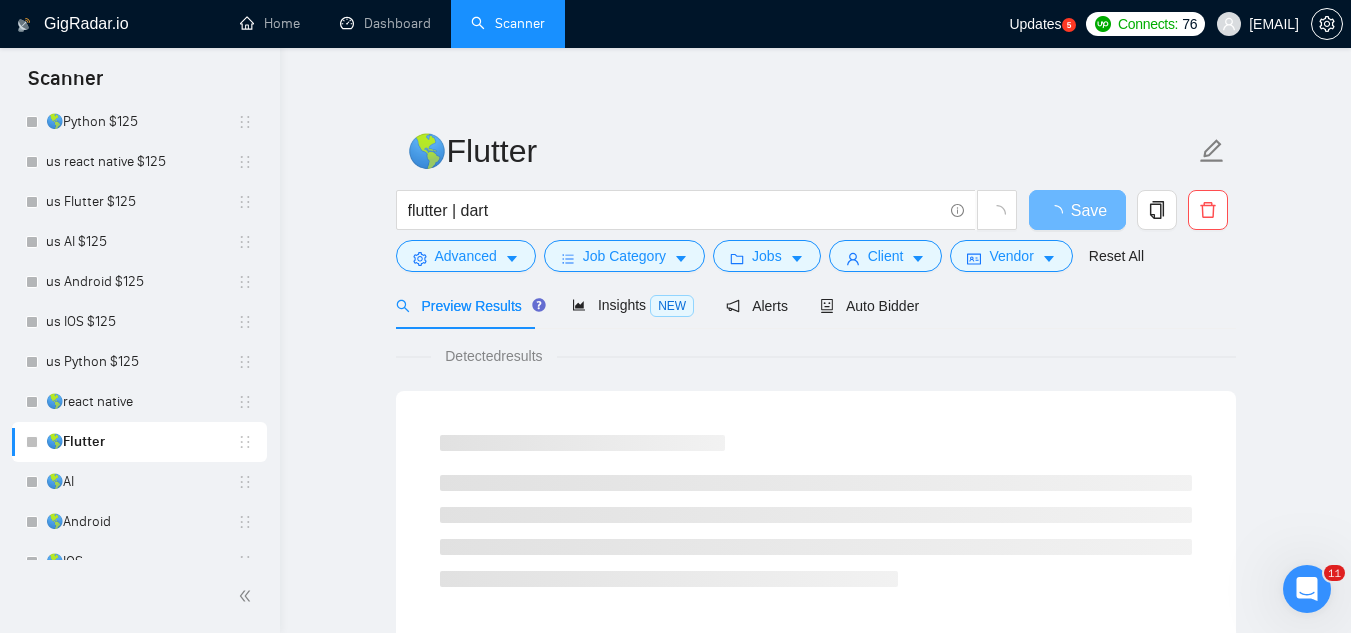 scroll, scrollTop: 0, scrollLeft: 0, axis: both 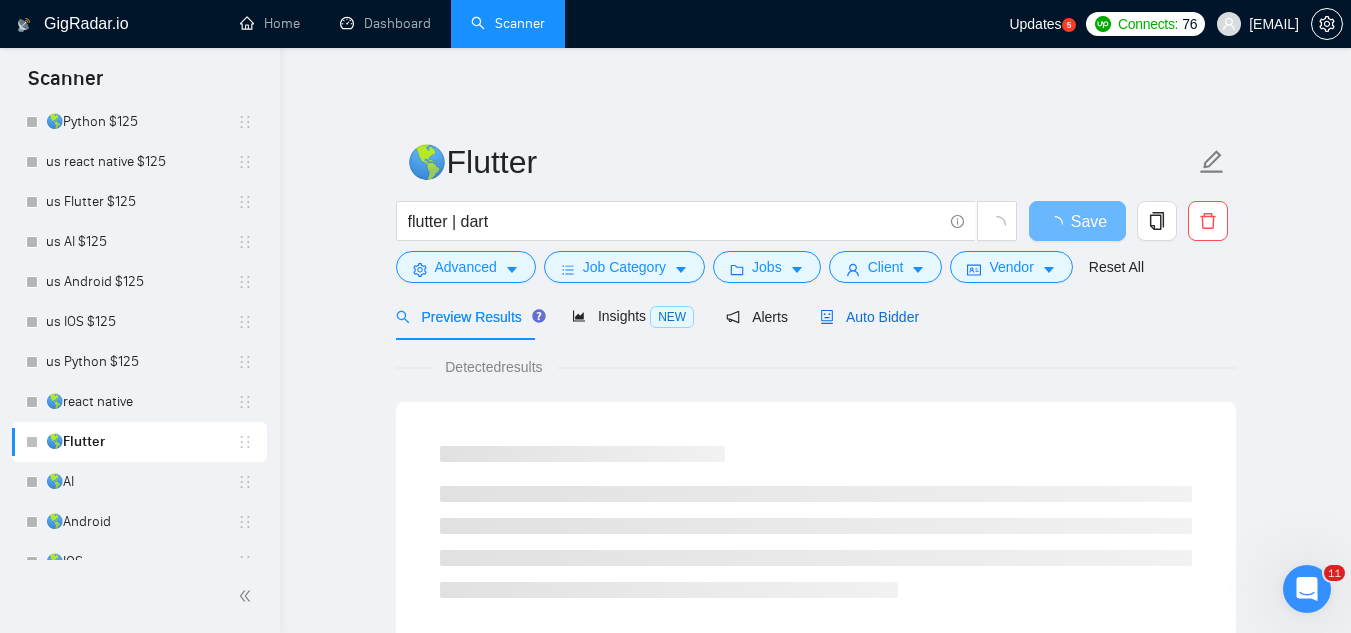 click on "Auto Bidder" at bounding box center [869, 317] 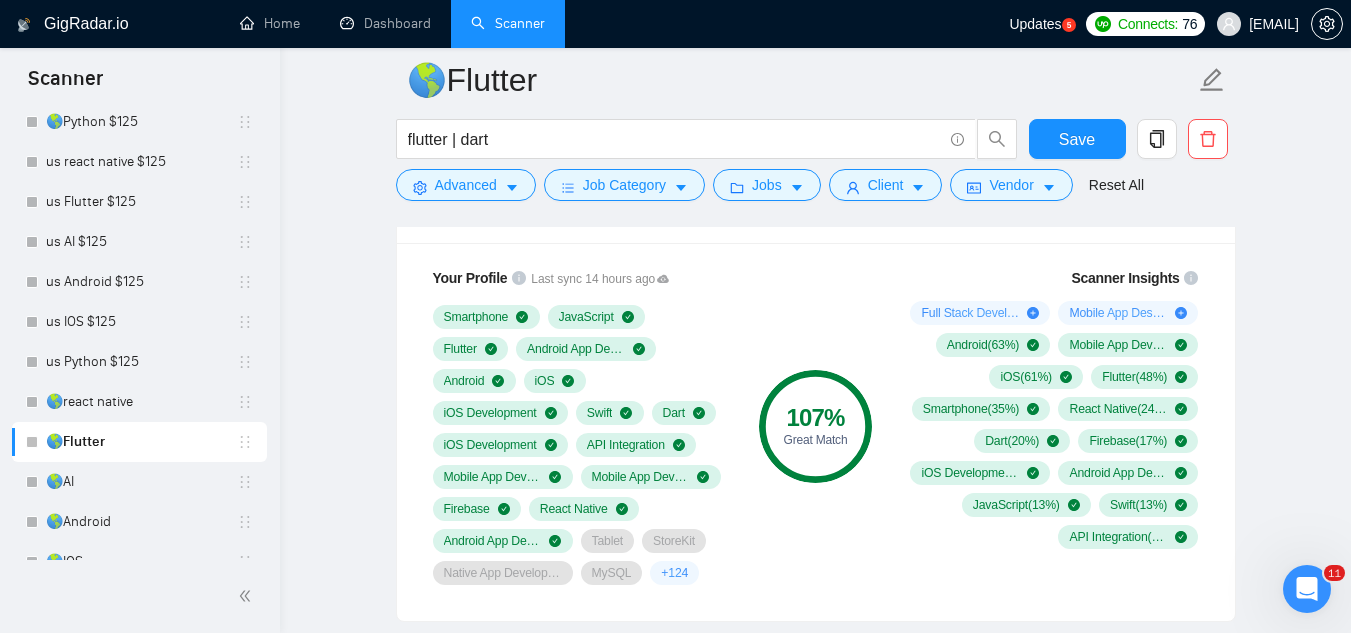 scroll, scrollTop: 1300, scrollLeft: 0, axis: vertical 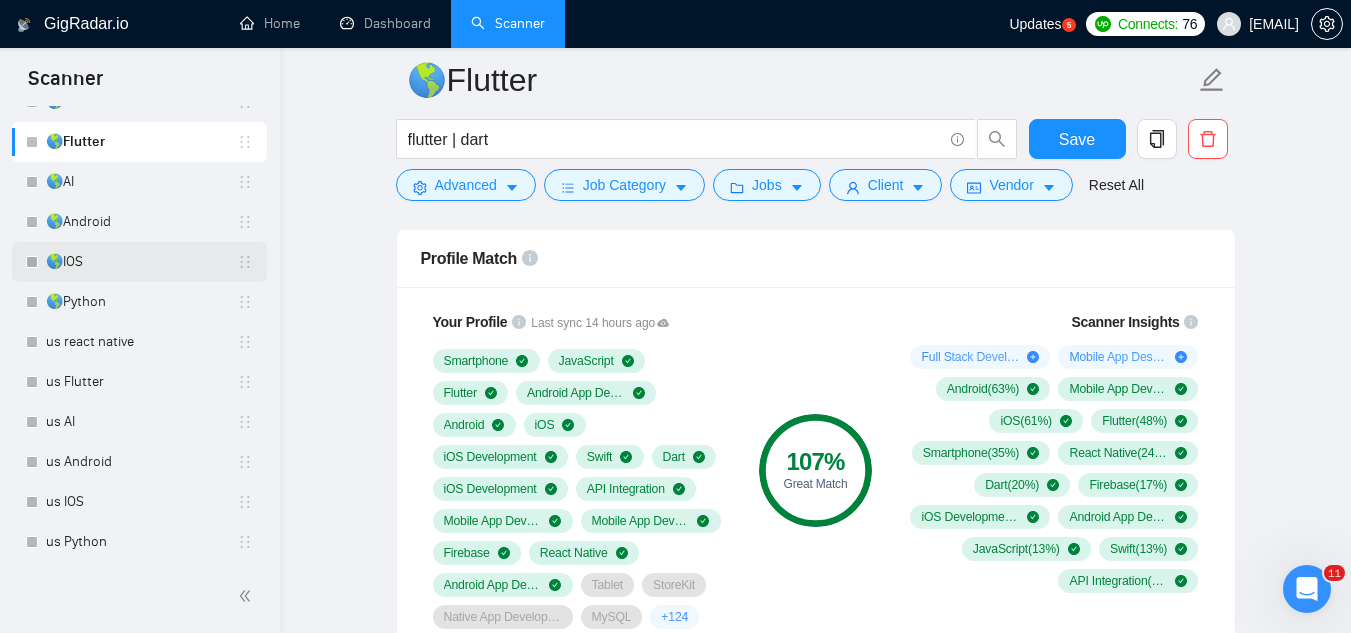 click on "🌎IOS" at bounding box center (141, 262) 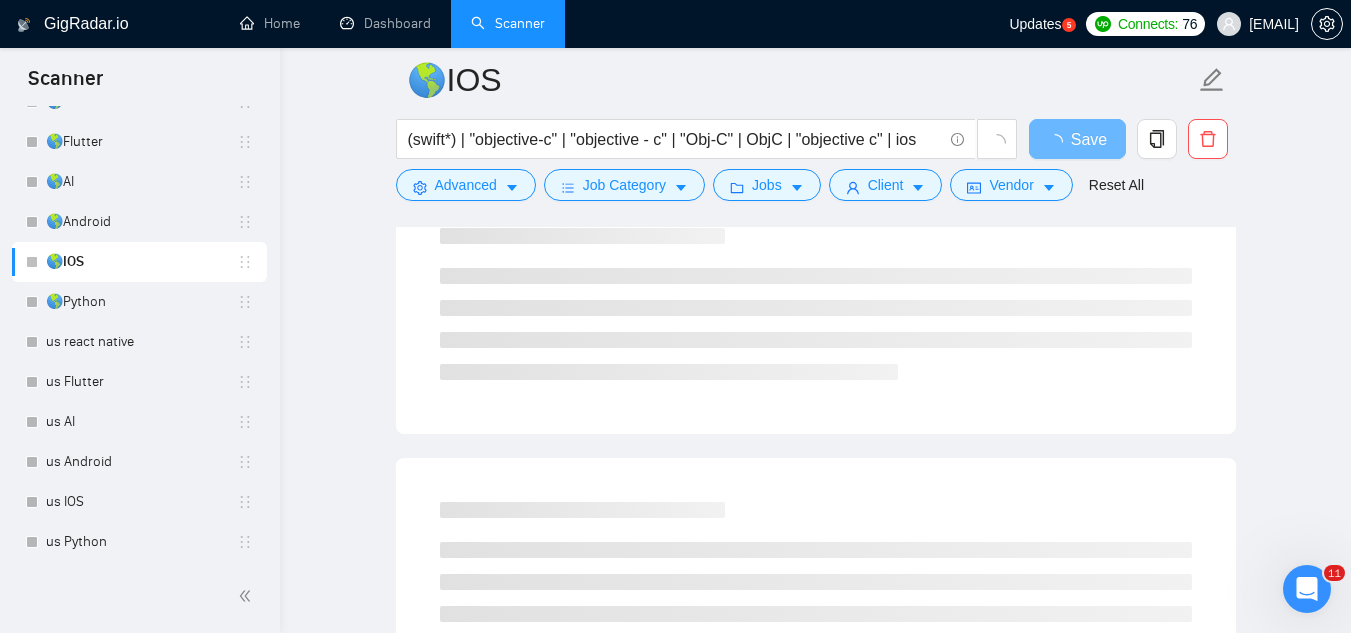scroll, scrollTop: 0, scrollLeft: 0, axis: both 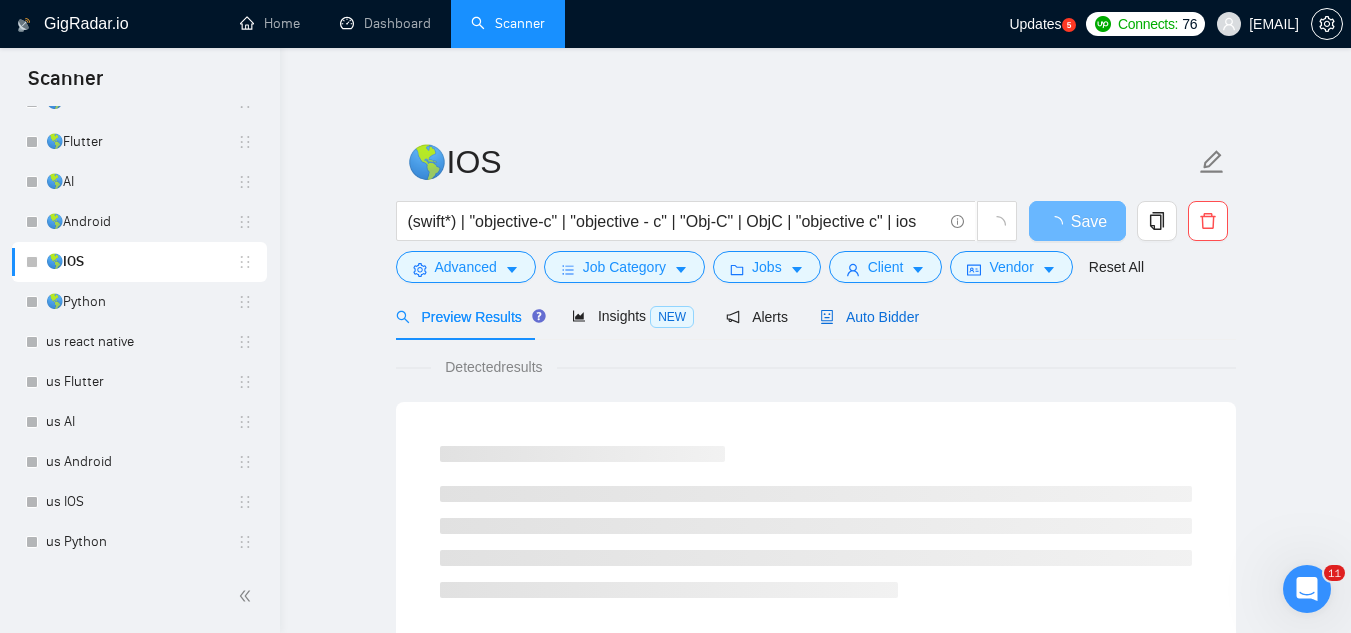 click on "Auto Bidder" at bounding box center [869, 317] 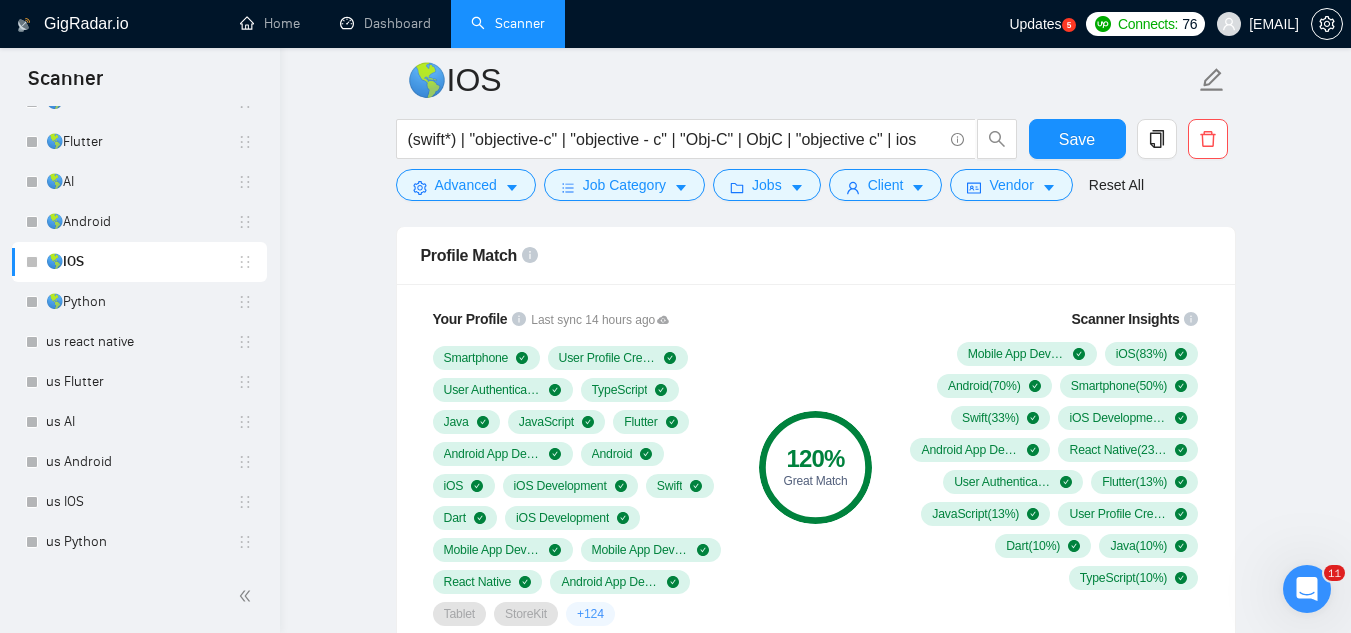 scroll, scrollTop: 1700, scrollLeft: 0, axis: vertical 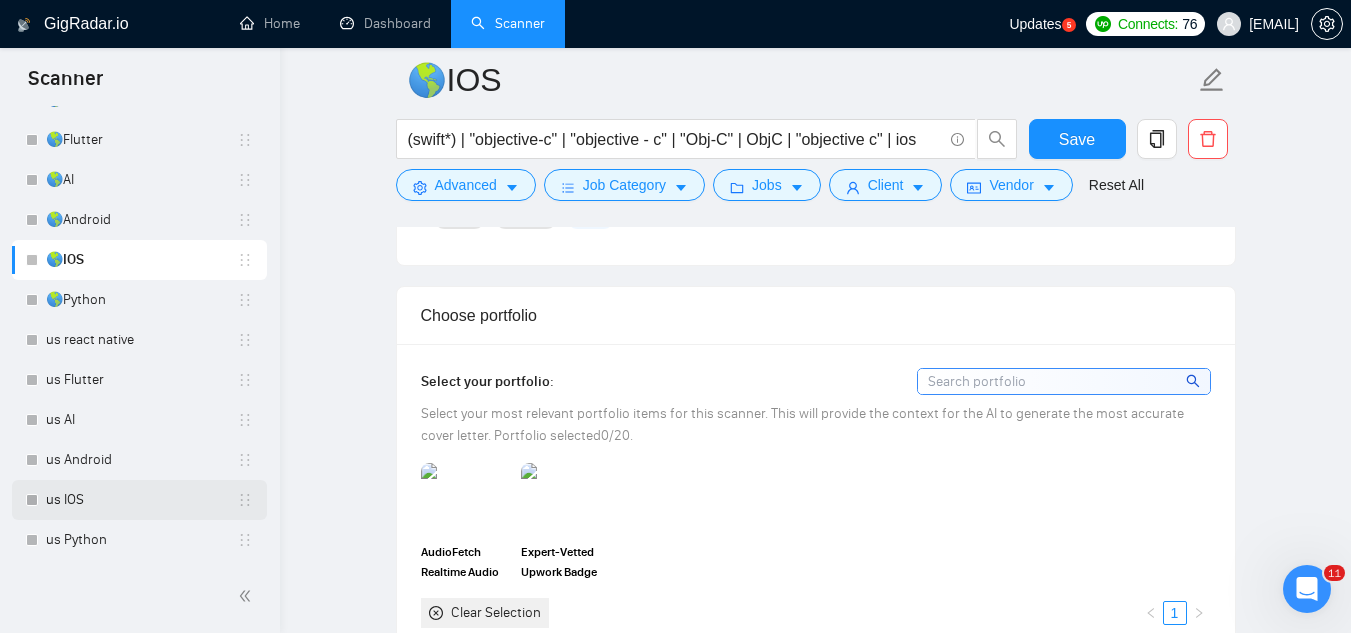 click on "us IOS" at bounding box center [141, 500] 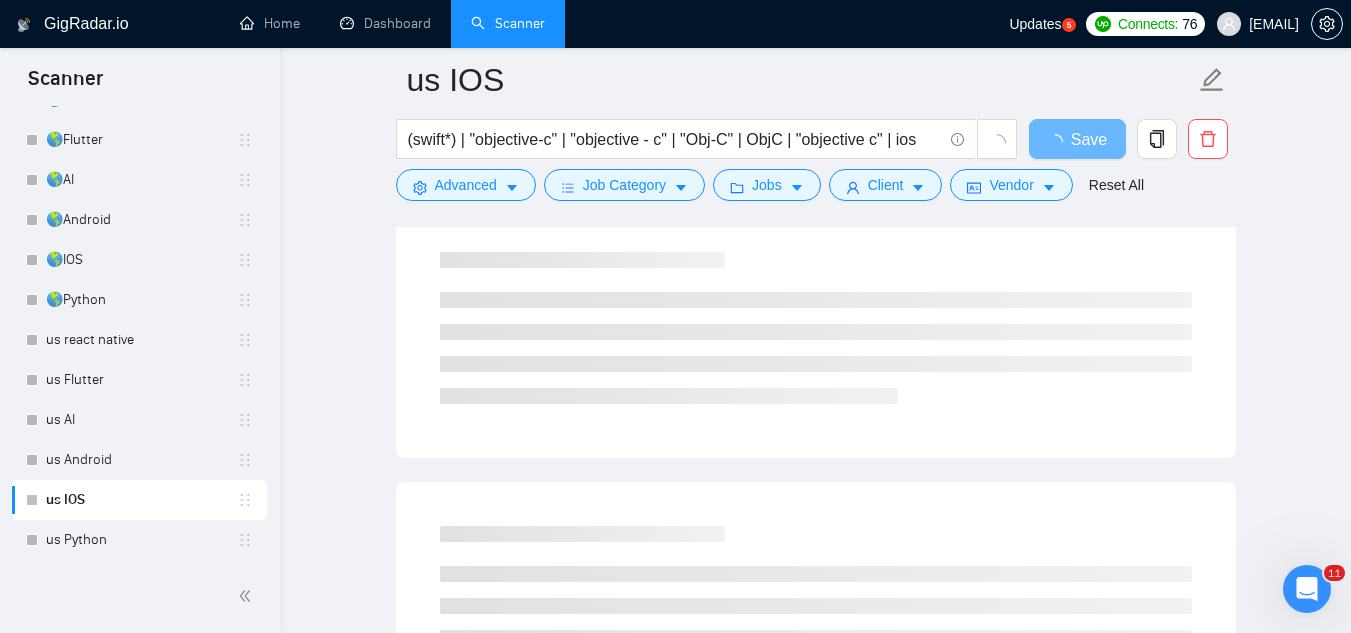 scroll, scrollTop: 0, scrollLeft: 0, axis: both 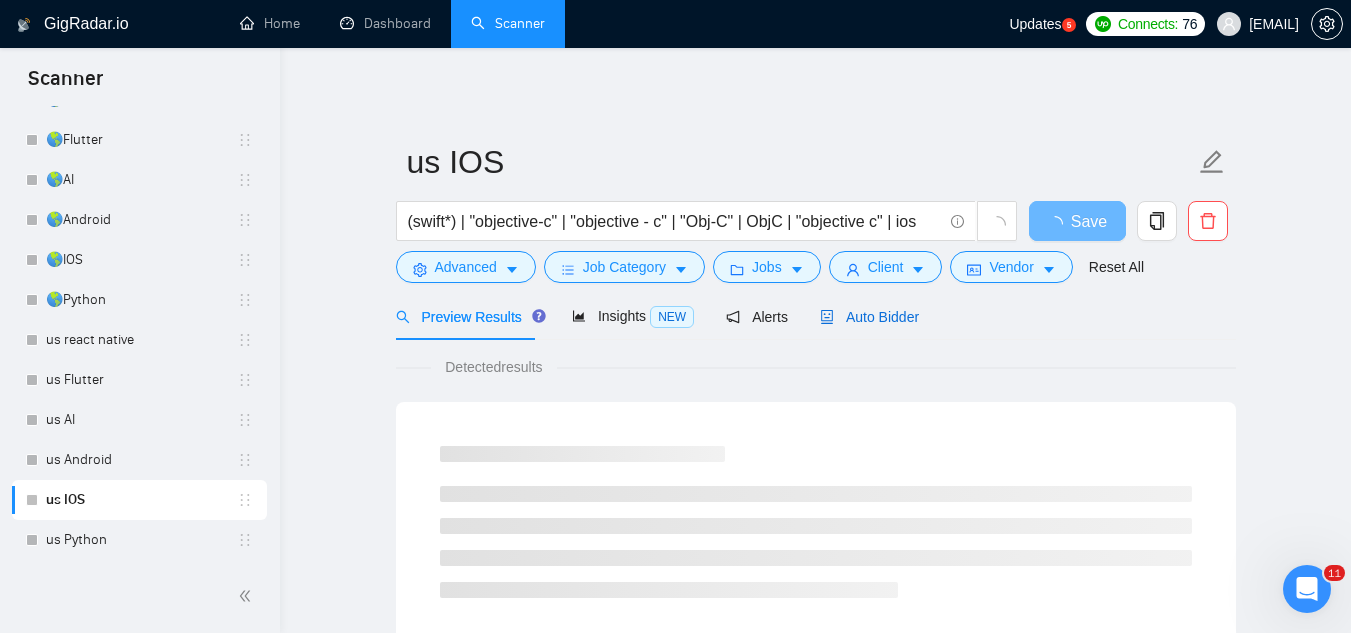 click on "Auto Bidder" at bounding box center (869, 317) 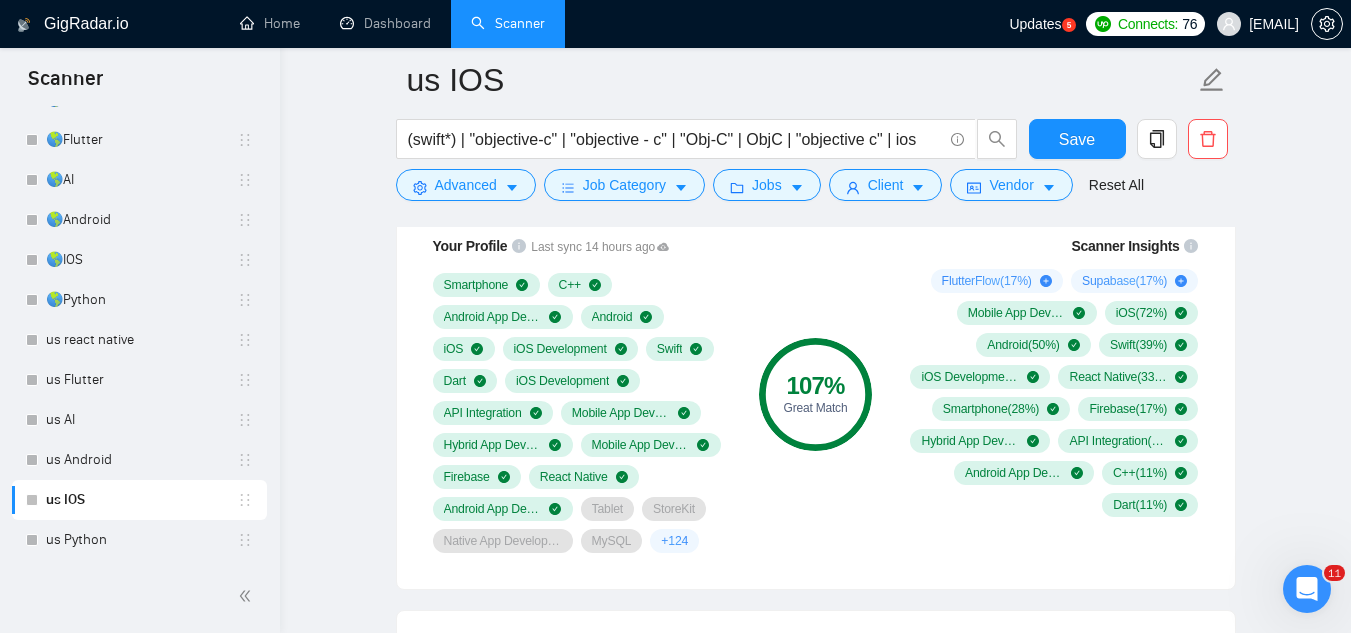 scroll, scrollTop: 1400, scrollLeft: 0, axis: vertical 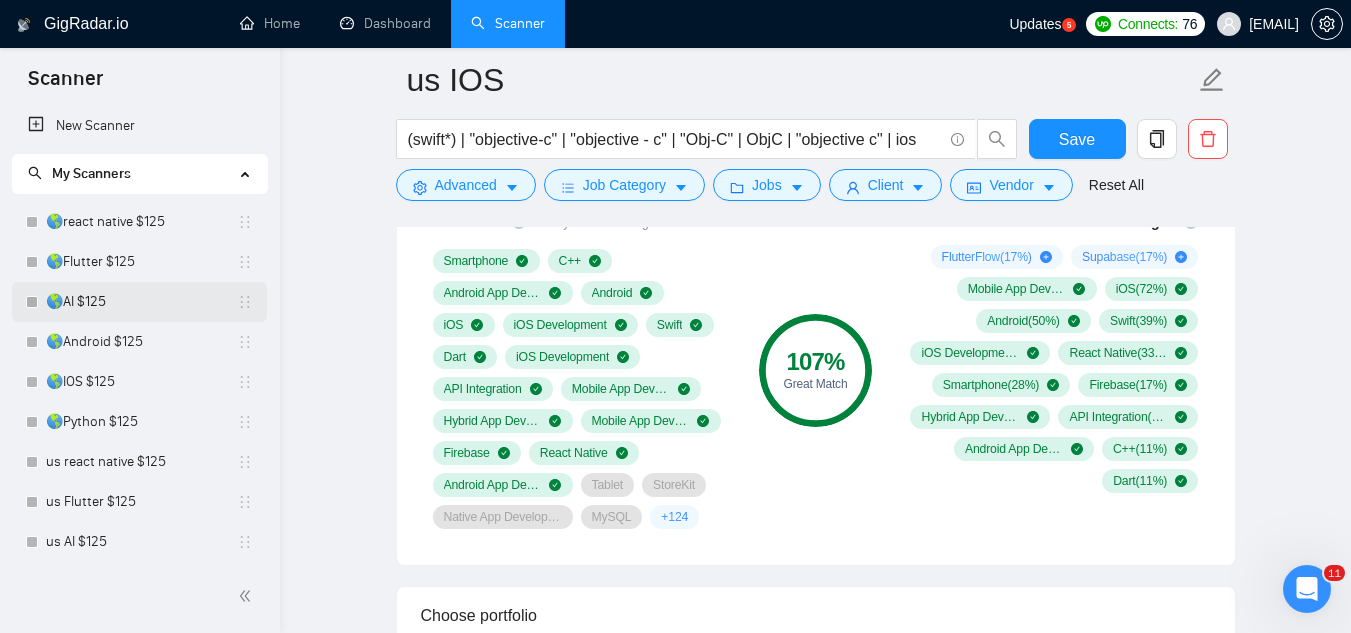 click on "🌎AI $125" at bounding box center [141, 302] 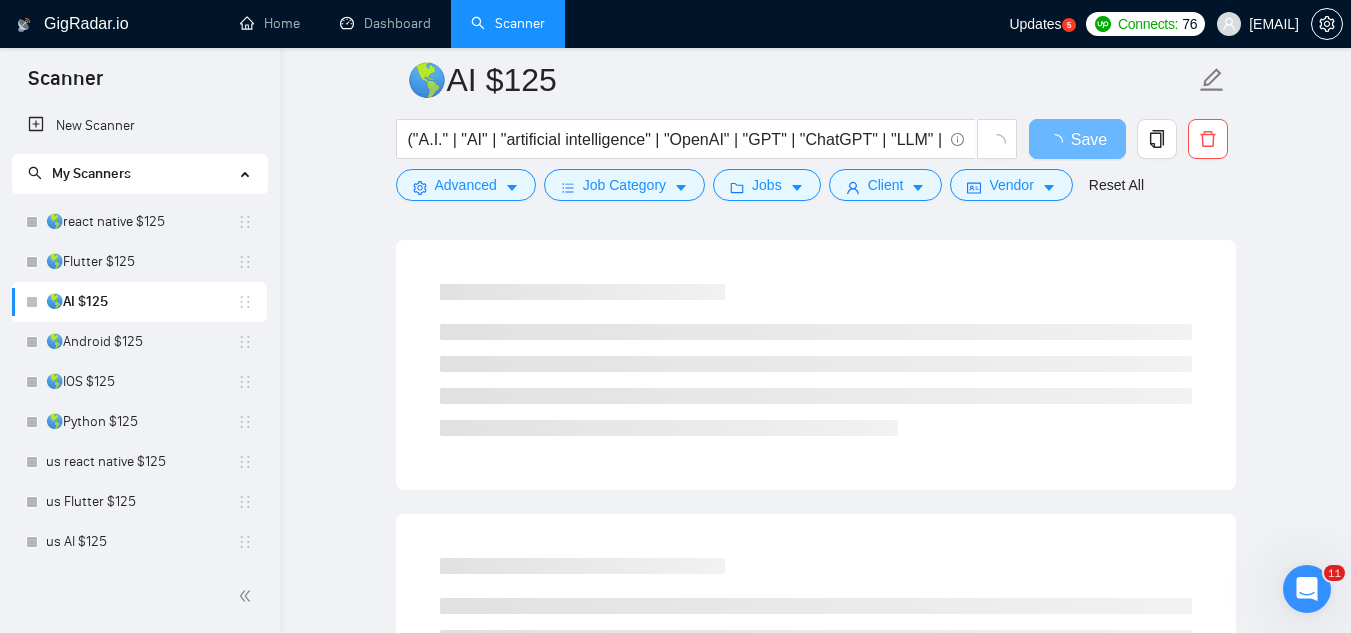 scroll, scrollTop: 0, scrollLeft: 0, axis: both 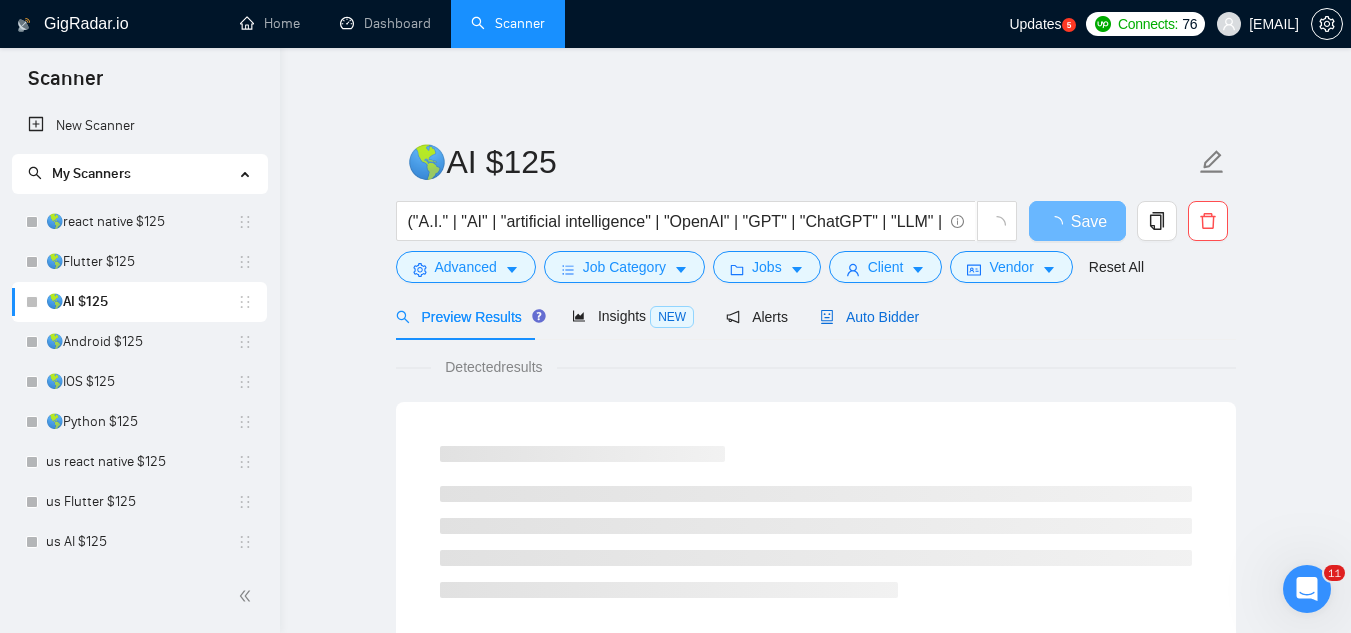 click on "Auto Bidder" at bounding box center (869, 317) 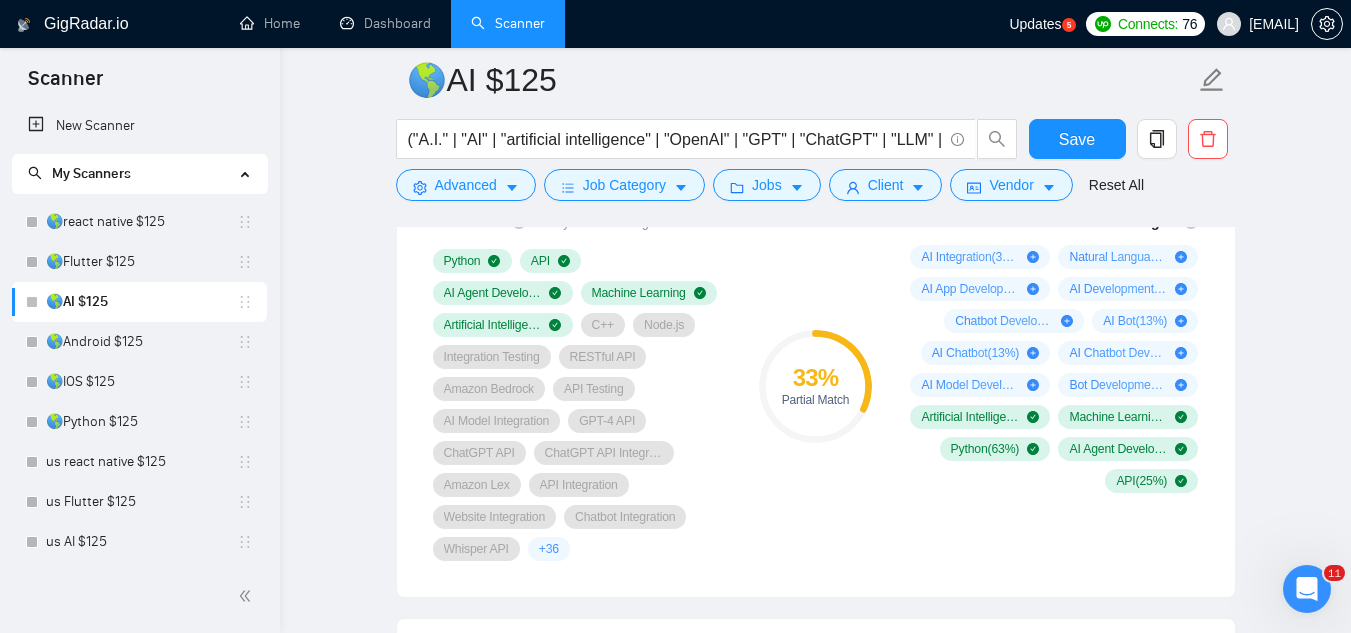 scroll, scrollTop: 1300, scrollLeft: 0, axis: vertical 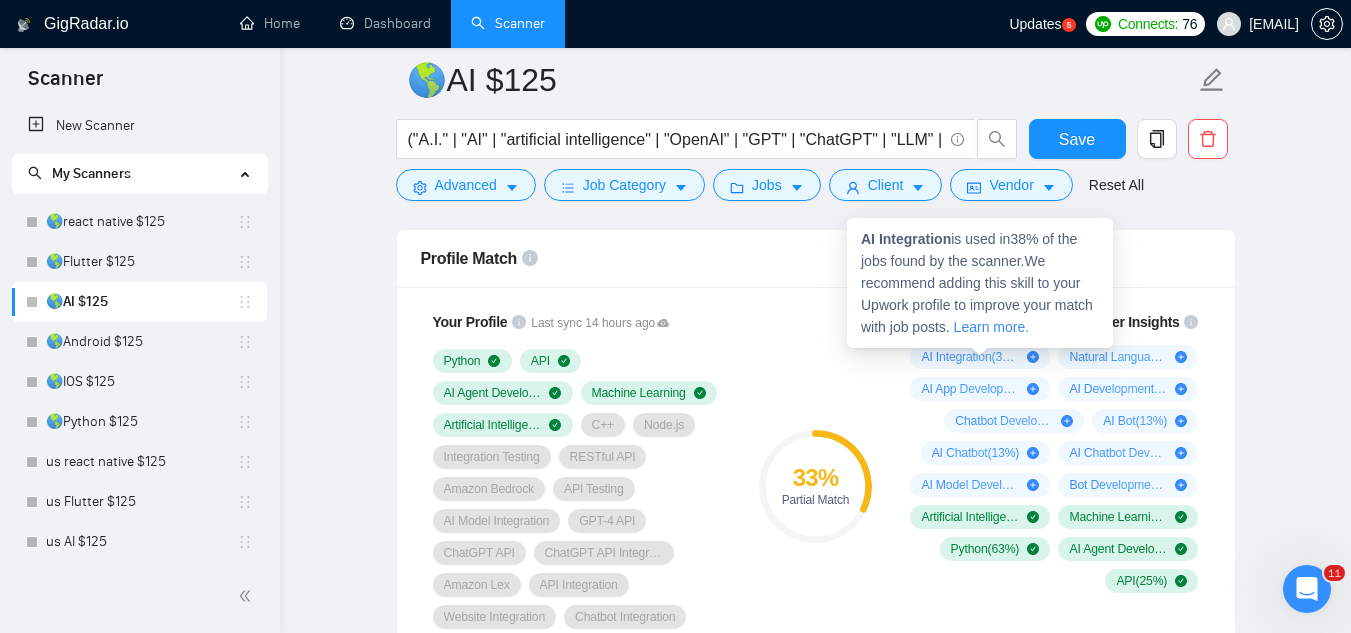 click on "AI Integration" at bounding box center (906, 239) 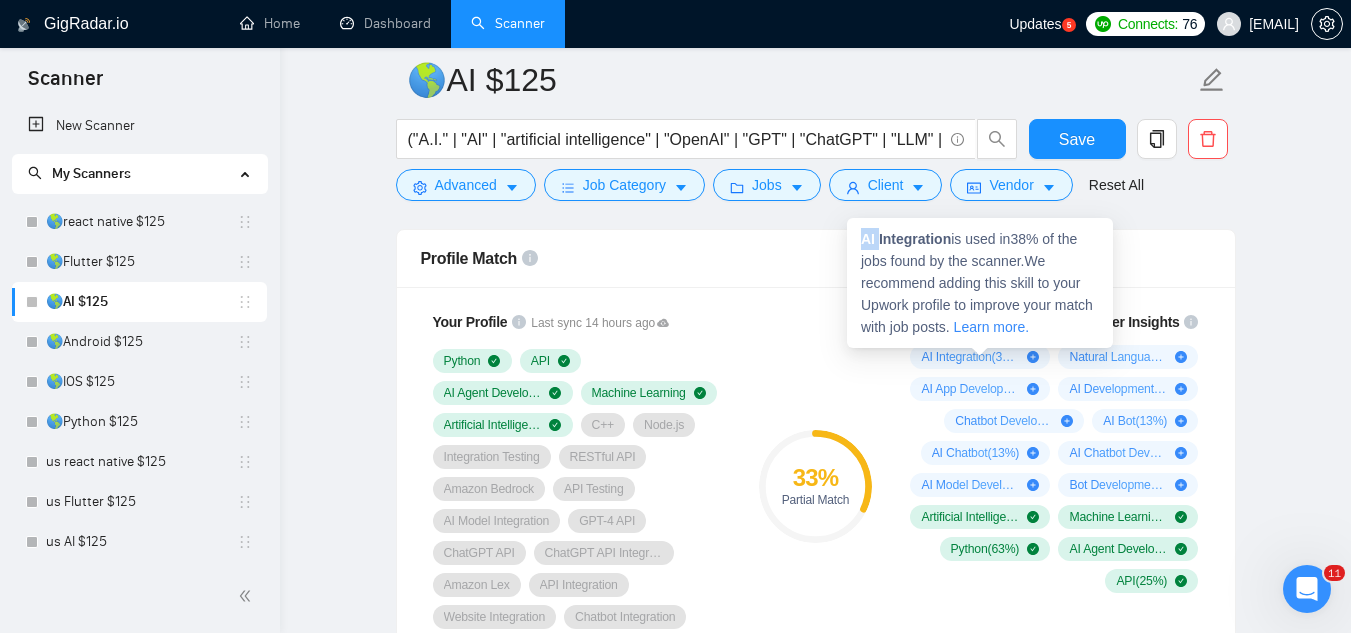click on "AI Integration" at bounding box center (906, 239) 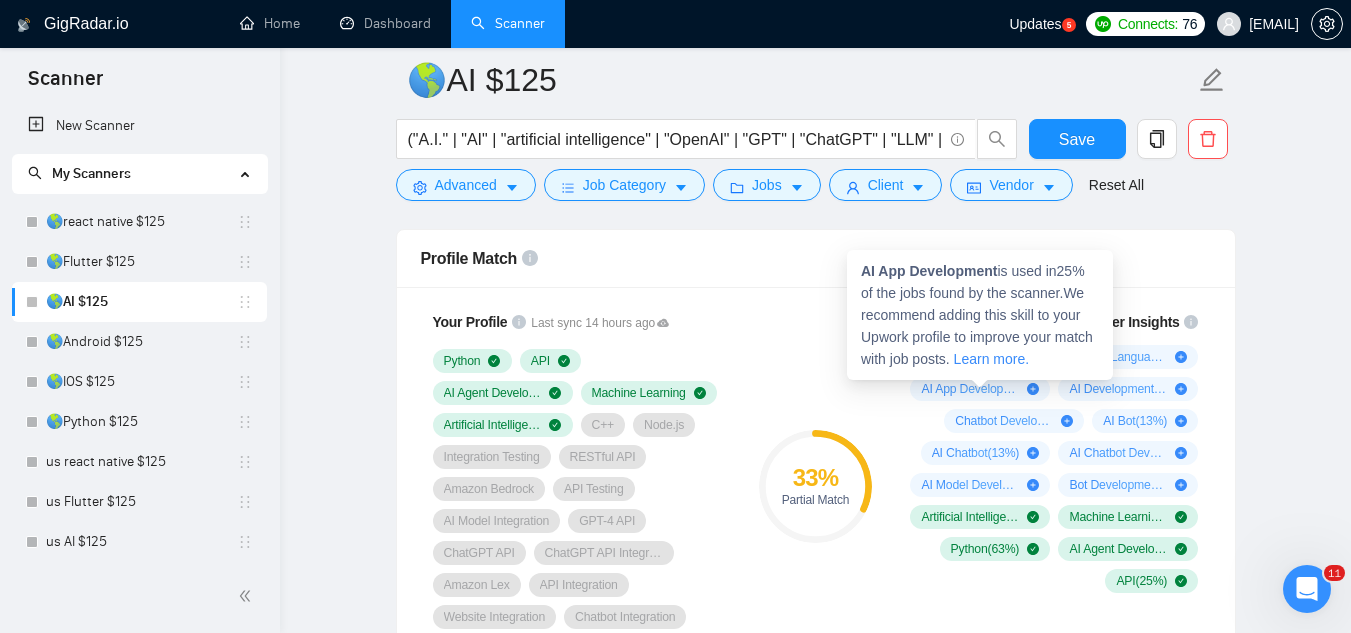 click on "AI App Development" at bounding box center (929, 271) 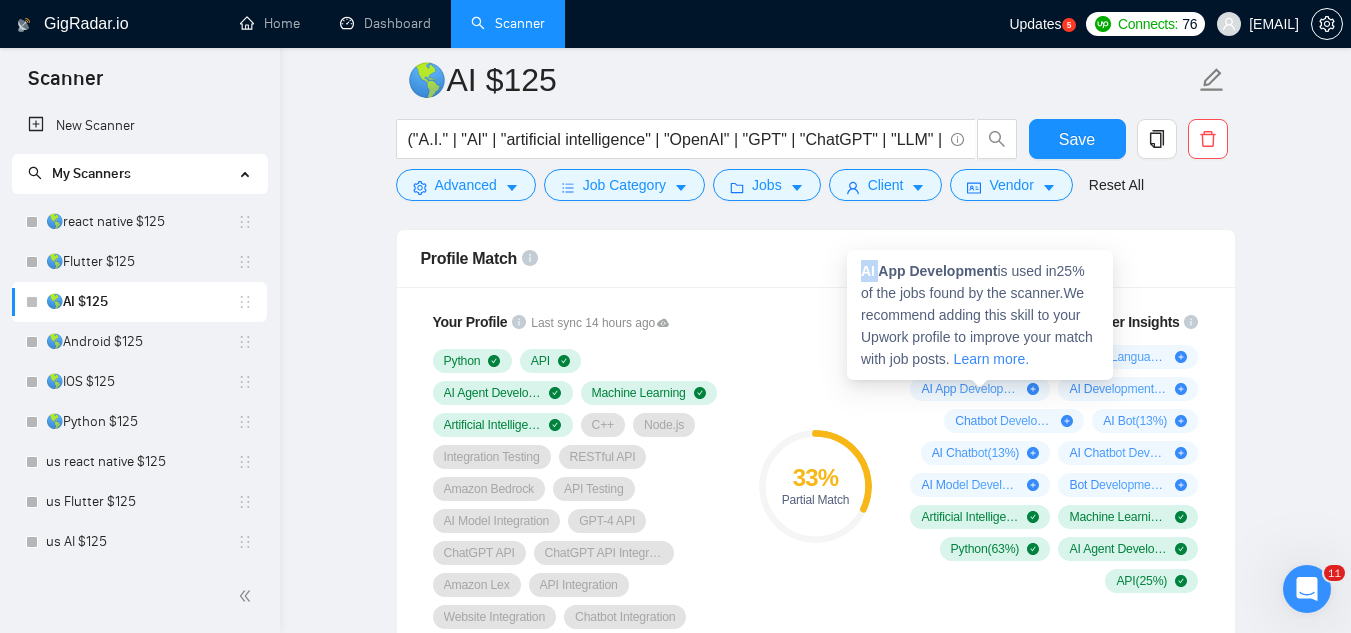 click on "AI App Development" at bounding box center [929, 271] 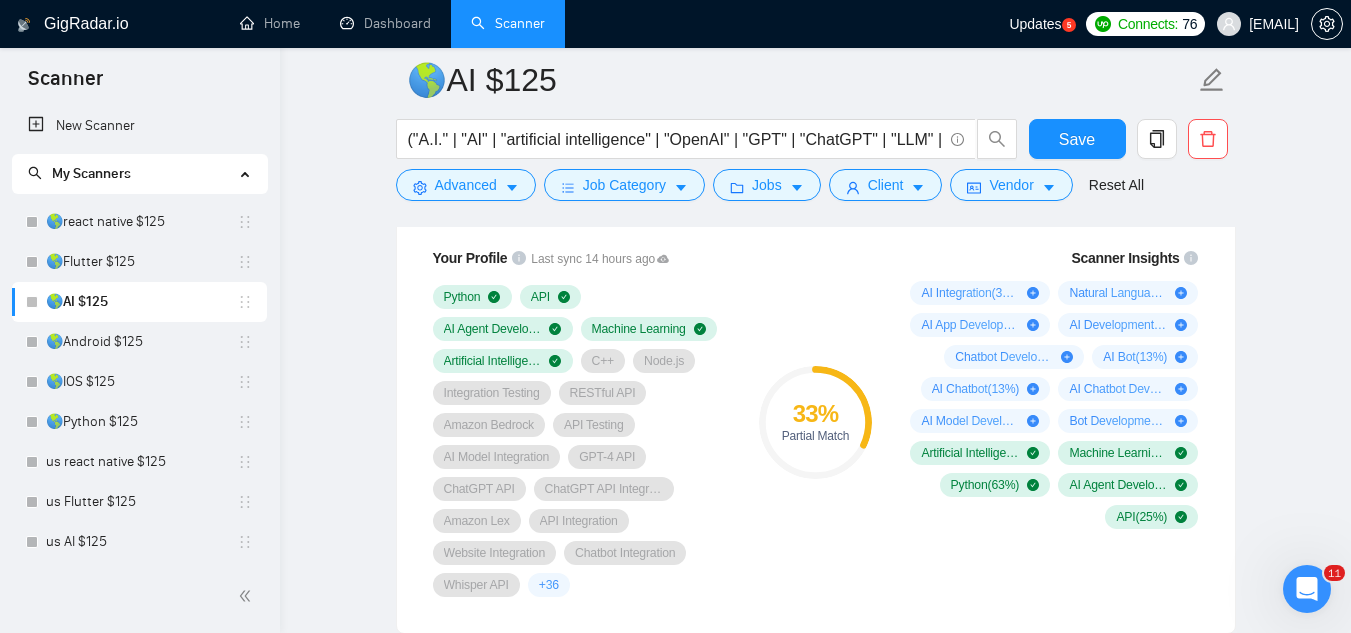 scroll, scrollTop: 1400, scrollLeft: 0, axis: vertical 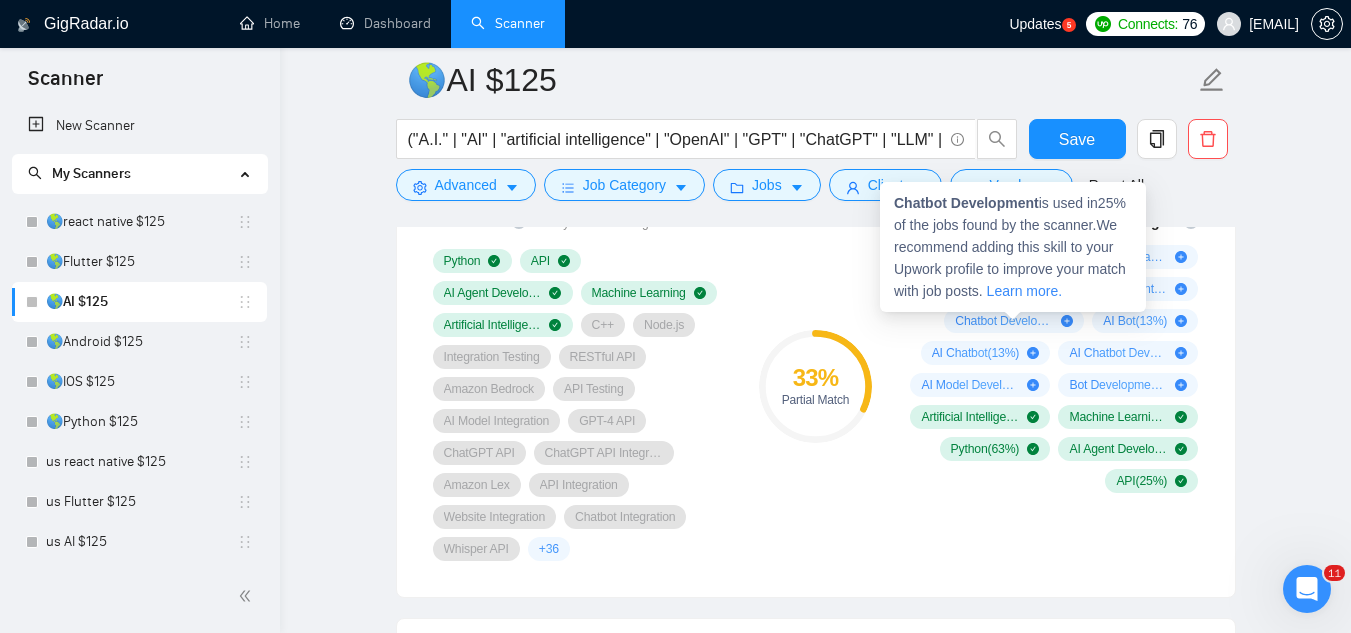 click on "Chatbot Development" at bounding box center [966, 203] 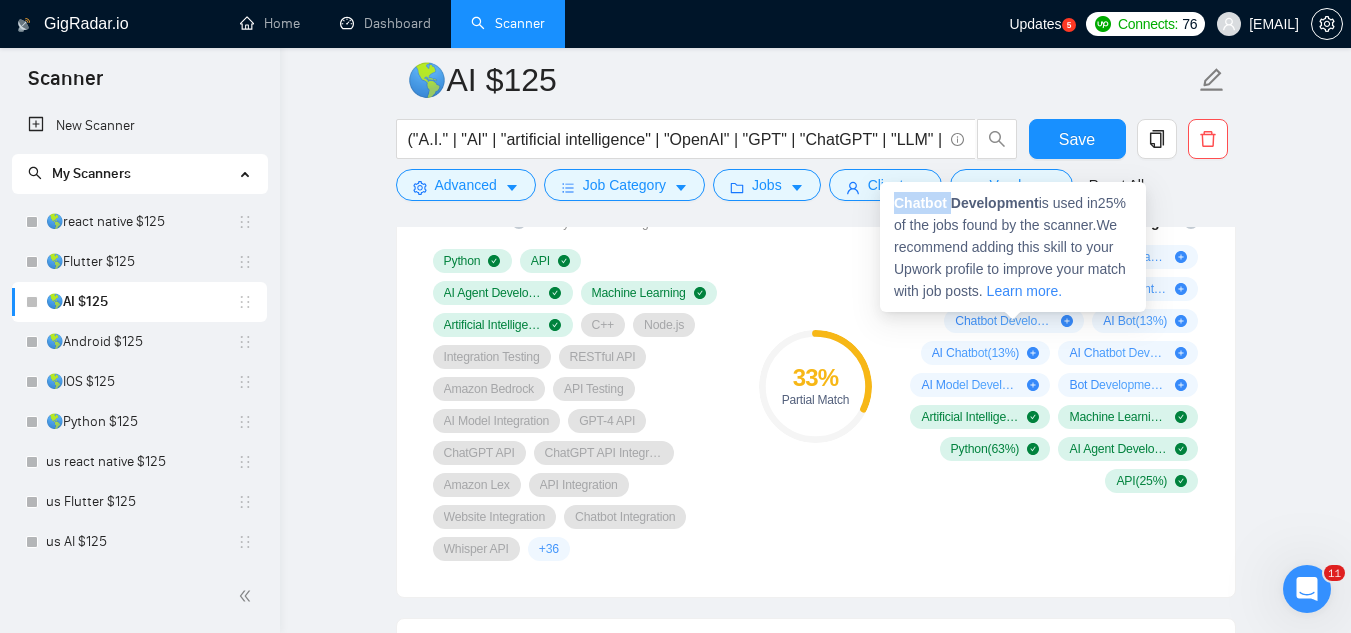 click on "Chatbot Development" at bounding box center [966, 203] 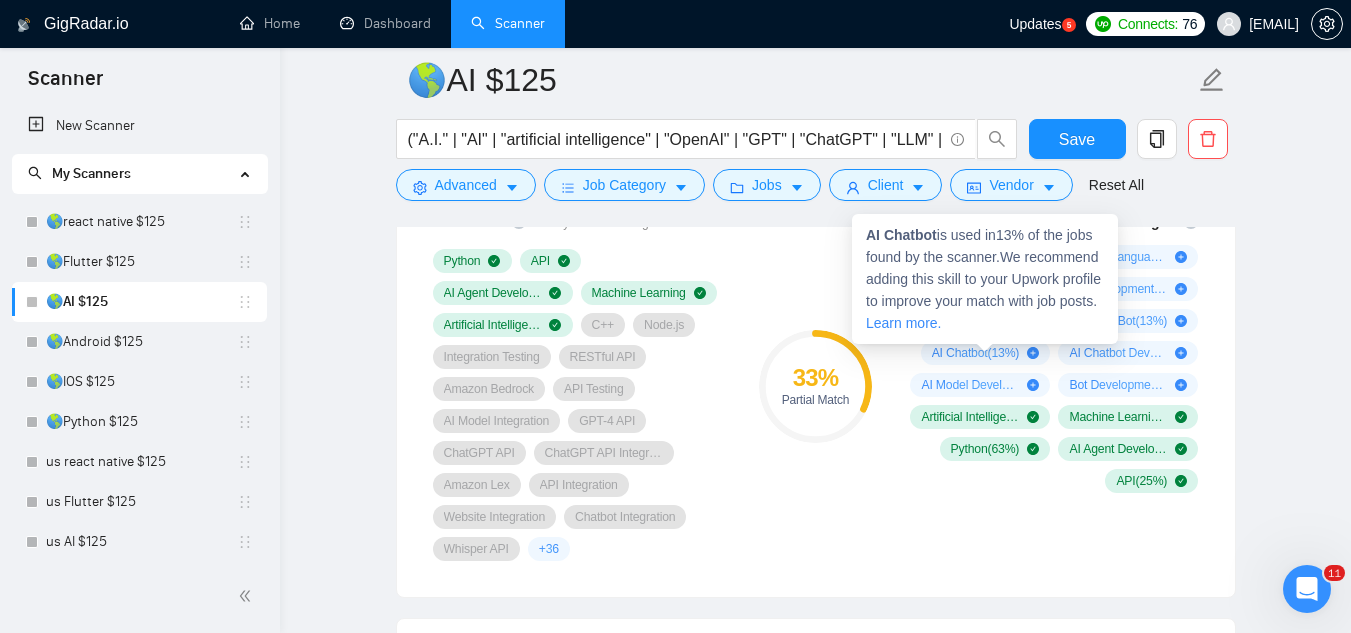 click on "AI Chatbot" at bounding box center (901, 235) 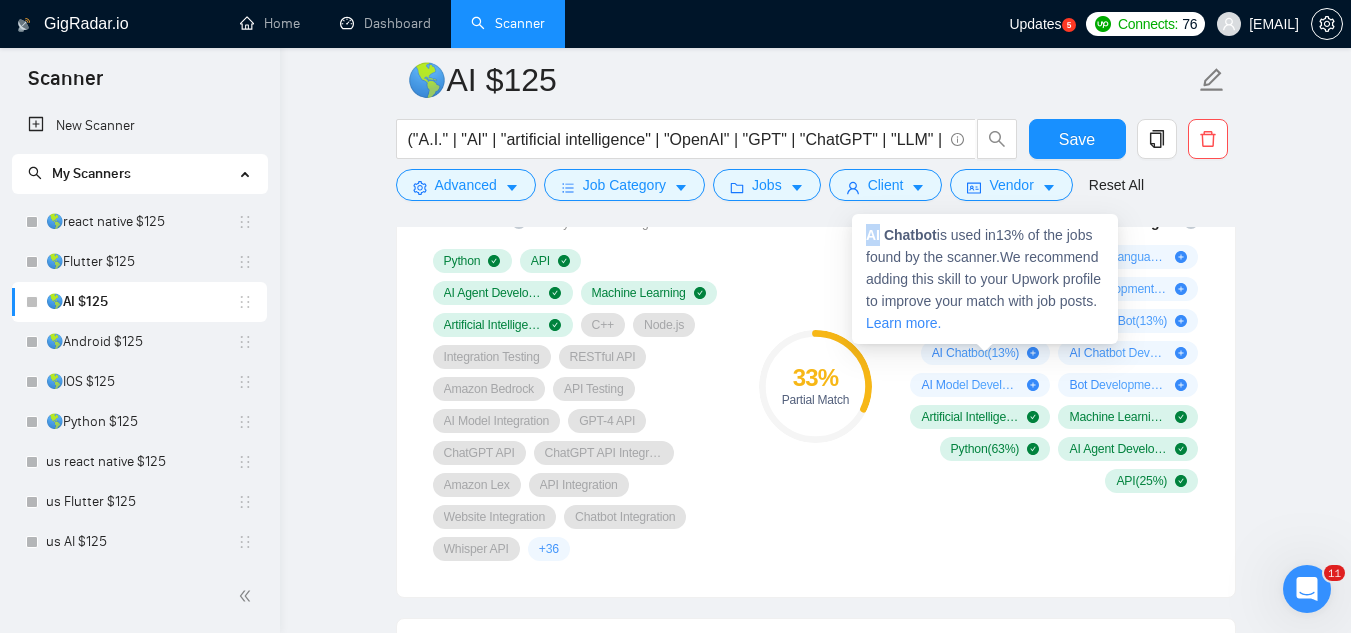 click on "AI Chatbot" at bounding box center (901, 235) 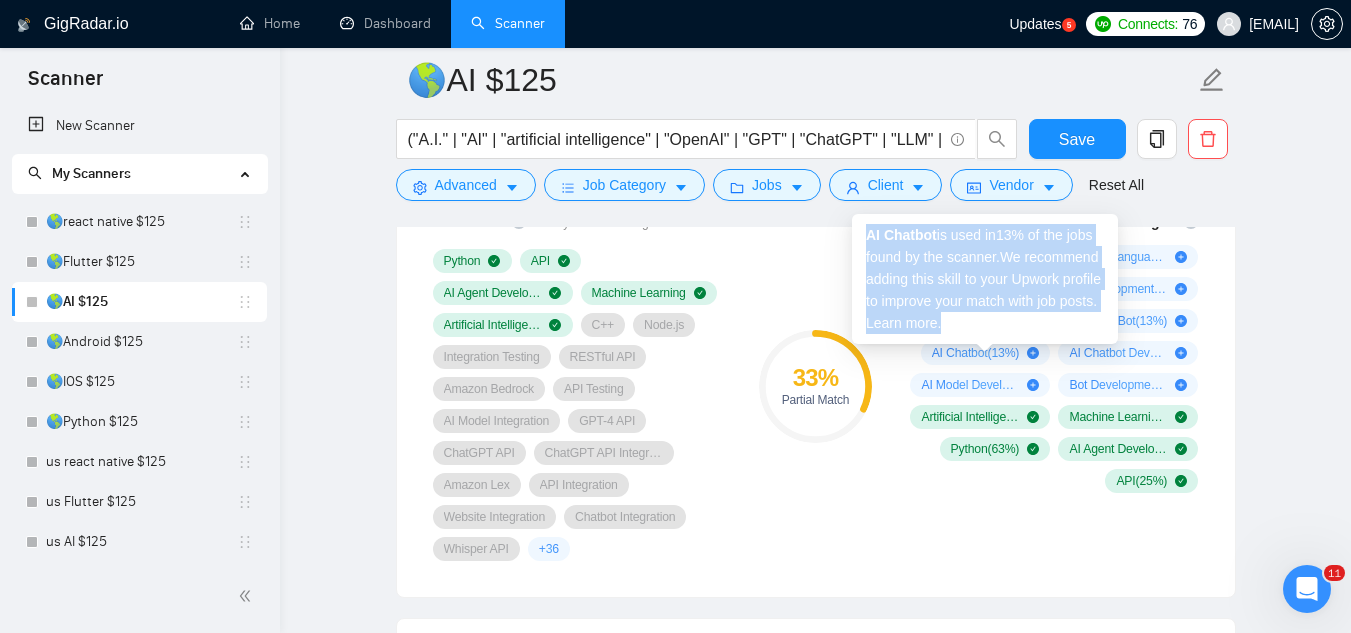 click on "AI Chatbot" at bounding box center [901, 235] 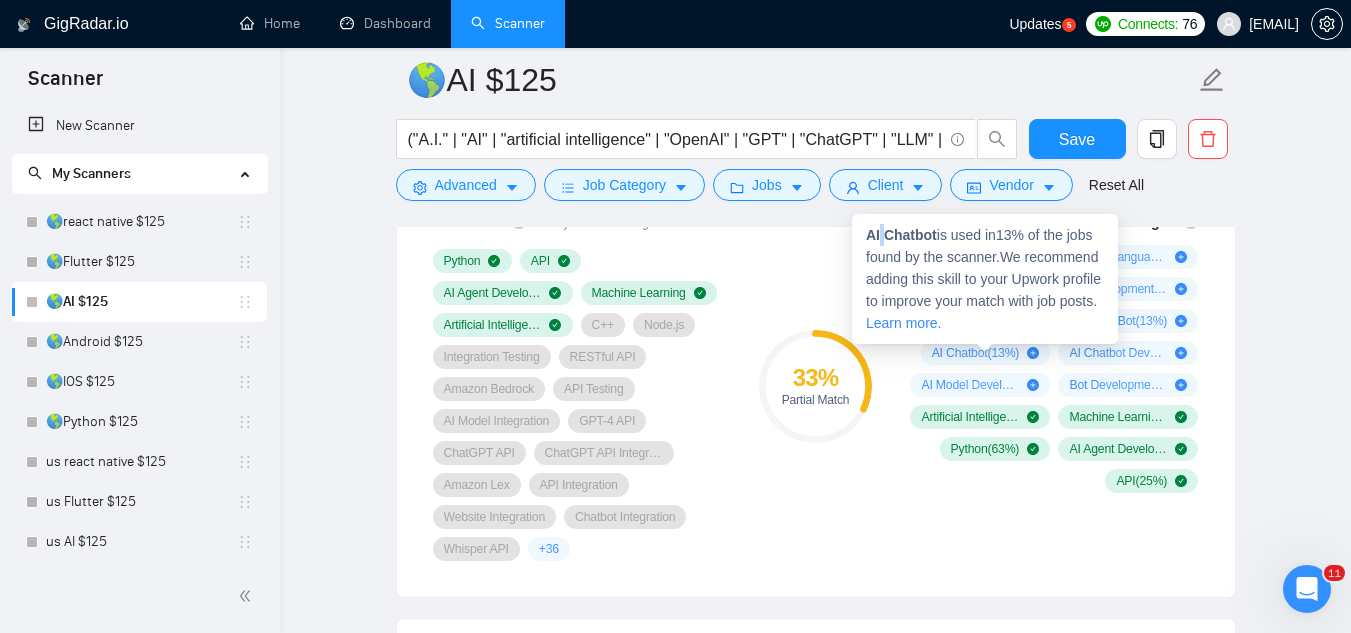 click on "AI Chatbot" at bounding box center (901, 235) 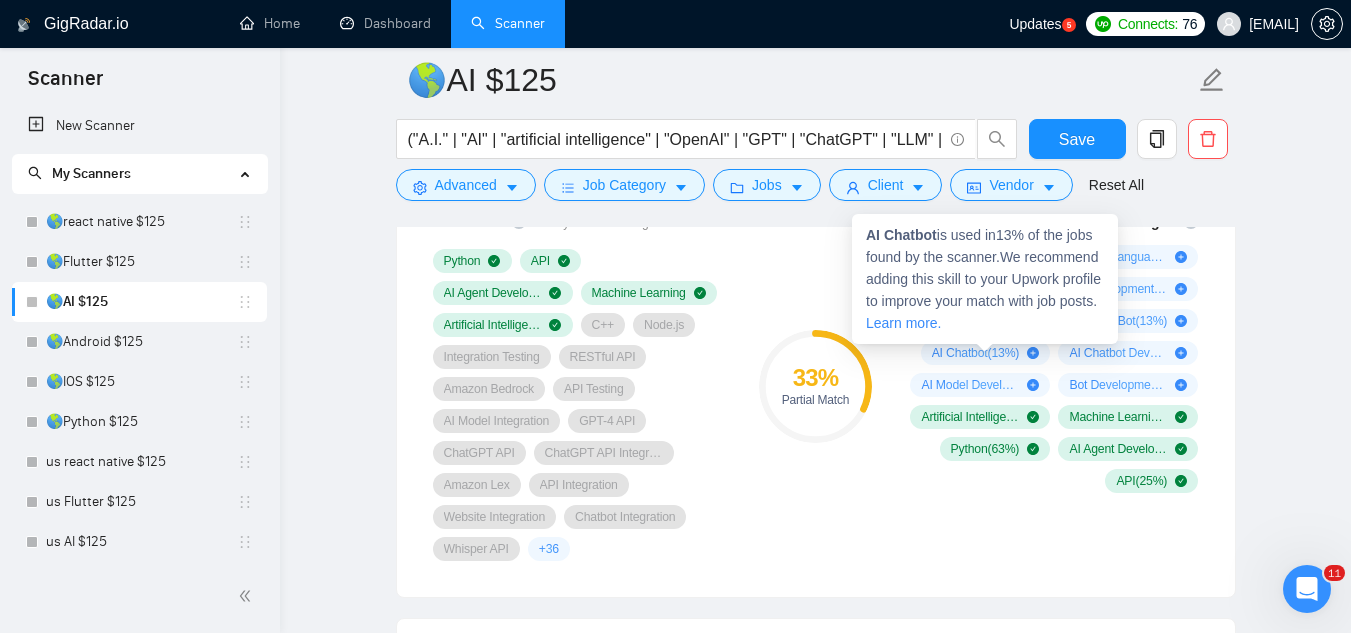 click on "AI Chatbot" at bounding box center [901, 235] 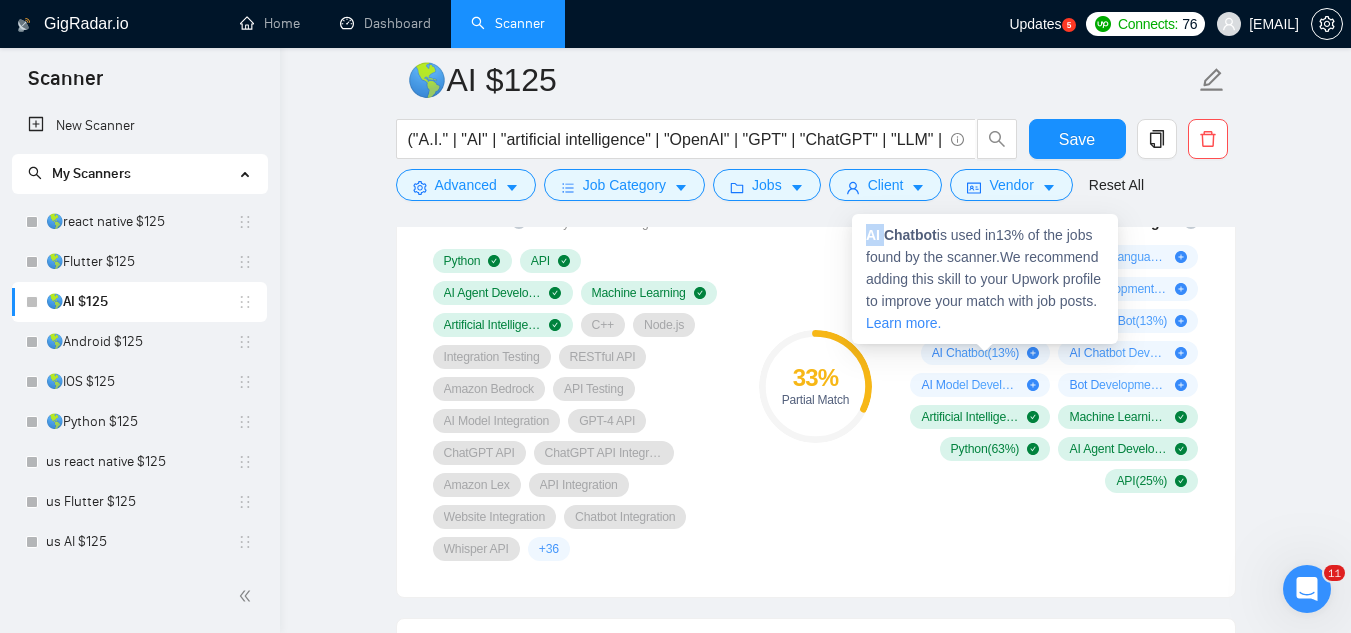 click on "AI Chatbot" at bounding box center (901, 235) 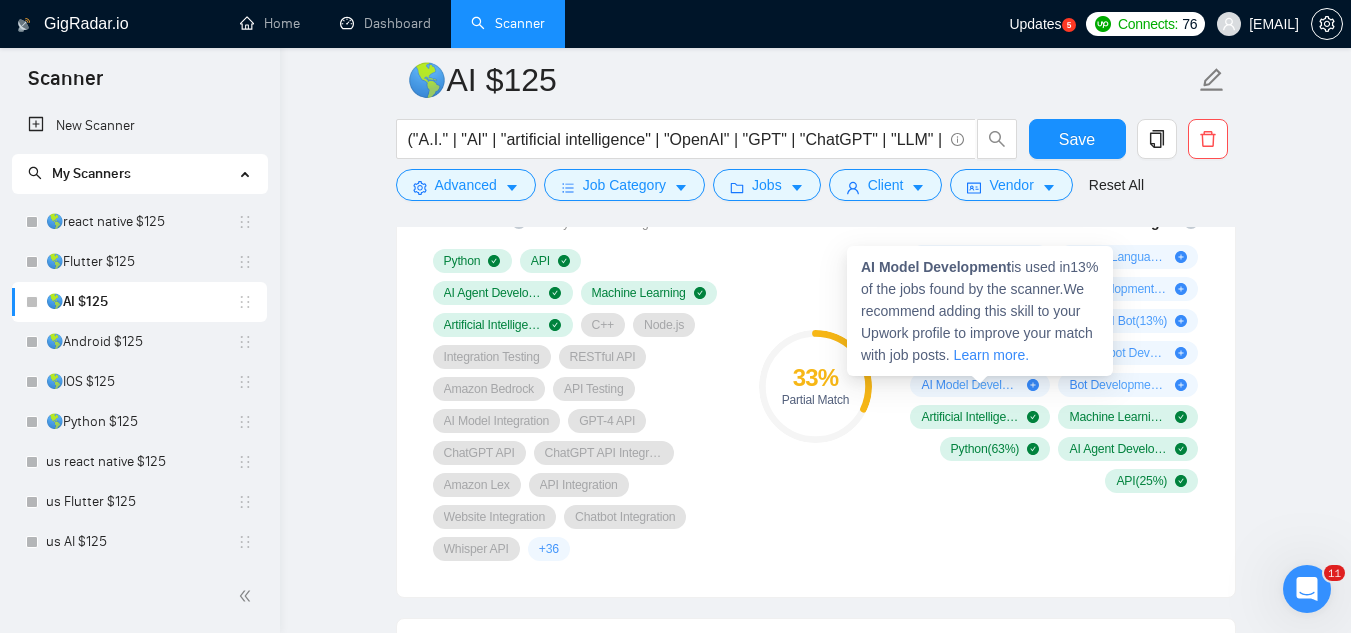 click on "AI Model Development  ( 13 %)" at bounding box center (970, 385) 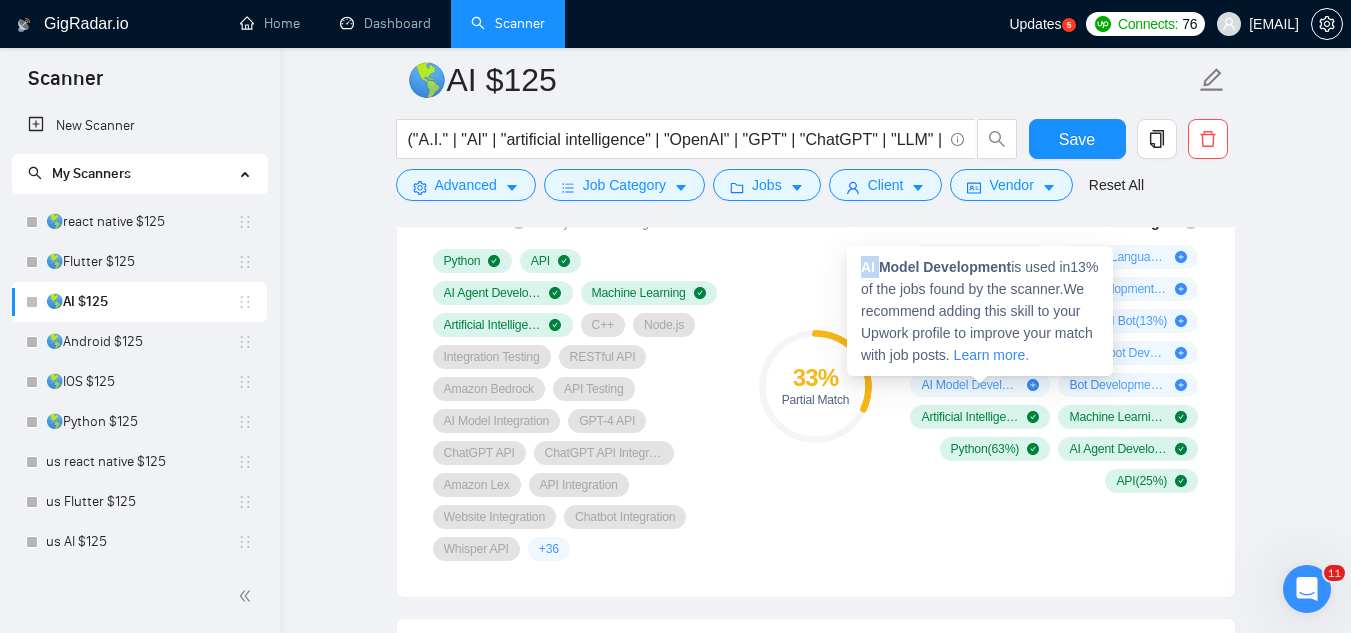 click on "AI Model Development" at bounding box center (936, 267) 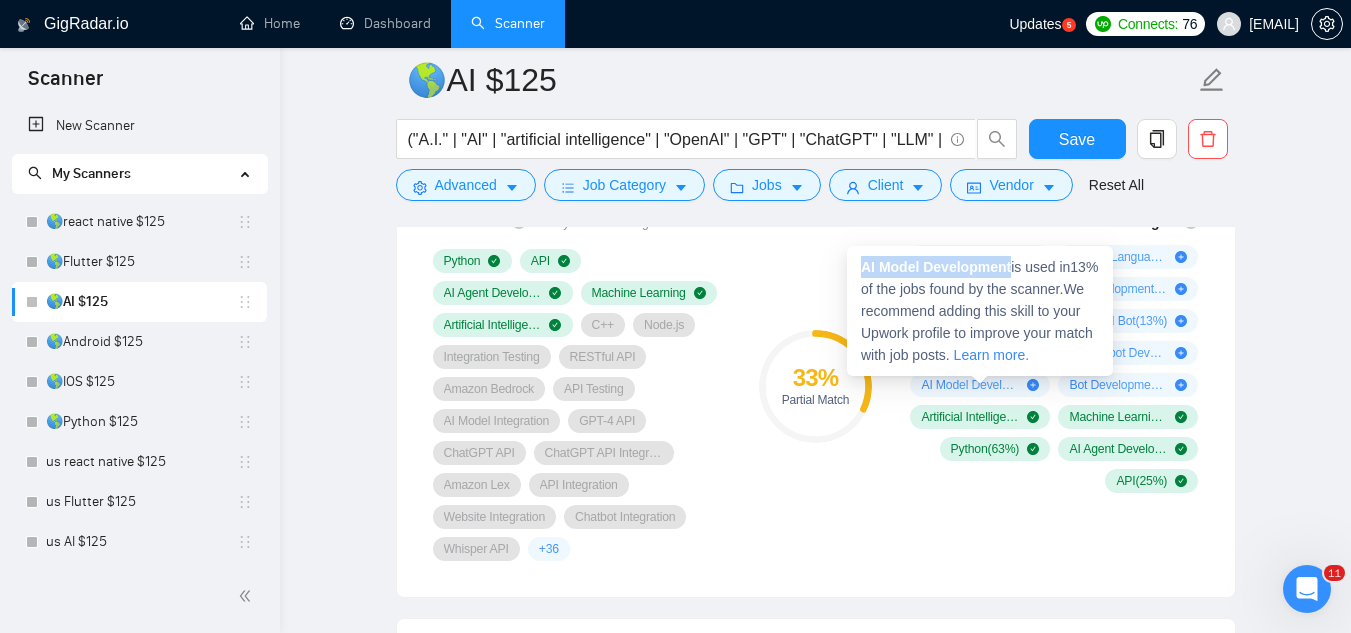 click on "AI Model Development  ( 13 %)" at bounding box center [970, 385] 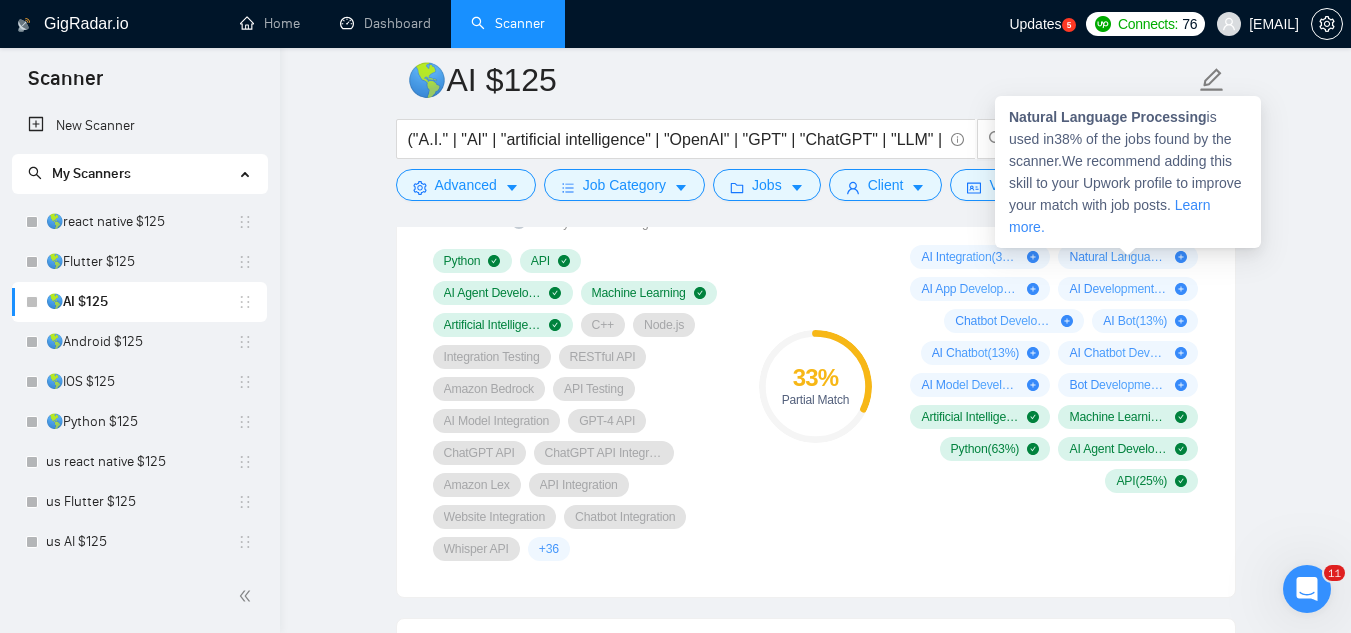 click on "Natural Language Processing" at bounding box center [1108, 117] 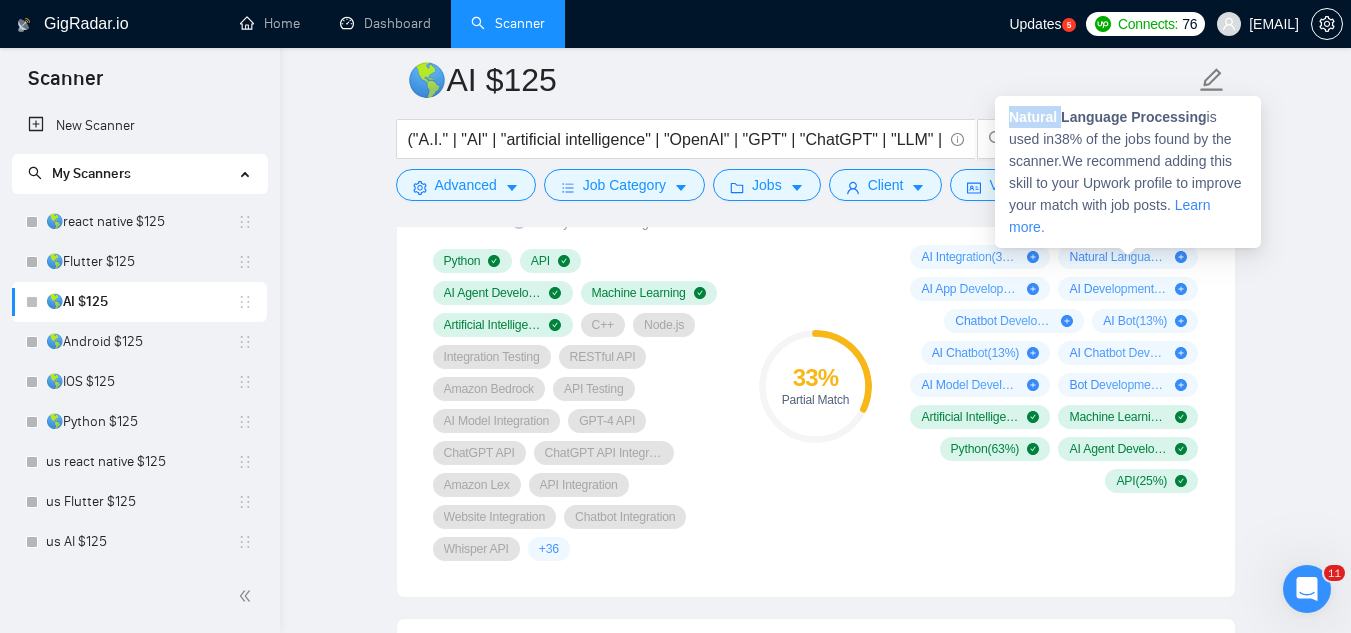 click on "Natural Language Processing" at bounding box center [1108, 117] 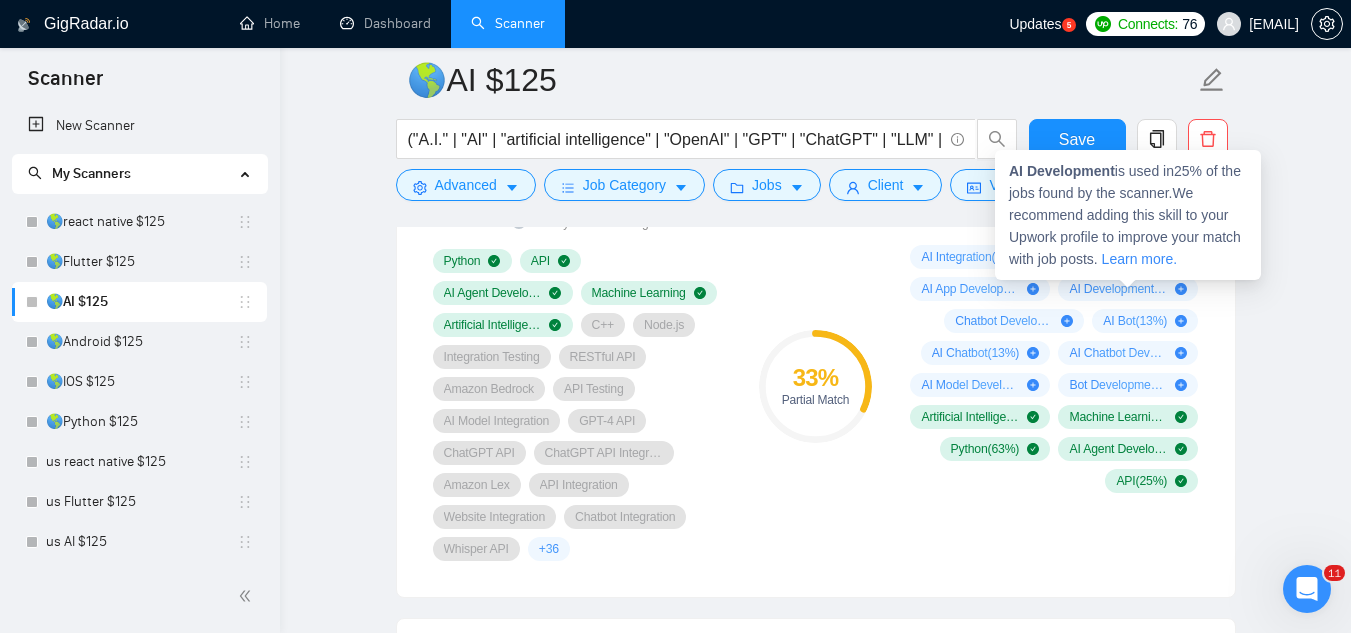 click on "AI Development" at bounding box center (1062, 171) 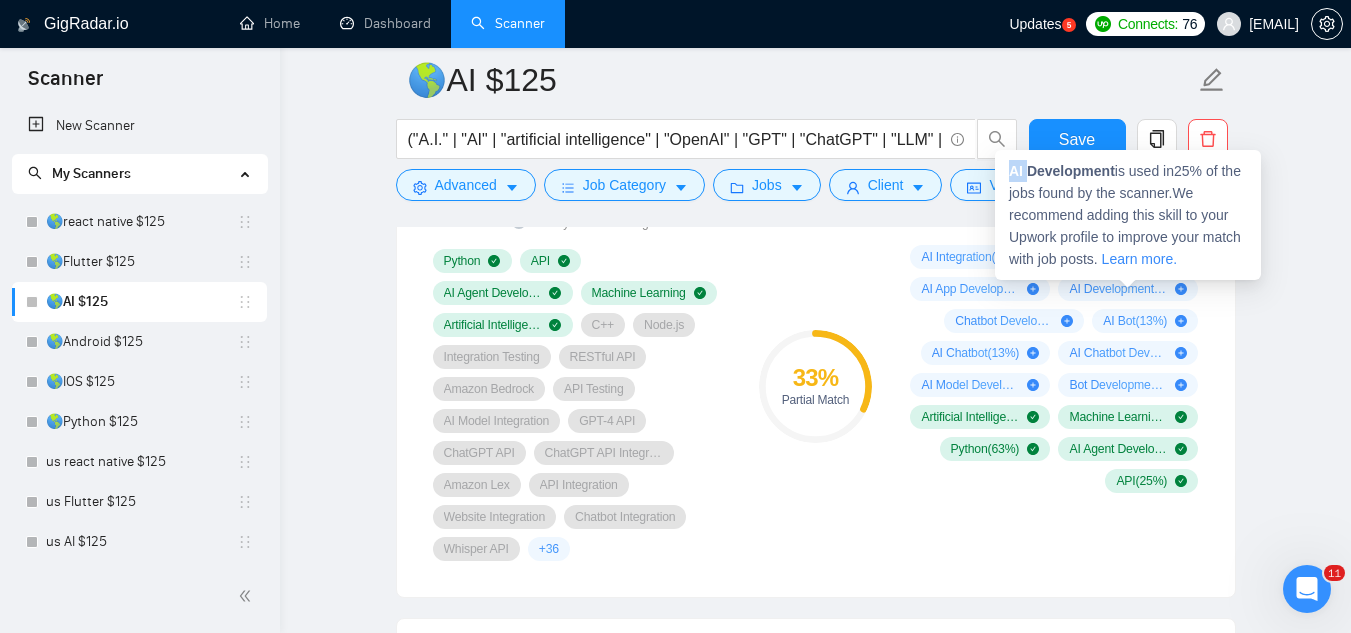 click on "AI Development" at bounding box center (1062, 171) 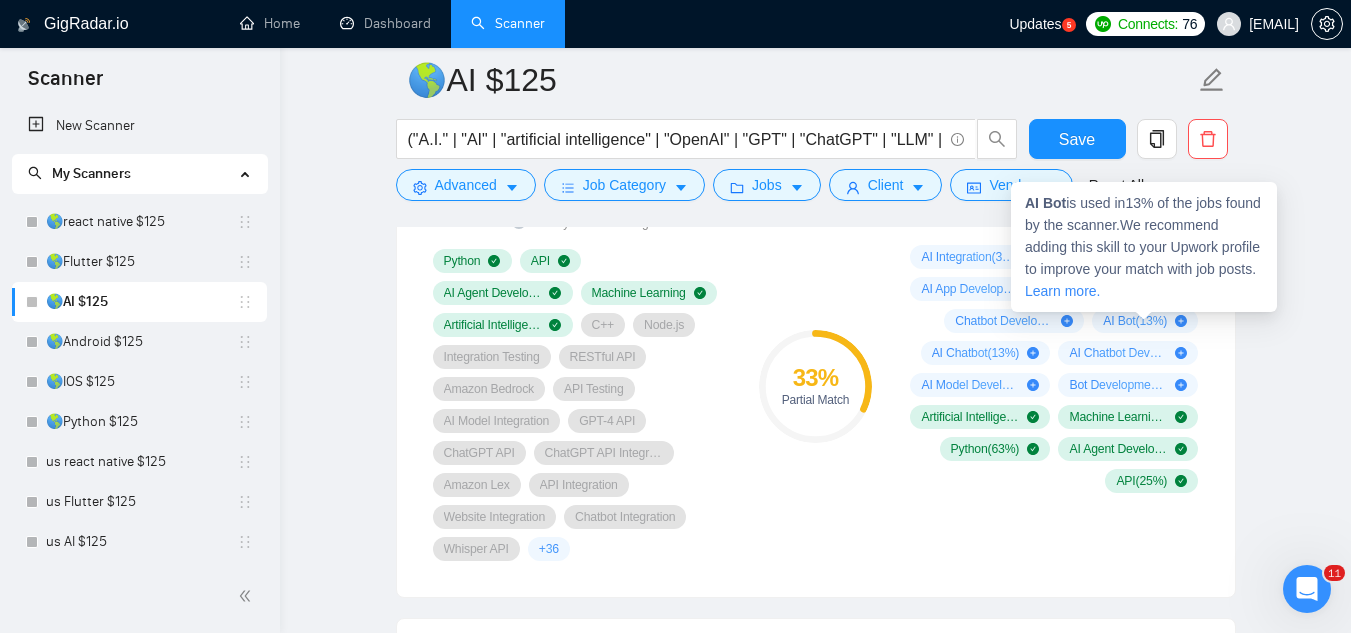 click on "AI Bot" at bounding box center (1045, 203) 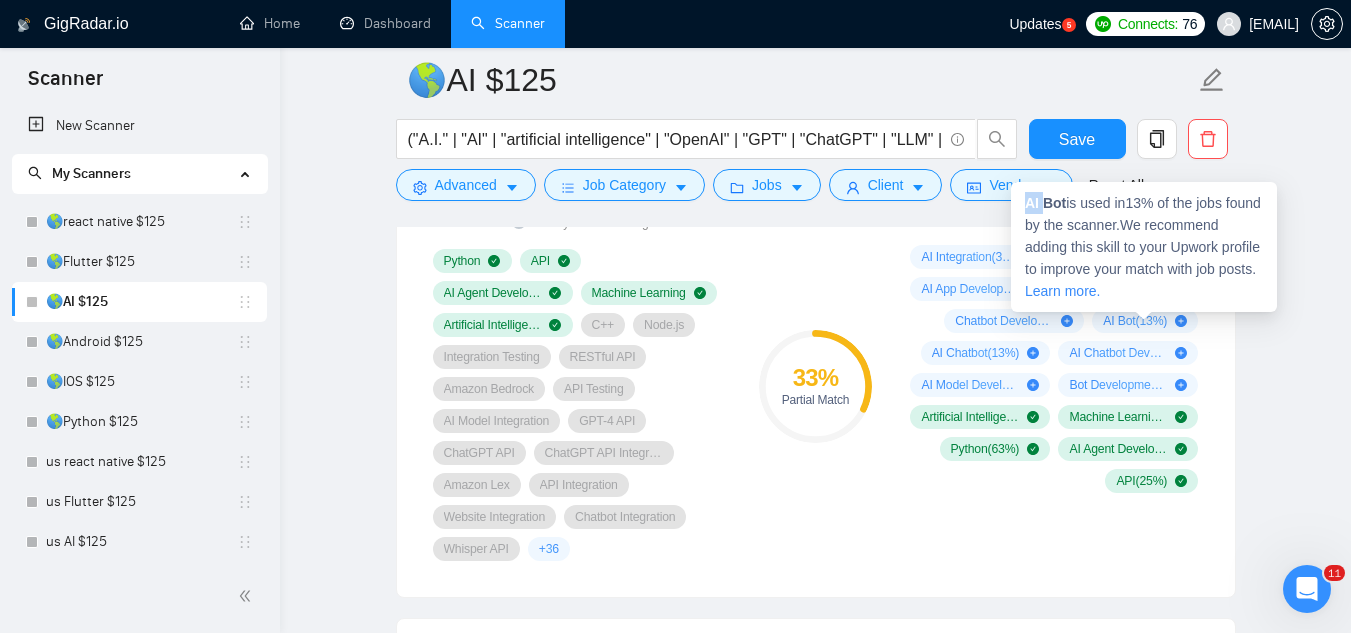 click on "AI Bot" at bounding box center [1045, 203] 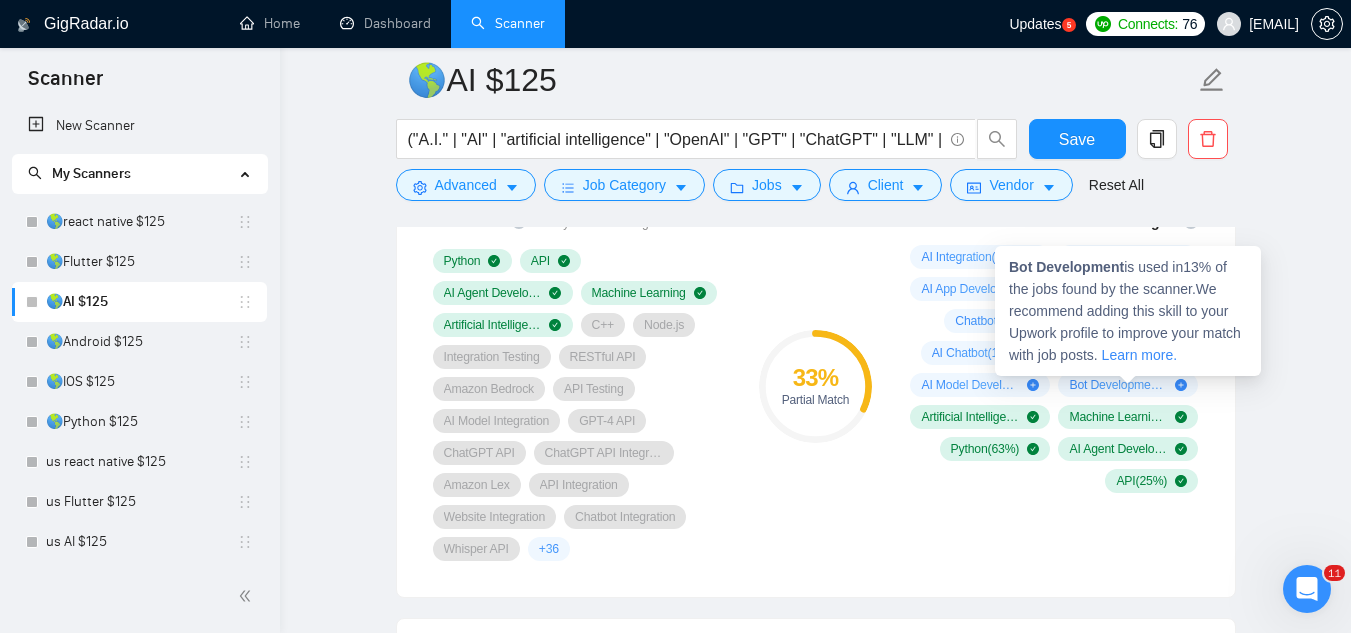 click on "Bot Development" at bounding box center (1066, 267) 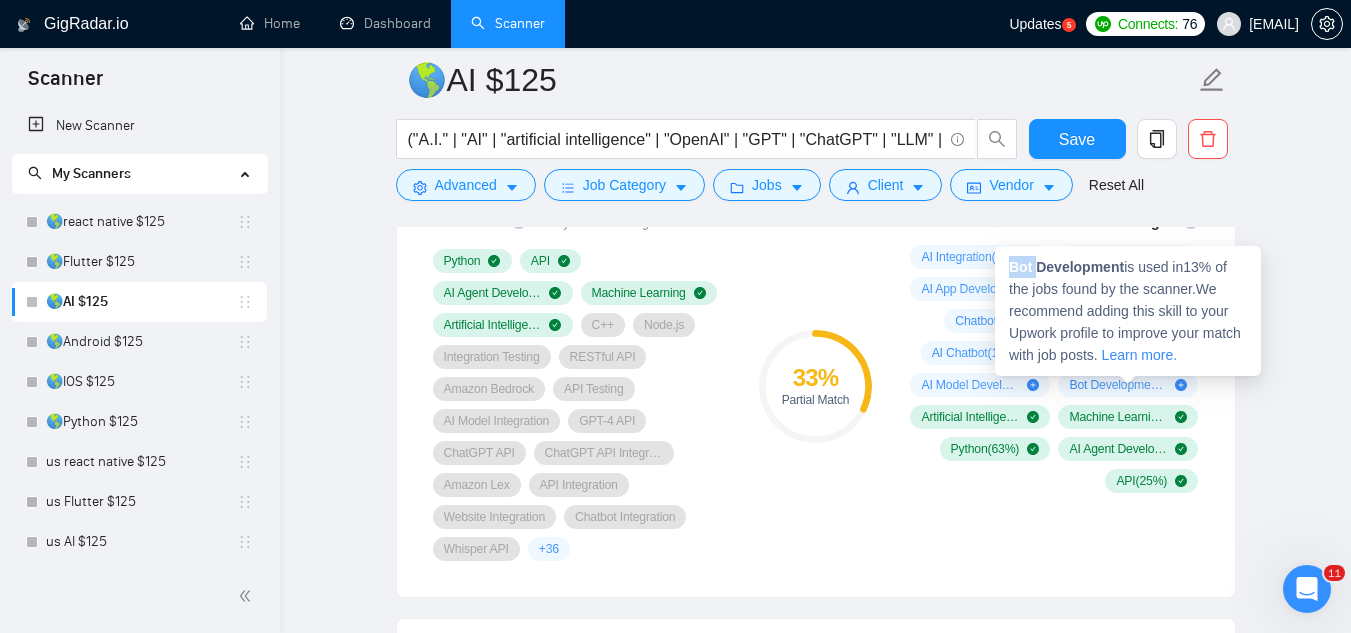 click on "Bot Development" at bounding box center [1066, 267] 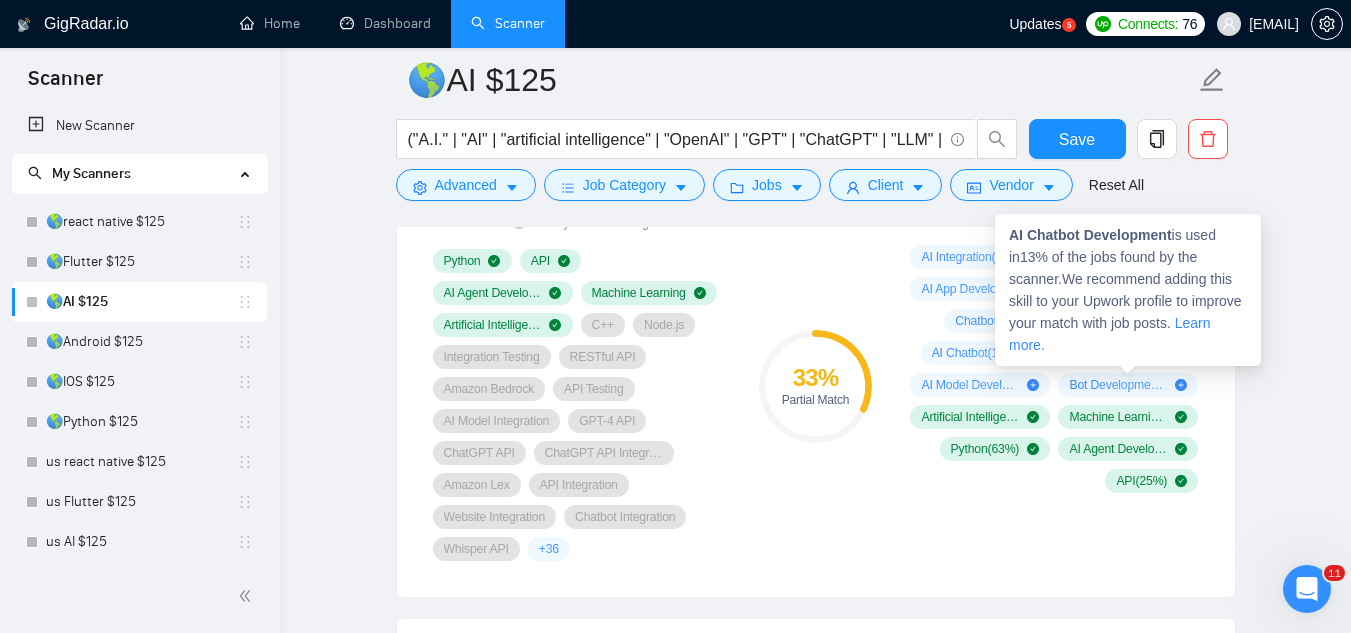 click on "AI Chatbot Development" at bounding box center (1090, 235) 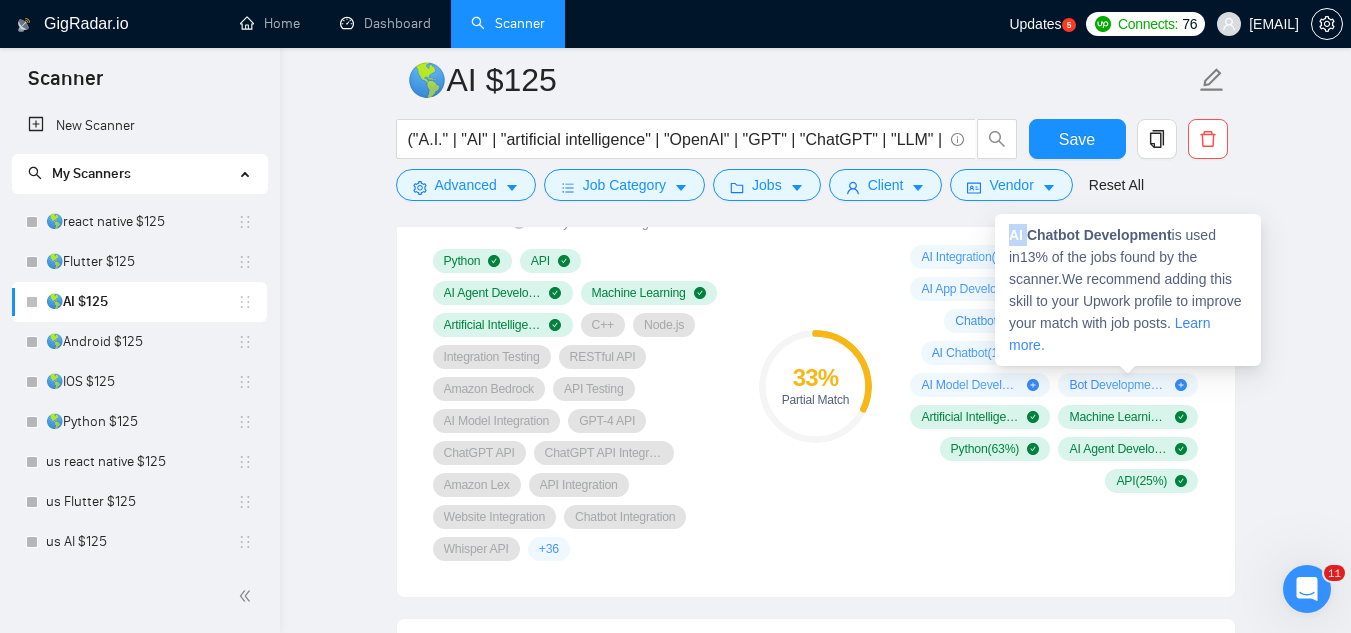 click on "AI Chatbot Development" at bounding box center (1090, 235) 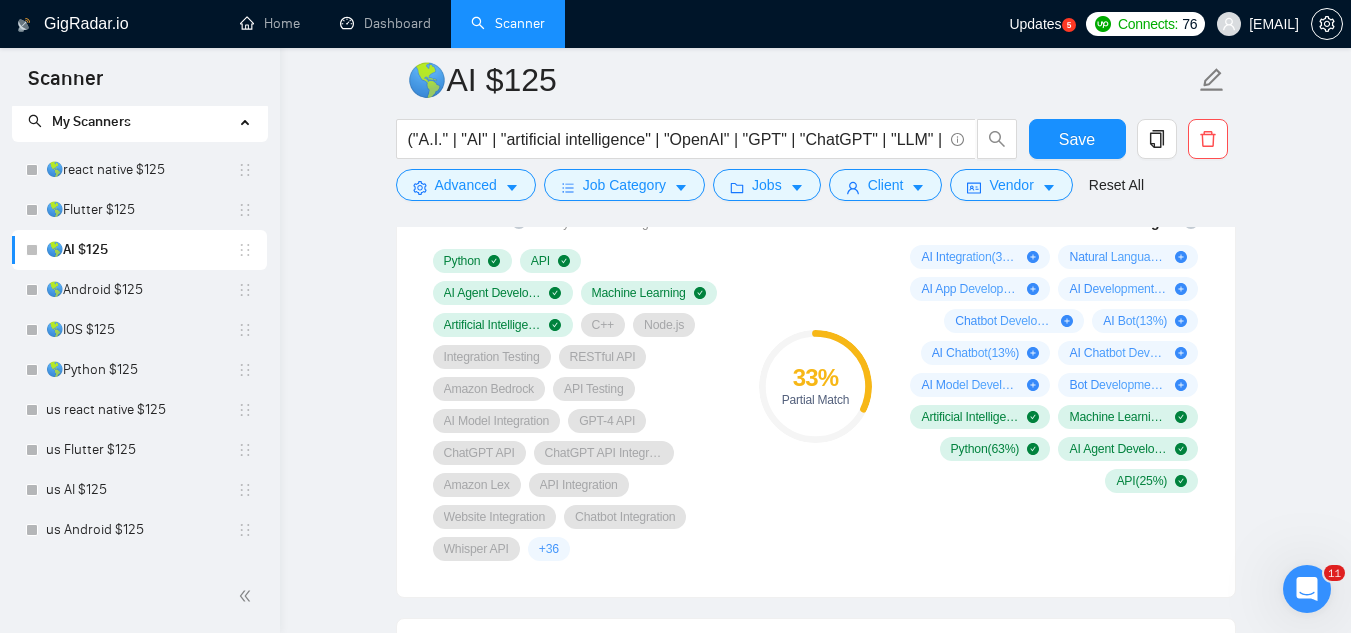 scroll, scrollTop: 100, scrollLeft: 0, axis: vertical 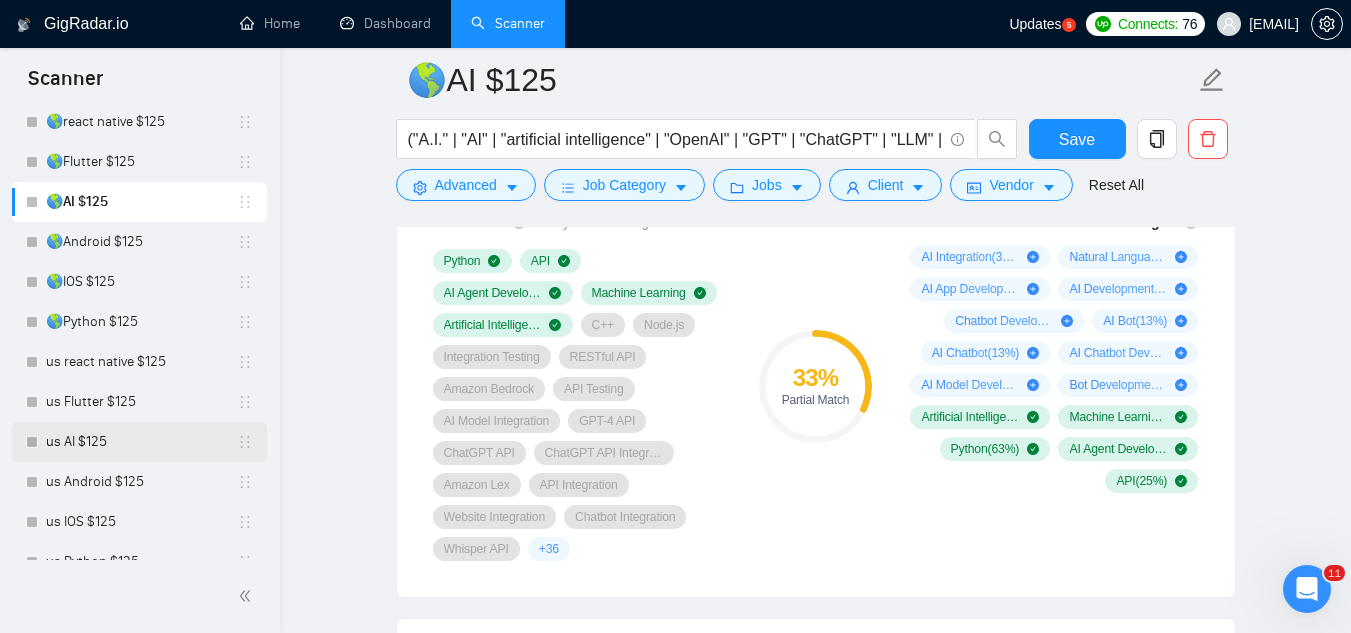 click on "us AI $125" at bounding box center [141, 442] 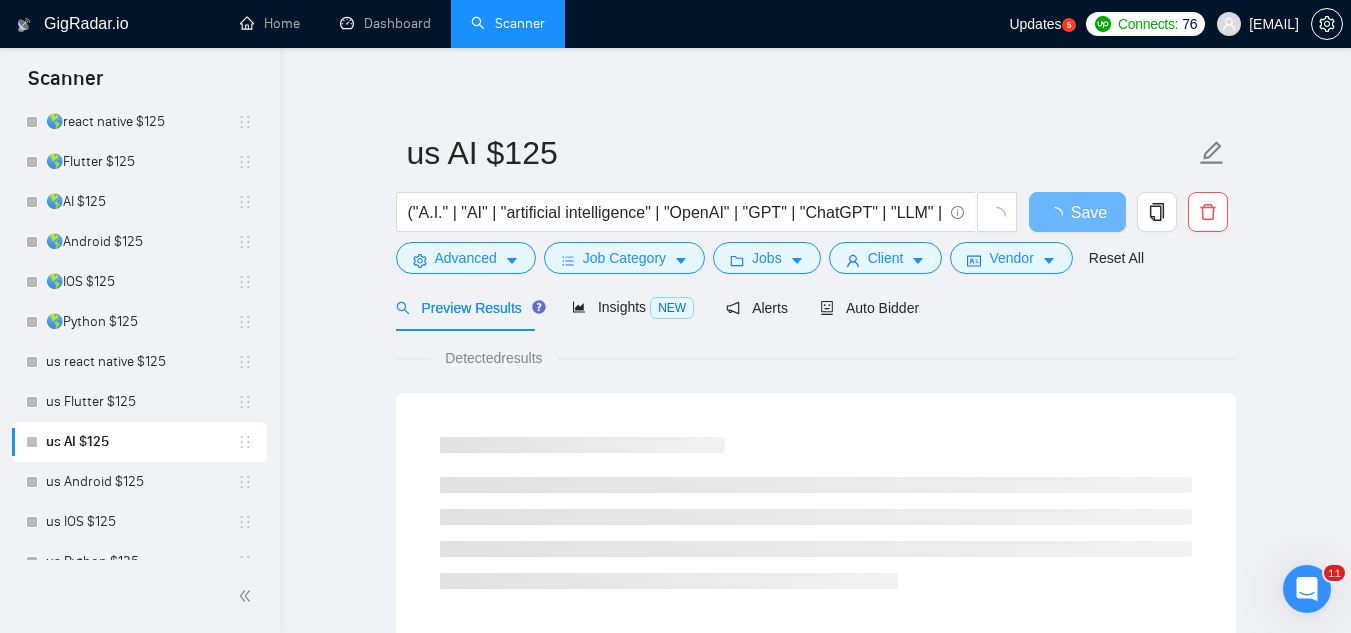 scroll, scrollTop: 0, scrollLeft: 0, axis: both 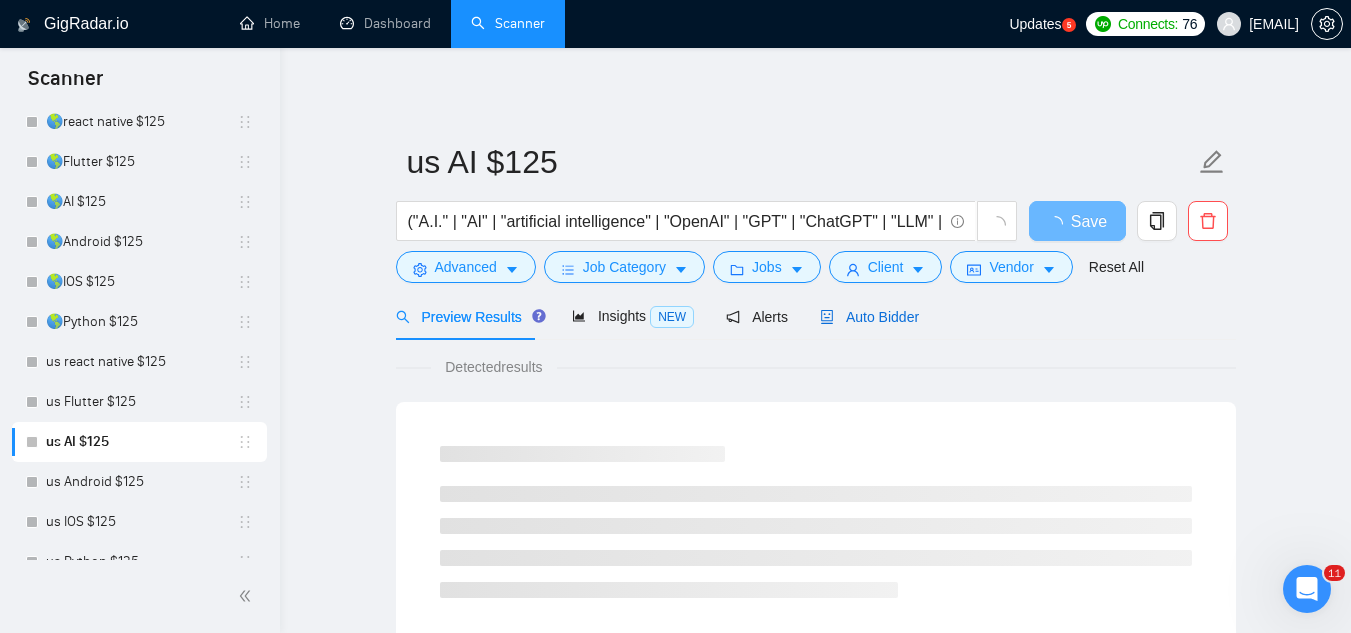 click on "Auto Bidder" at bounding box center (869, 317) 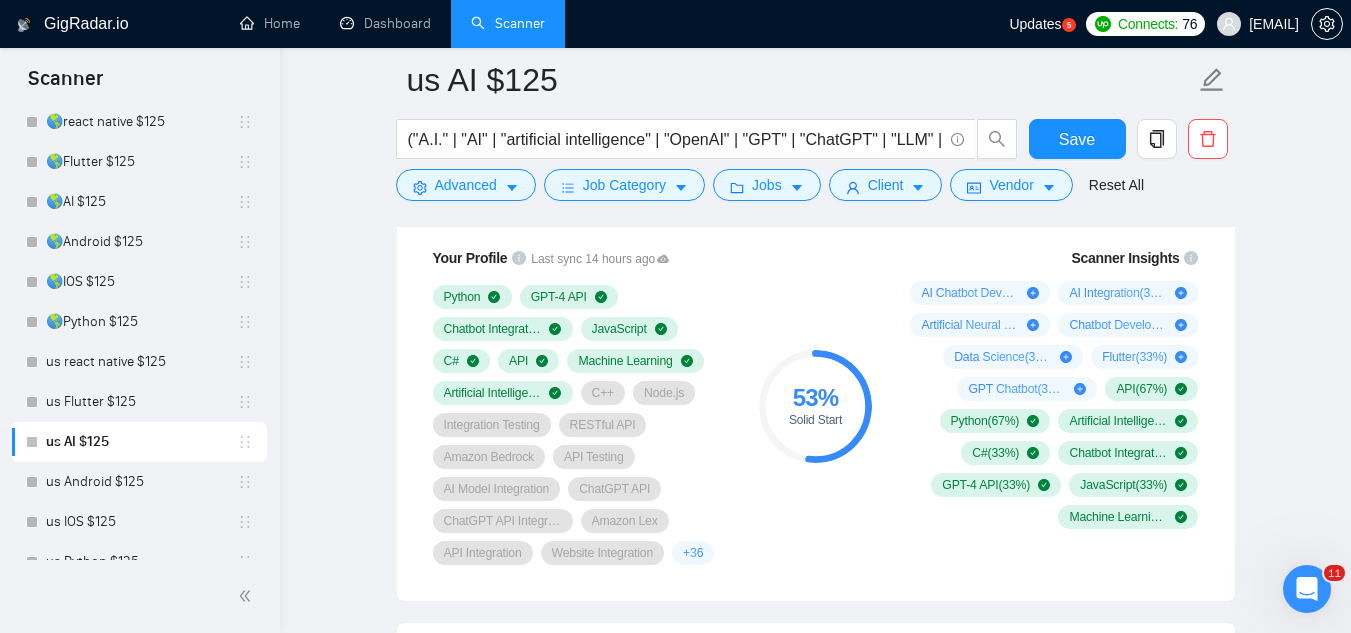 scroll, scrollTop: 1400, scrollLeft: 0, axis: vertical 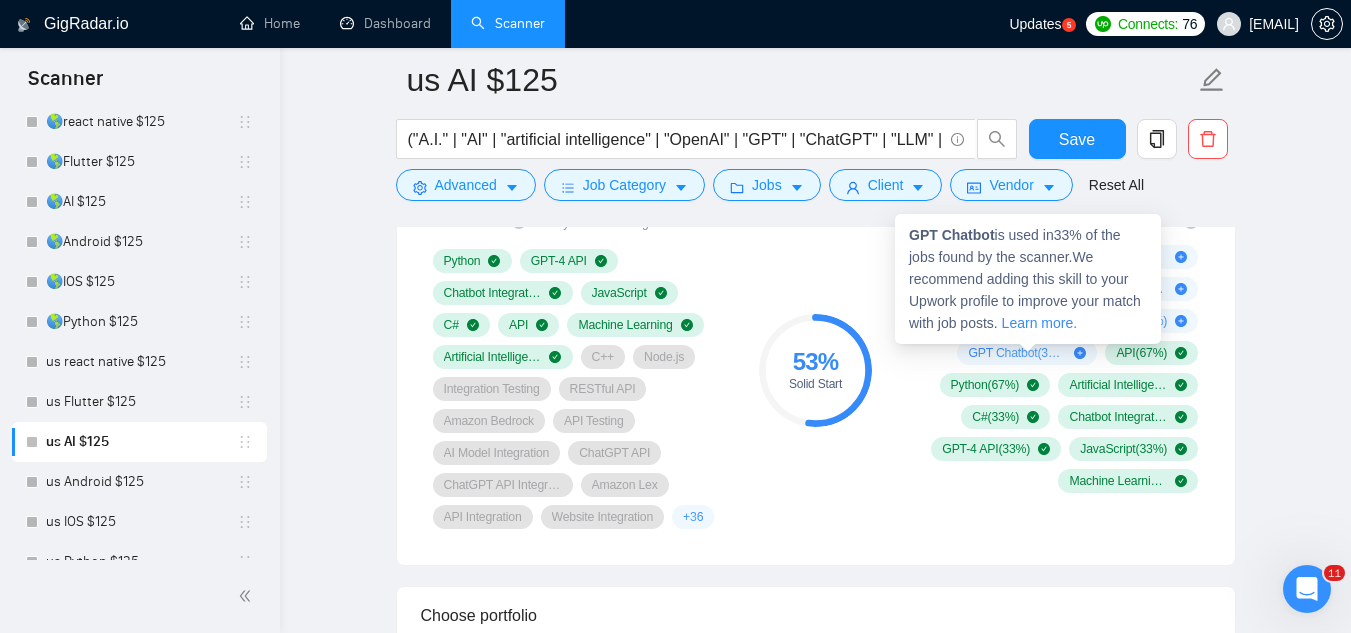 click on "GPT Chatbot" at bounding box center [952, 235] 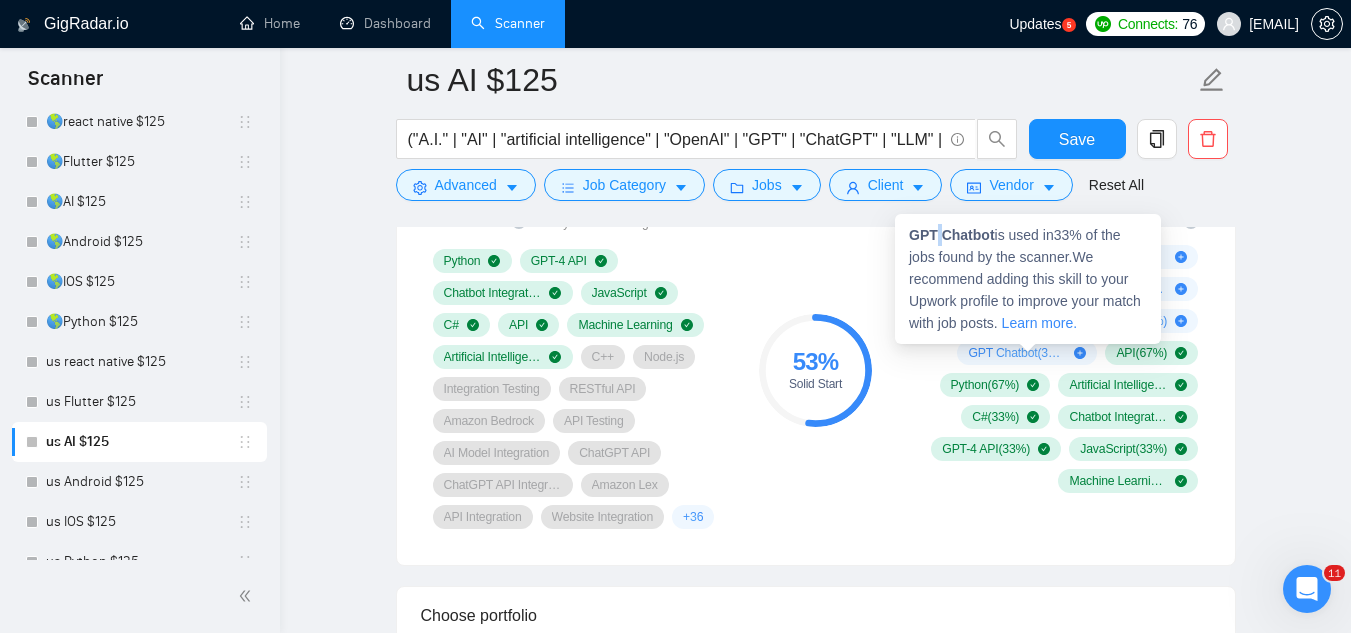 click on "GPT Chatbot" at bounding box center (952, 235) 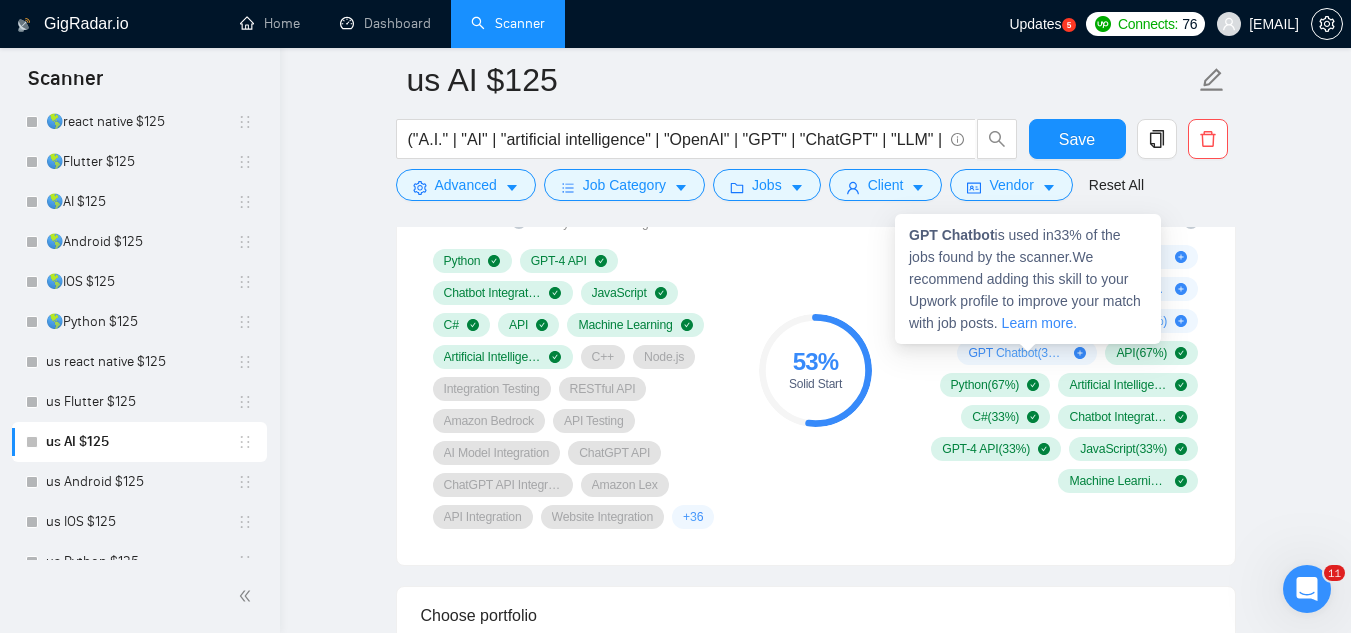 click on "GPT Chatbot" at bounding box center (952, 235) 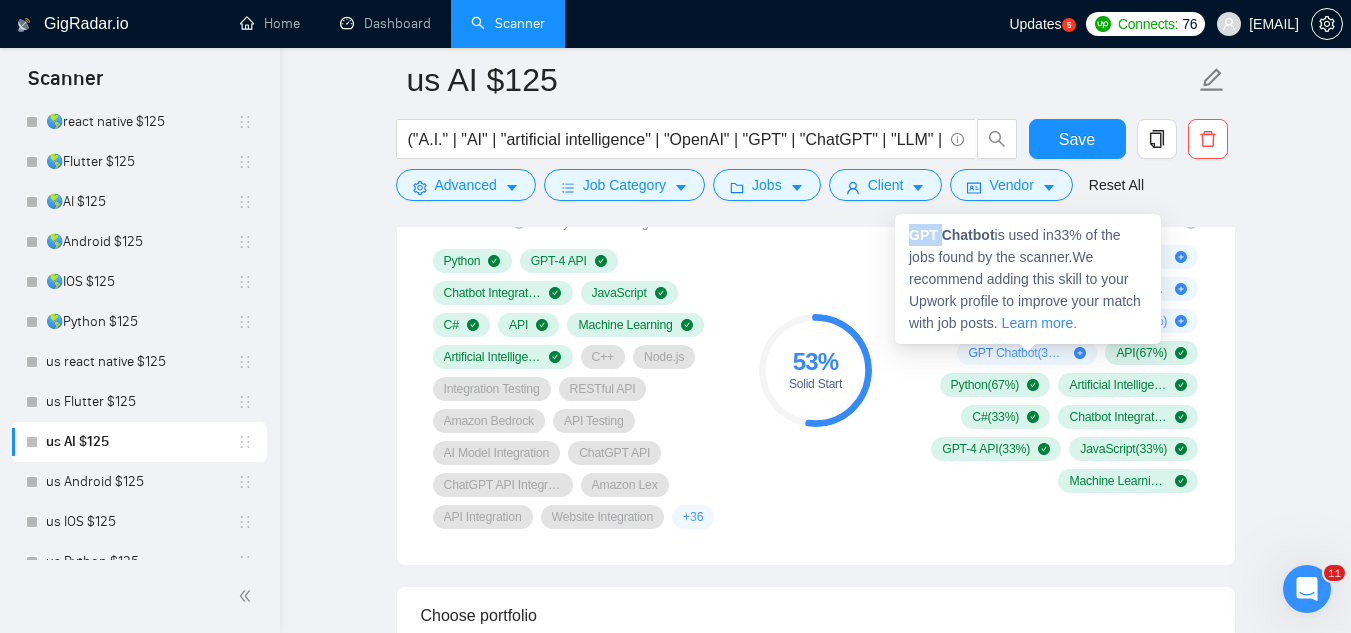 click on "GPT Chatbot" at bounding box center (952, 235) 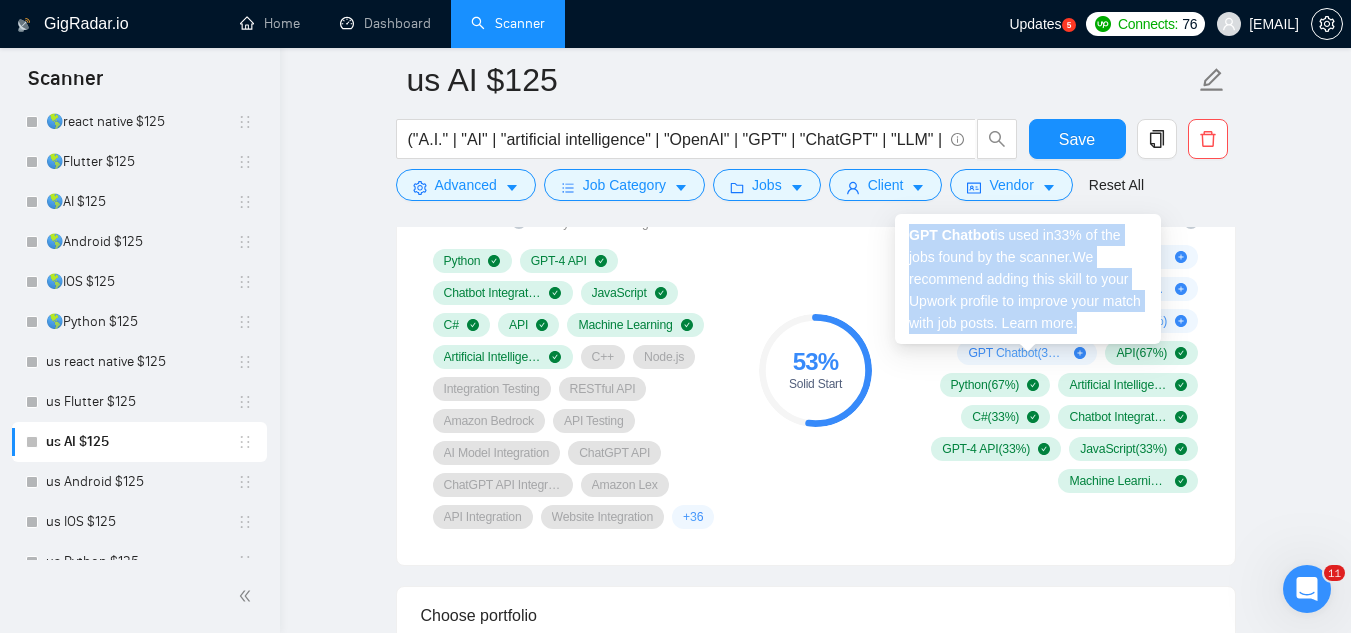click on "GPT Chatbot" at bounding box center (952, 235) 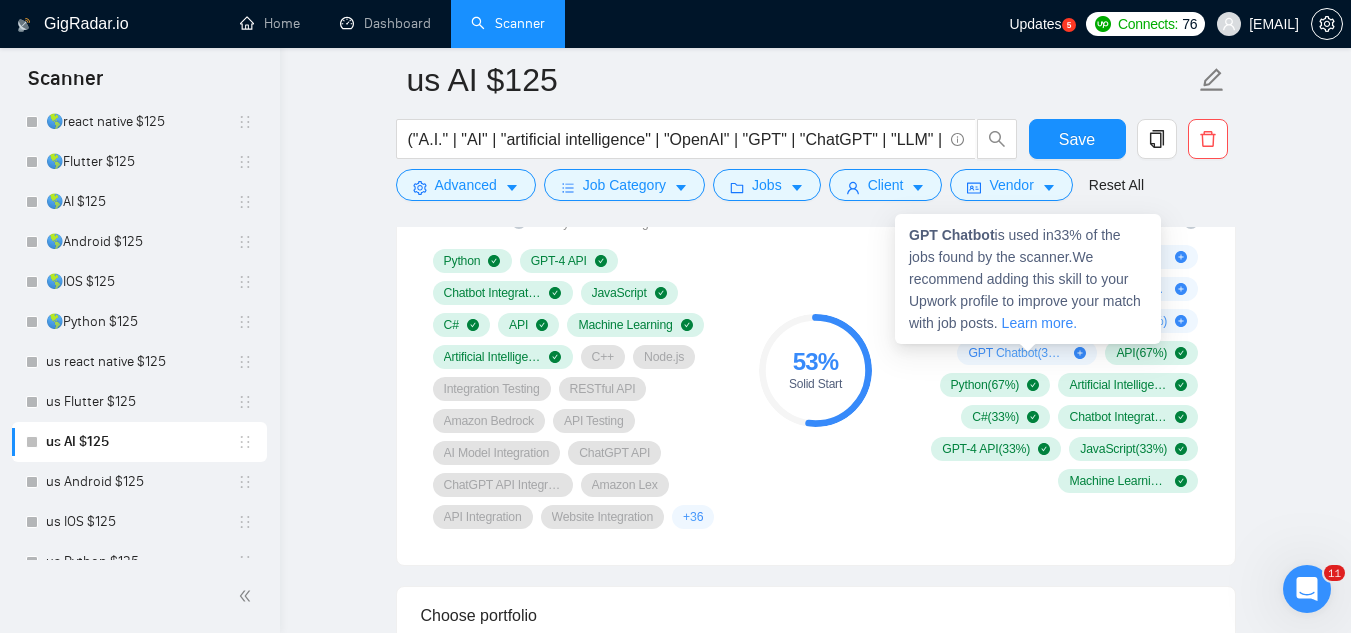 click on "GPT Chatbot" at bounding box center (952, 235) 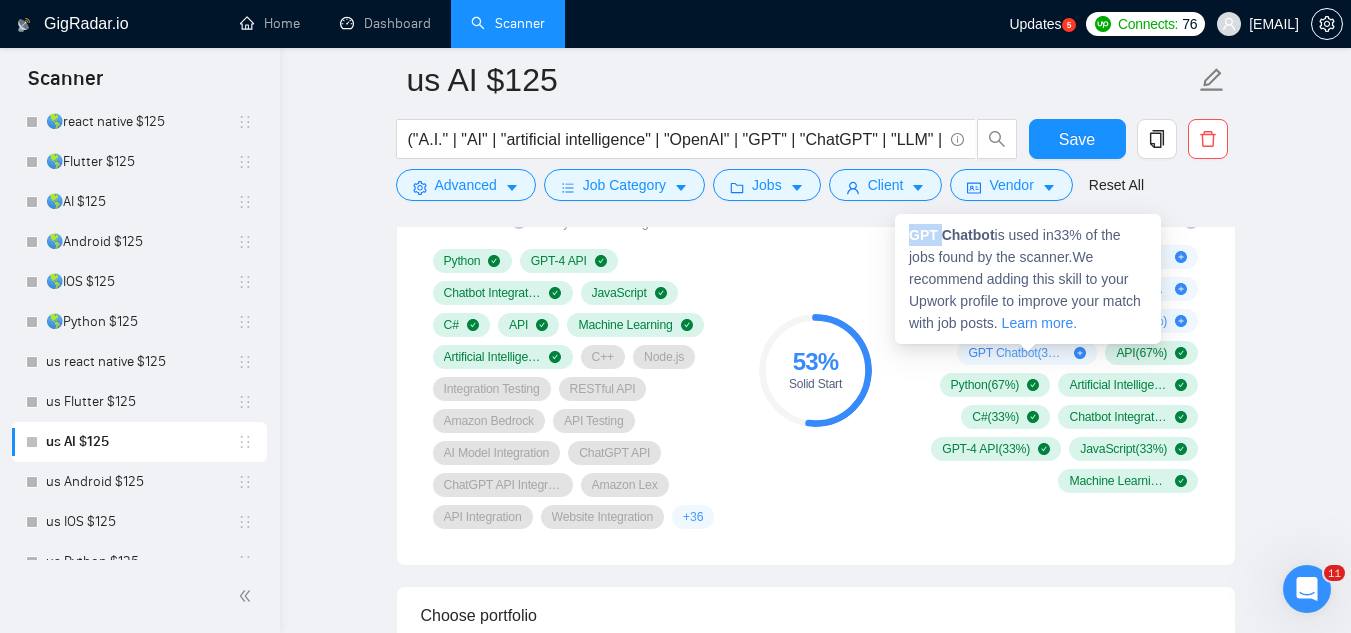 click on "GPT Chatbot" at bounding box center [952, 235] 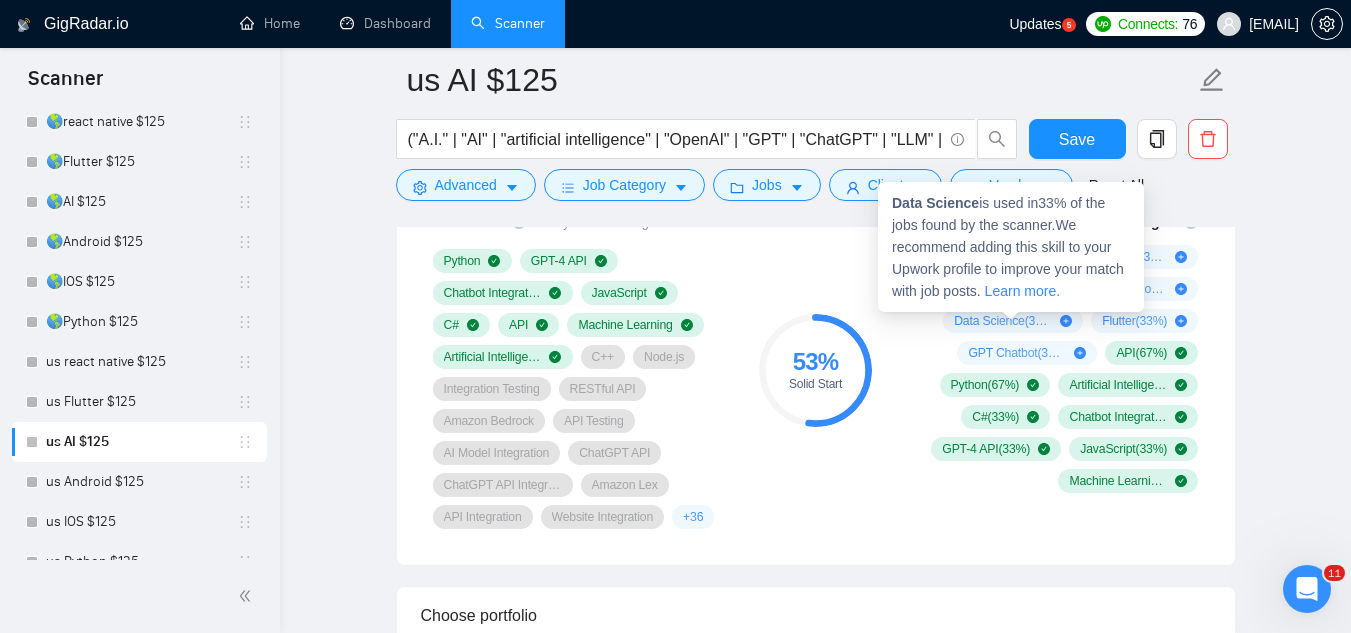 click on "Data Science" at bounding box center [935, 203] 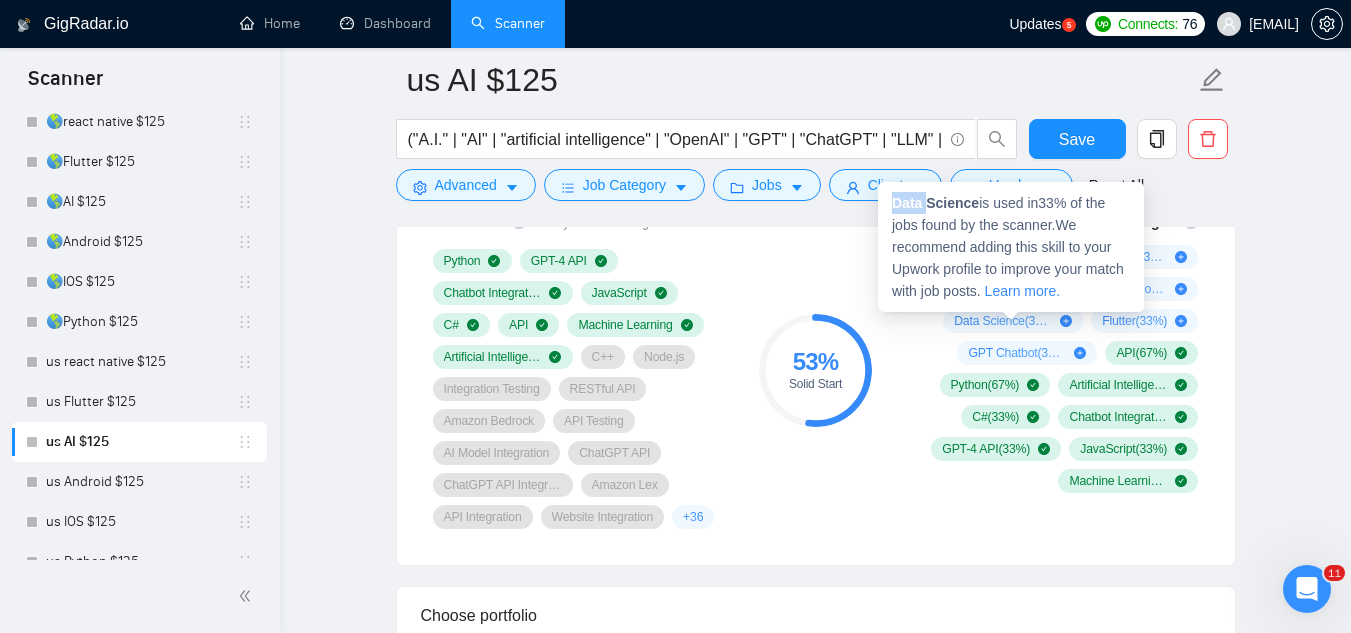 click on "Data Science" at bounding box center (935, 203) 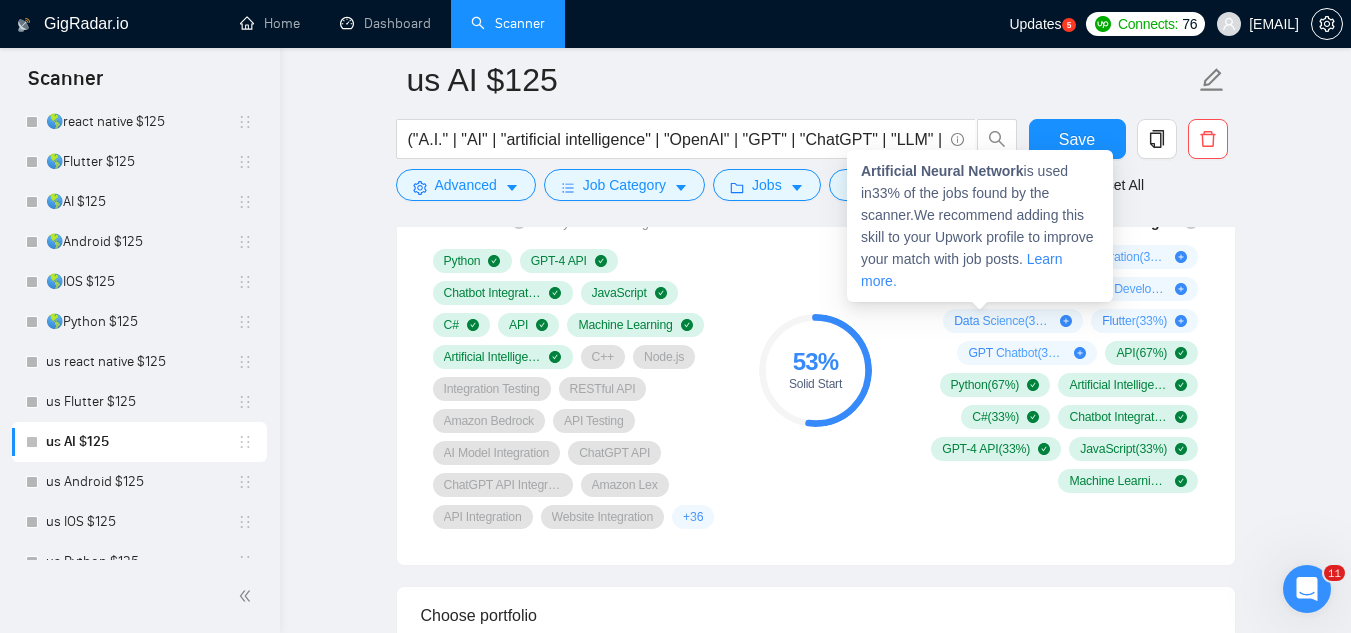 click on "Artificial Neural Network" at bounding box center (942, 171) 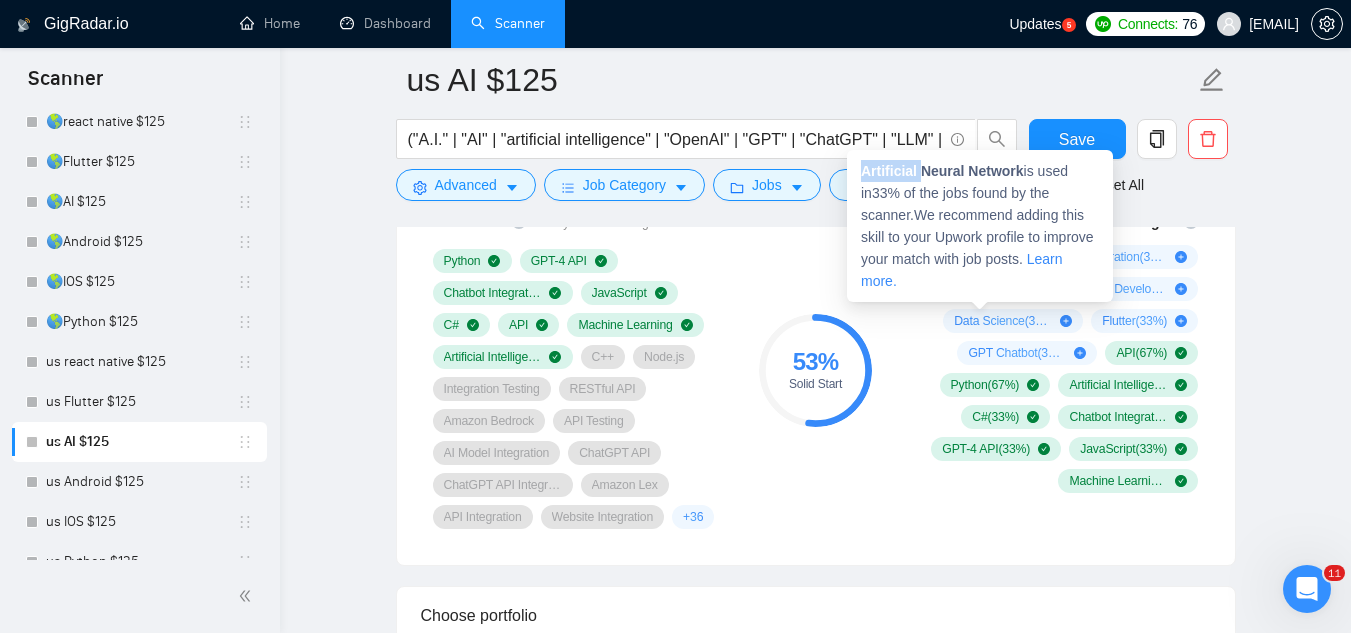 click on "Artificial Neural Network" at bounding box center [942, 171] 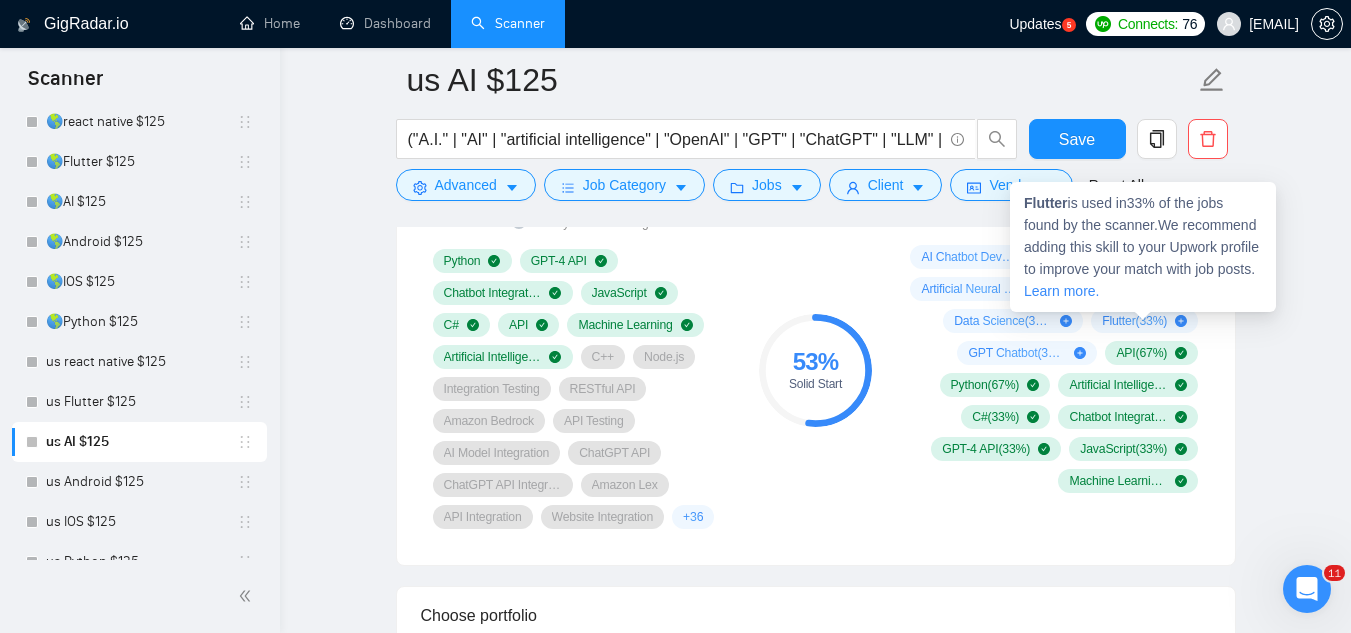 click on "Flutter" at bounding box center [1046, 203] 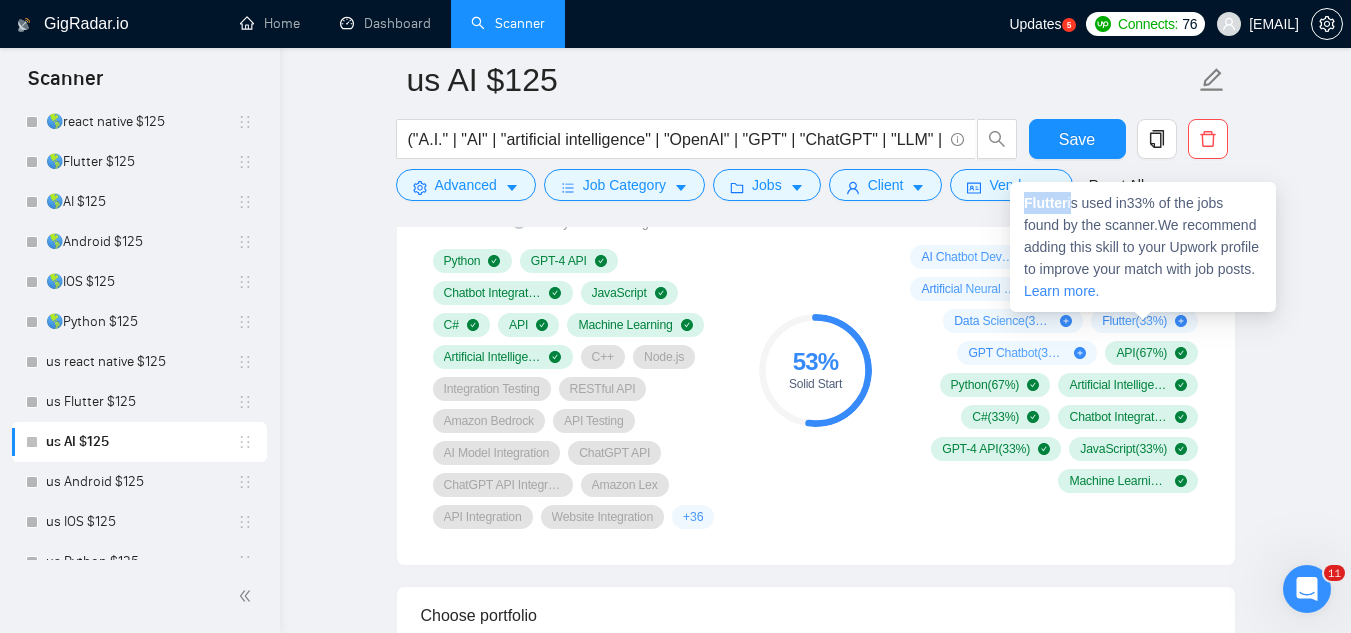click on "Flutter" at bounding box center (1046, 203) 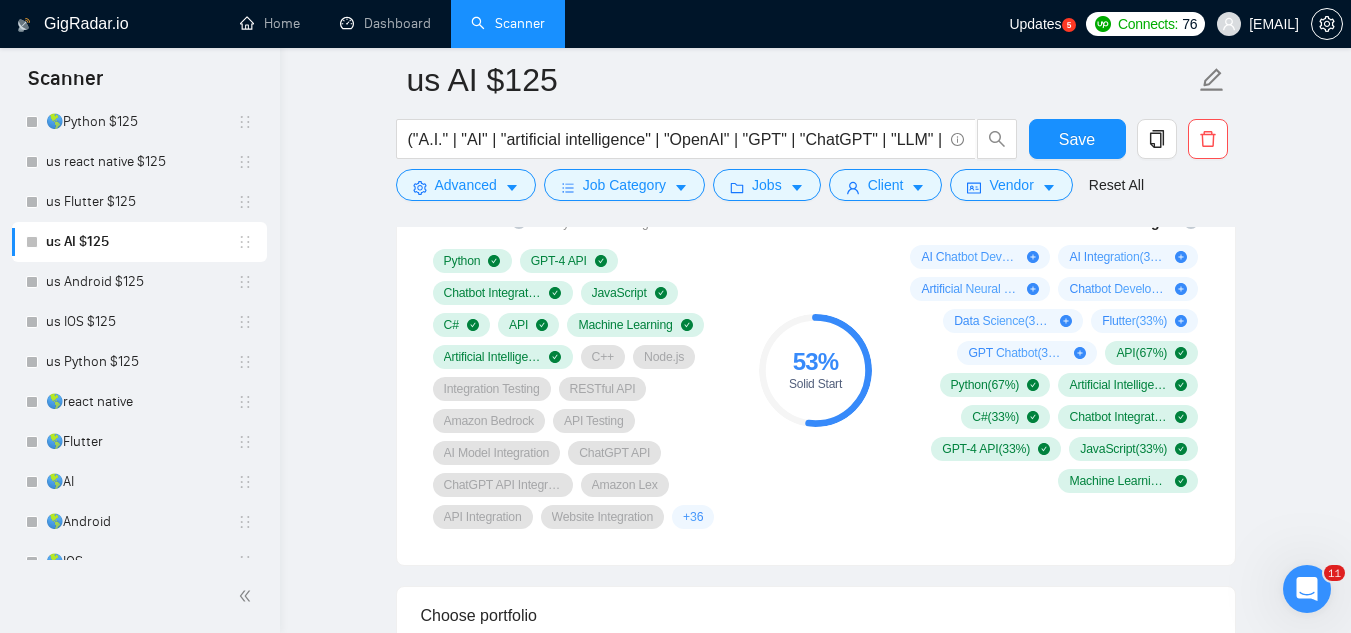 scroll, scrollTop: 400, scrollLeft: 0, axis: vertical 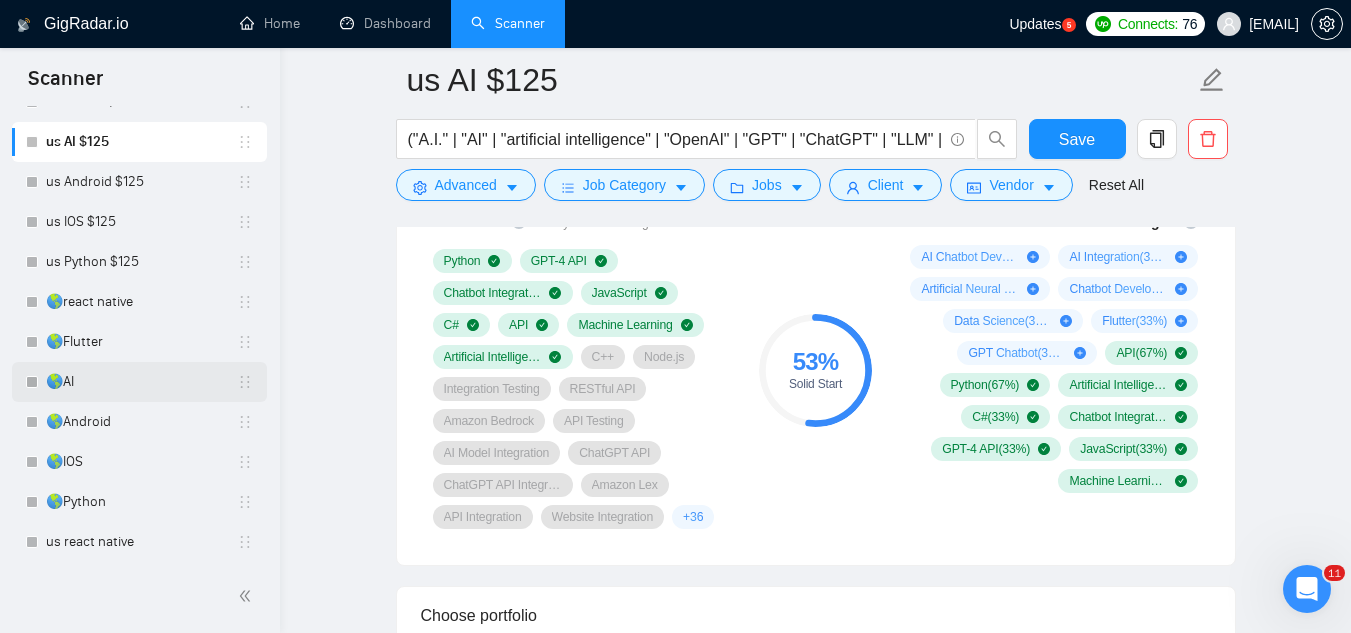 click on "🌎AI" at bounding box center (141, 382) 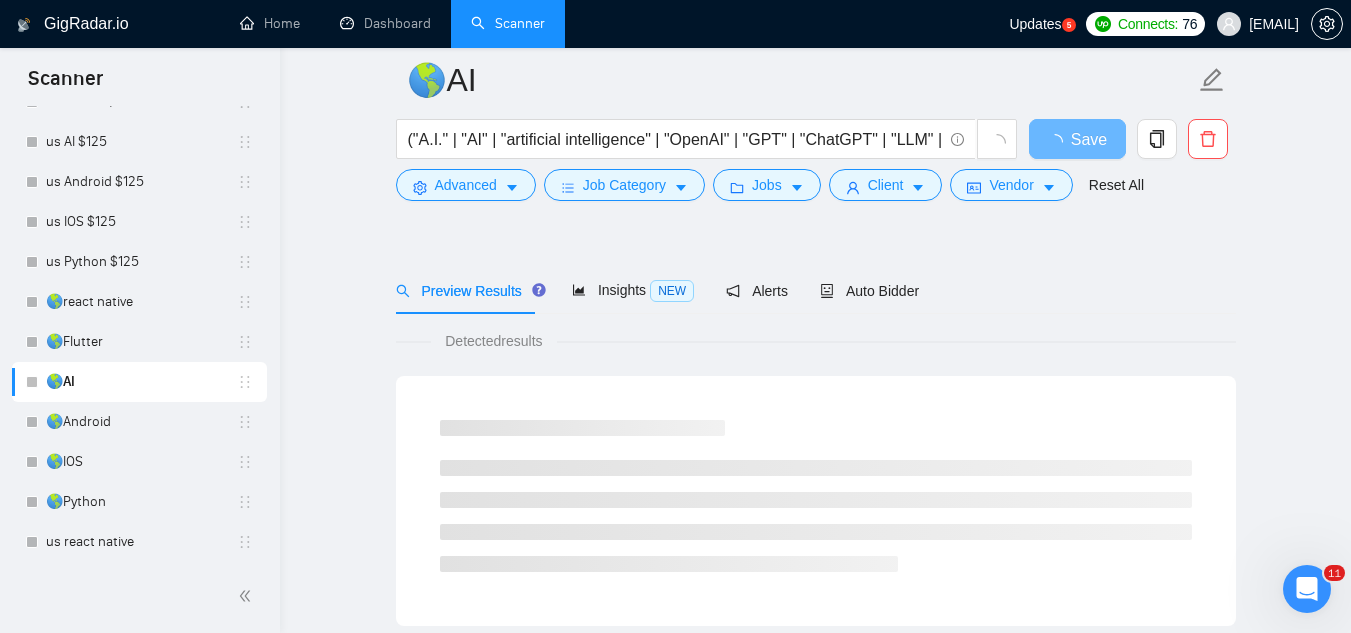 scroll, scrollTop: 0, scrollLeft: 0, axis: both 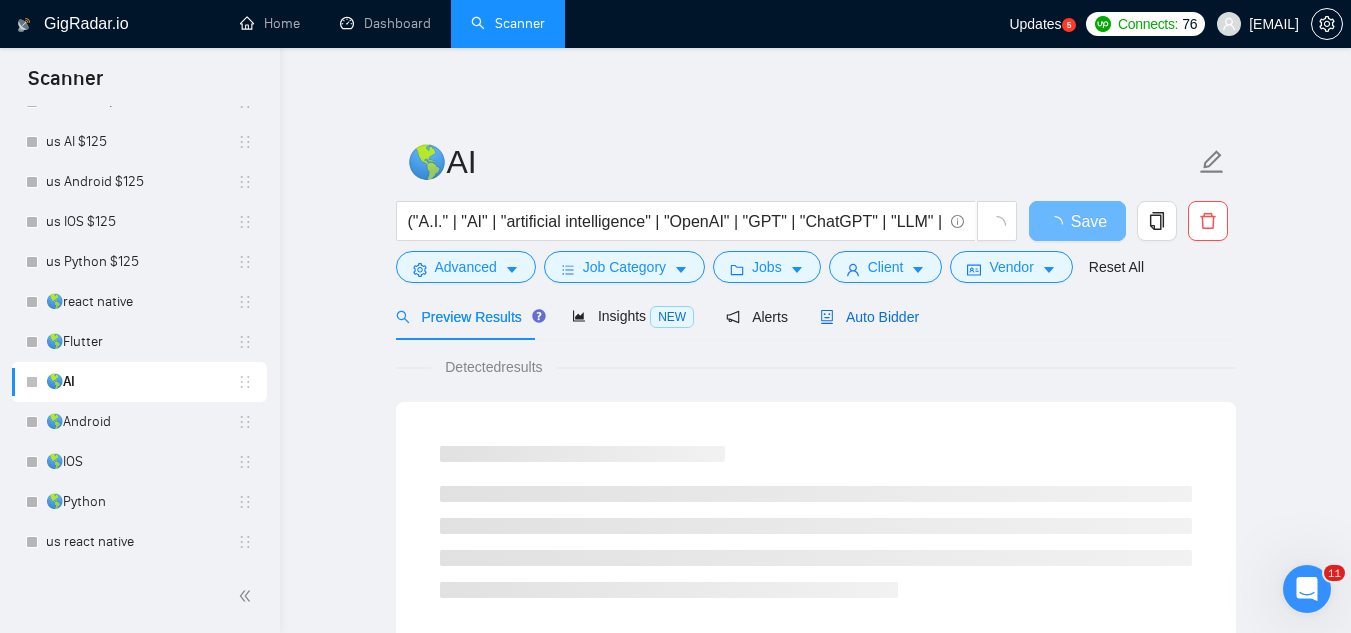 click on "Auto Bidder" at bounding box center [869, 317] 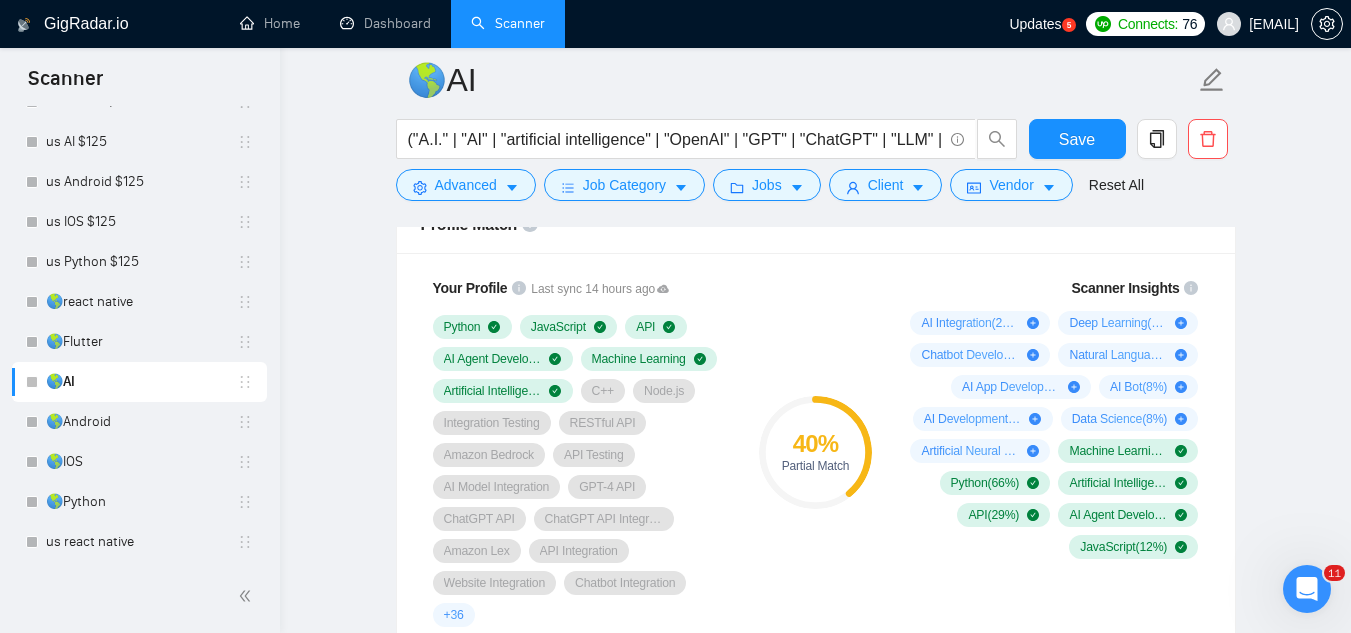 scroll, scrollTop: 1300, scrollLeft: 0, axis: vertical 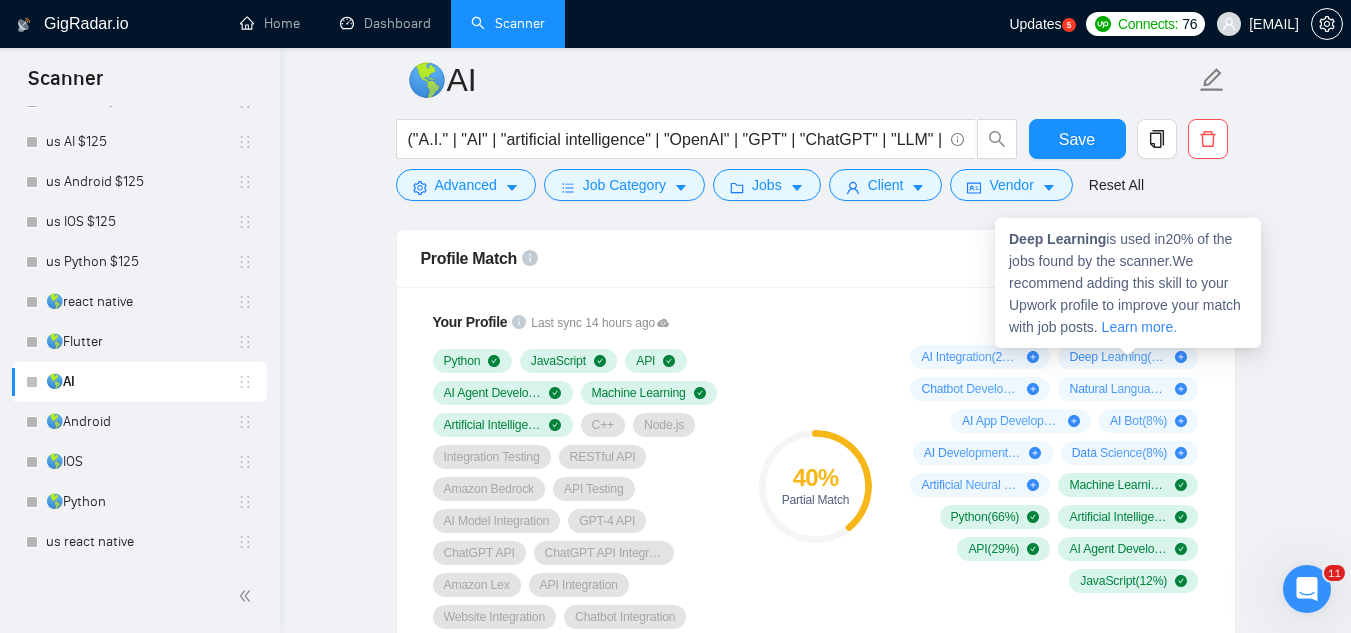 click on "Deep Learning  ( 20 %)" at bounding box center [1118, 357] 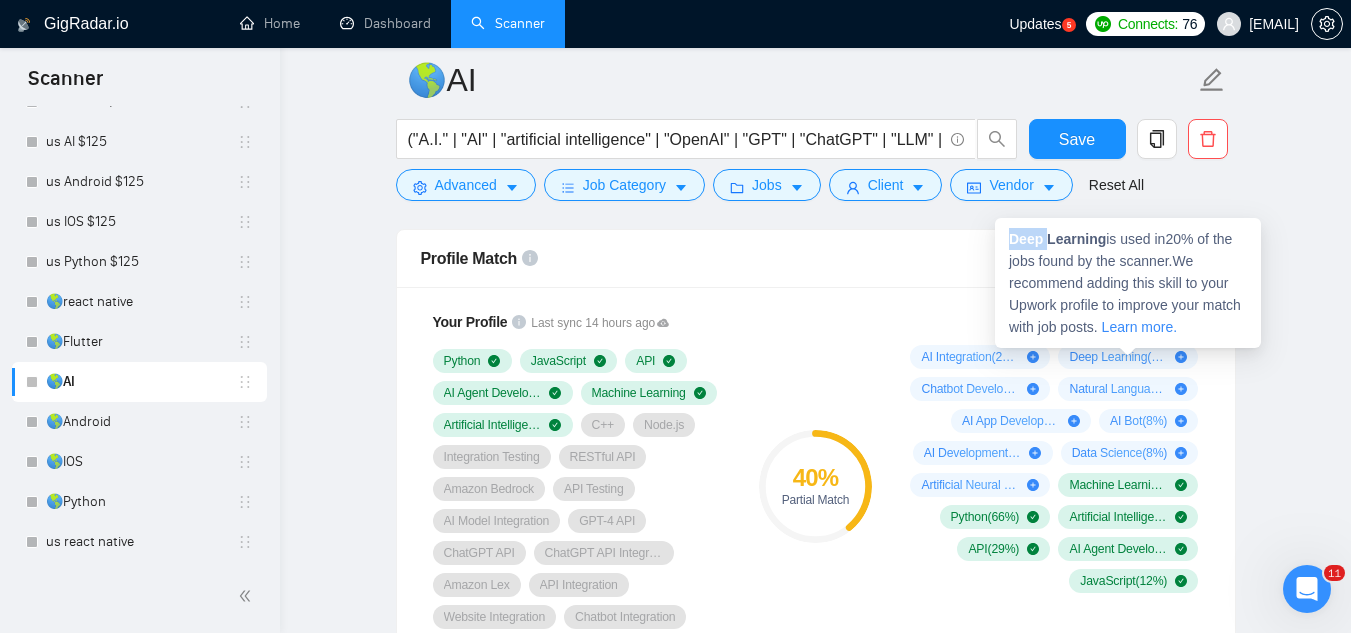 click on "Deep Learning" at bounding box center [1057, 239] 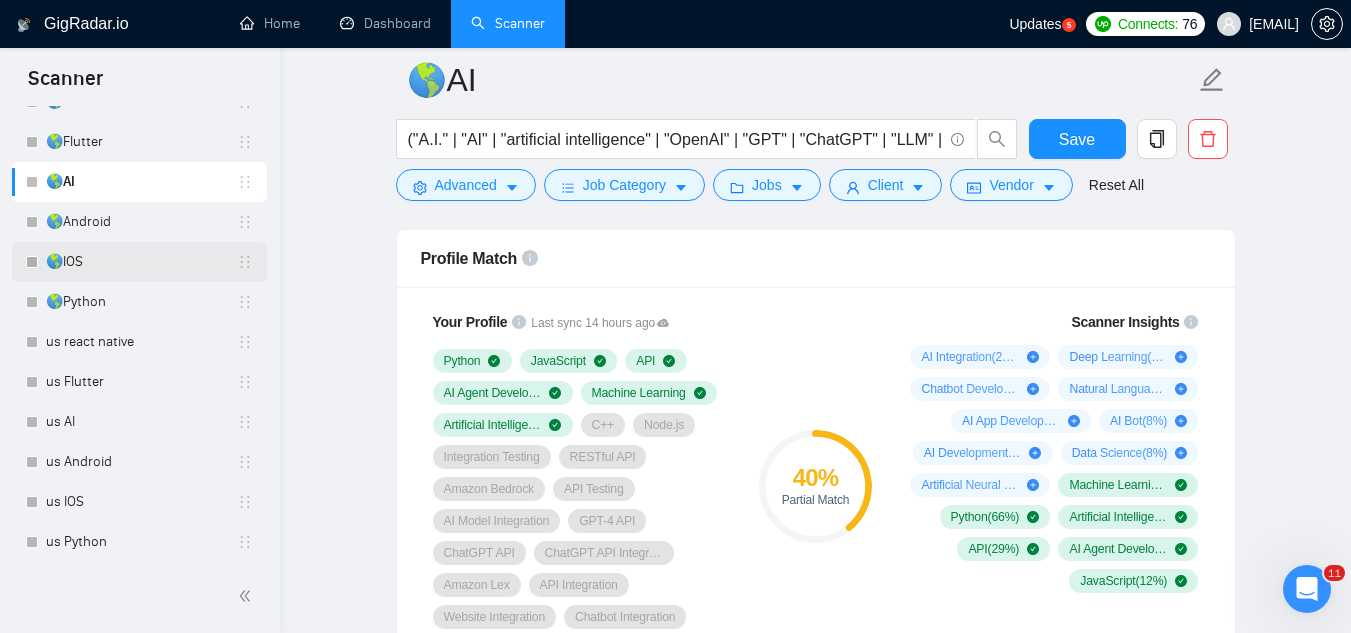 scroll, scrollTop: 602, scrollLeft: 0, axis: vertical 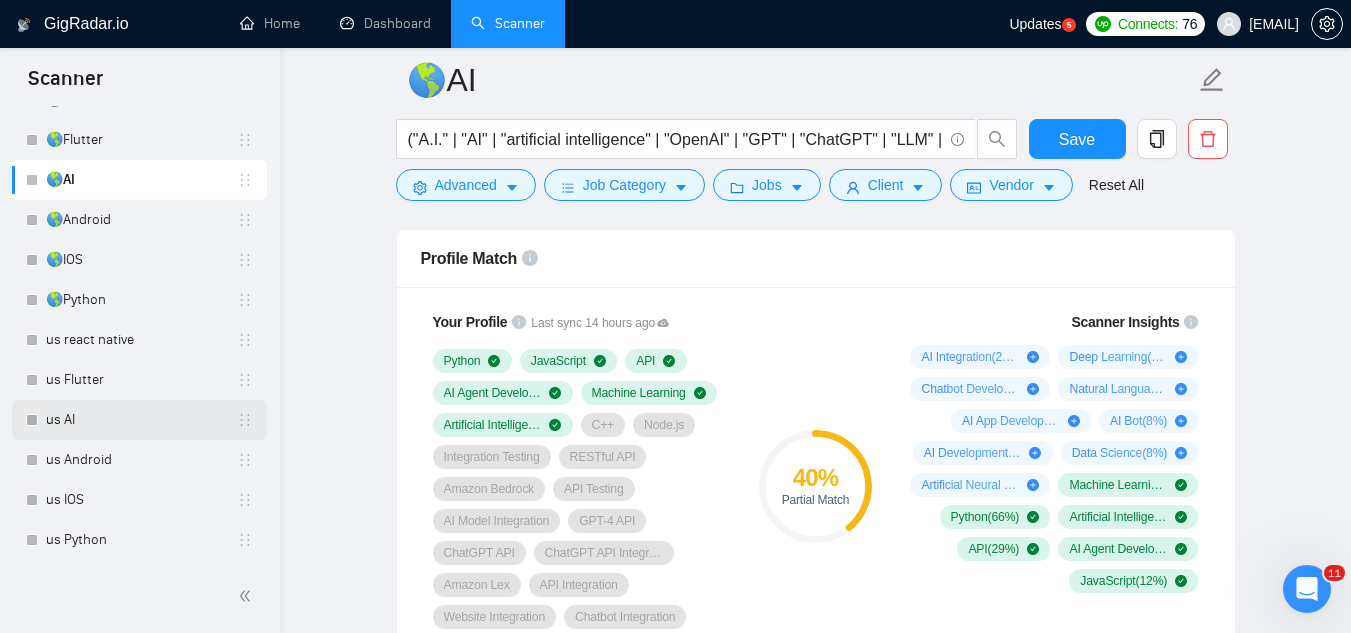 click on "us AI" at bounding box center [141, 420] 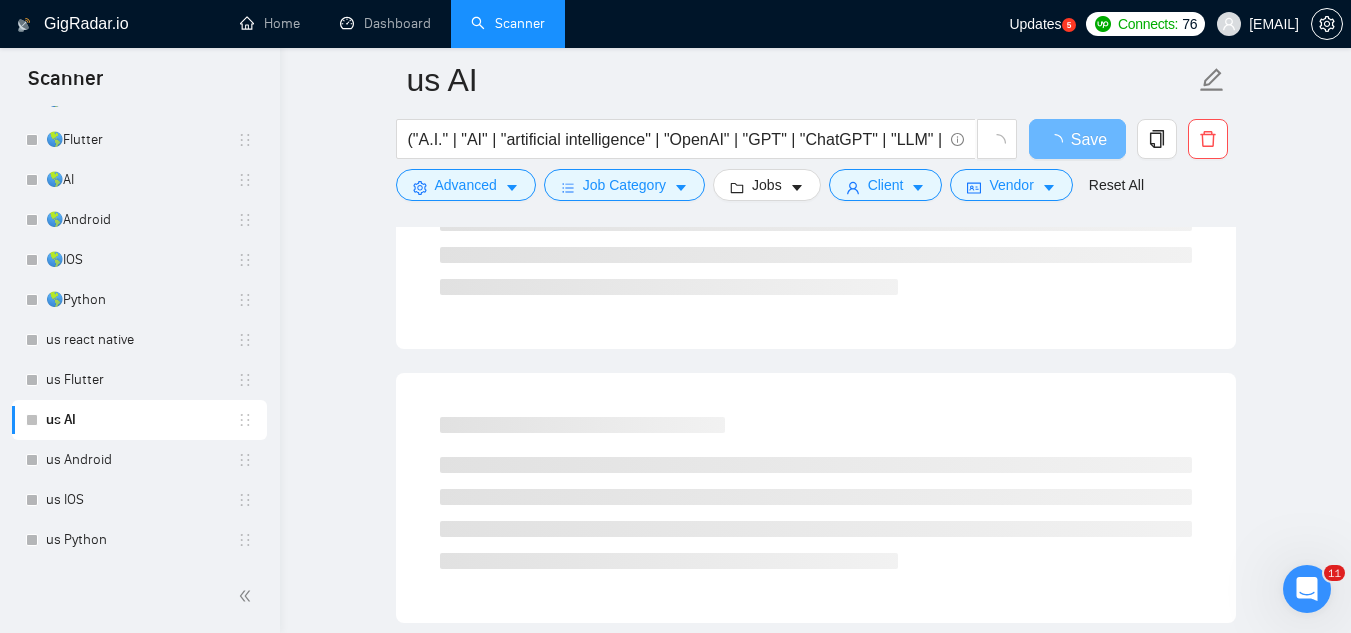 scroll, scrollTop: 84, scrollLeft: 0, axis: vertical 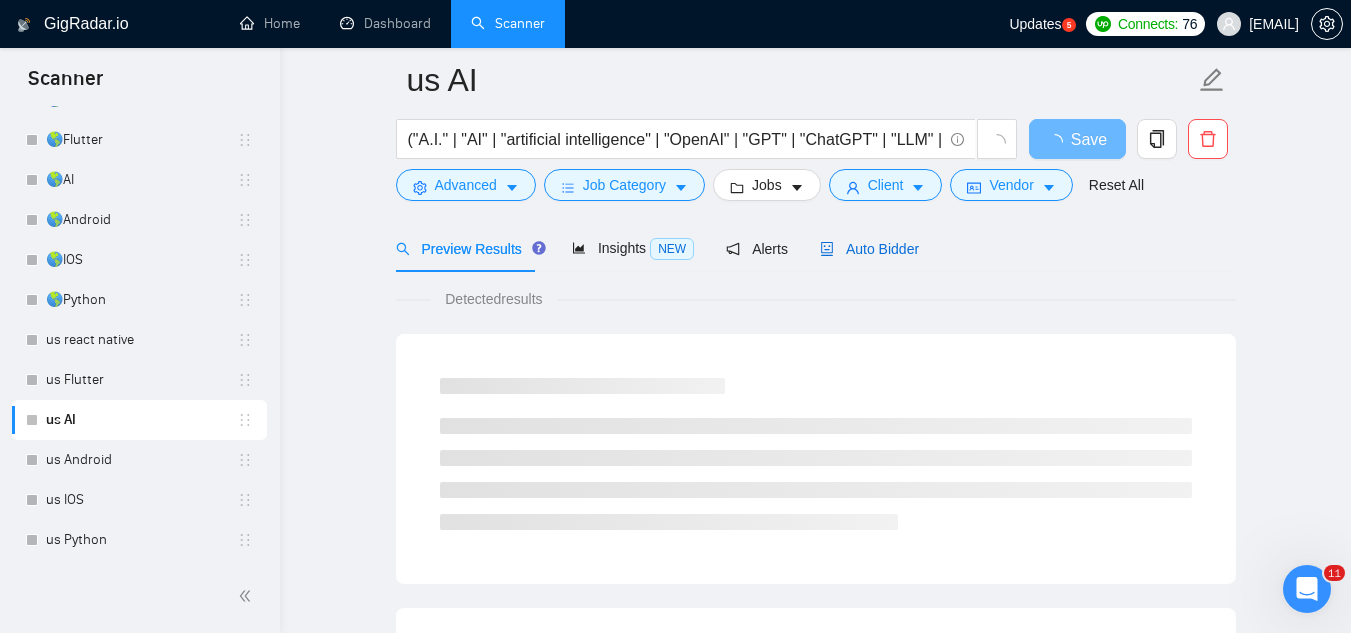 click on "Auto Bidder" at bounding box center (869, 249) 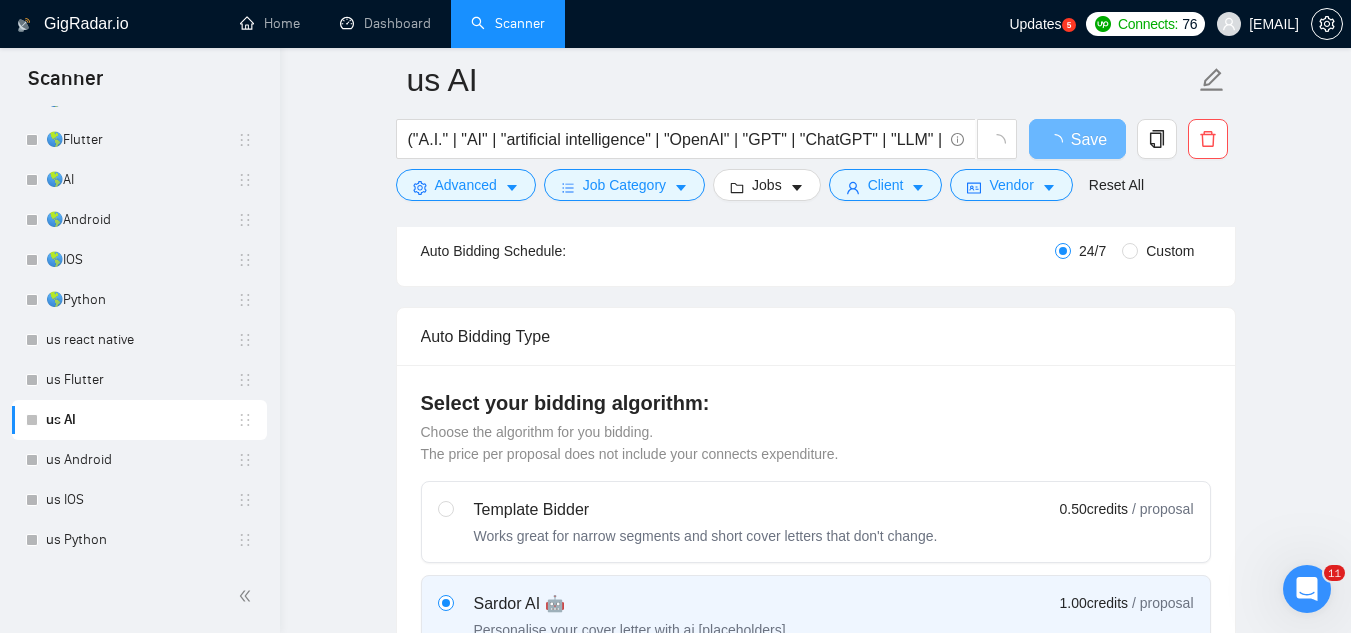 type 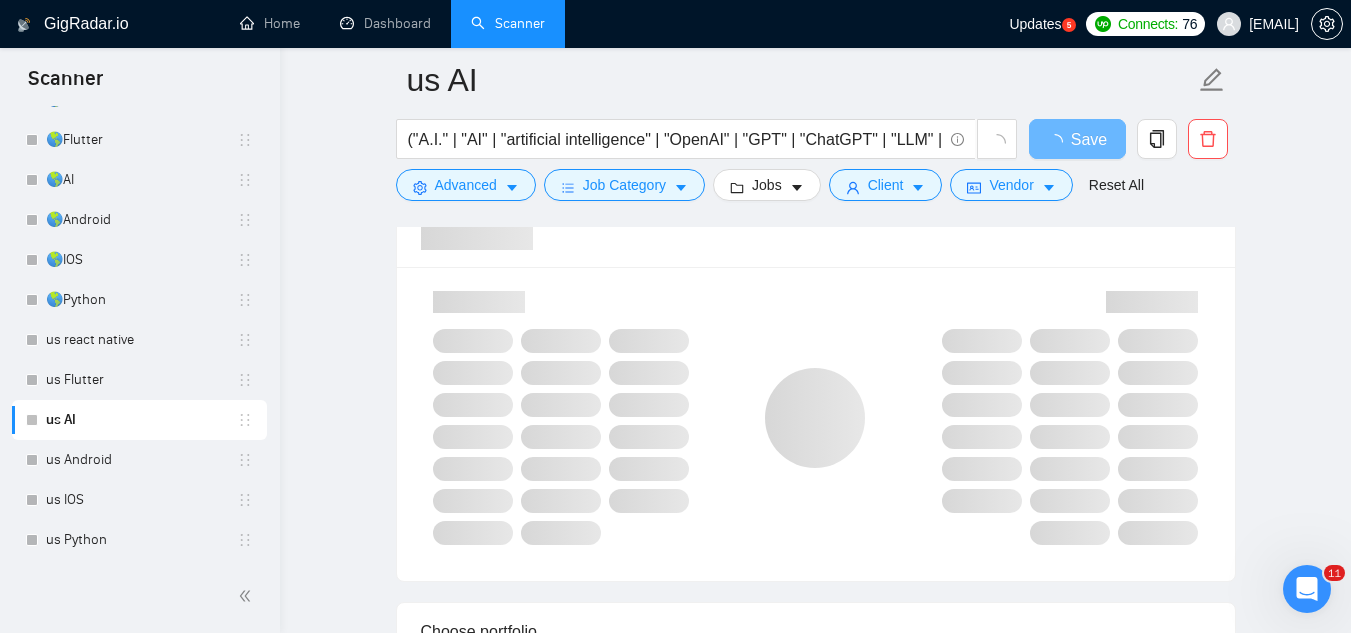 scroll, scrollTop: 1284, scrollLeft: 0, axis: vertical 